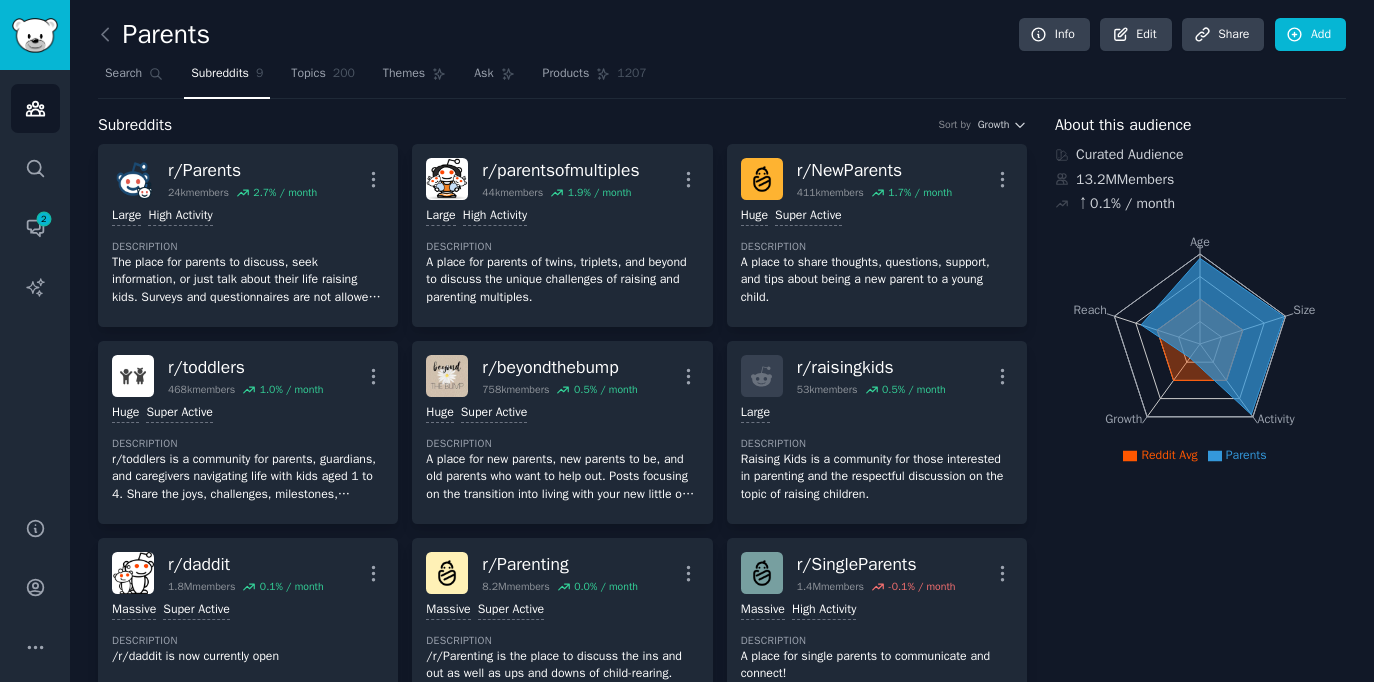 scroll, scrollTop: 0, scrollLeft: 0, axis: both 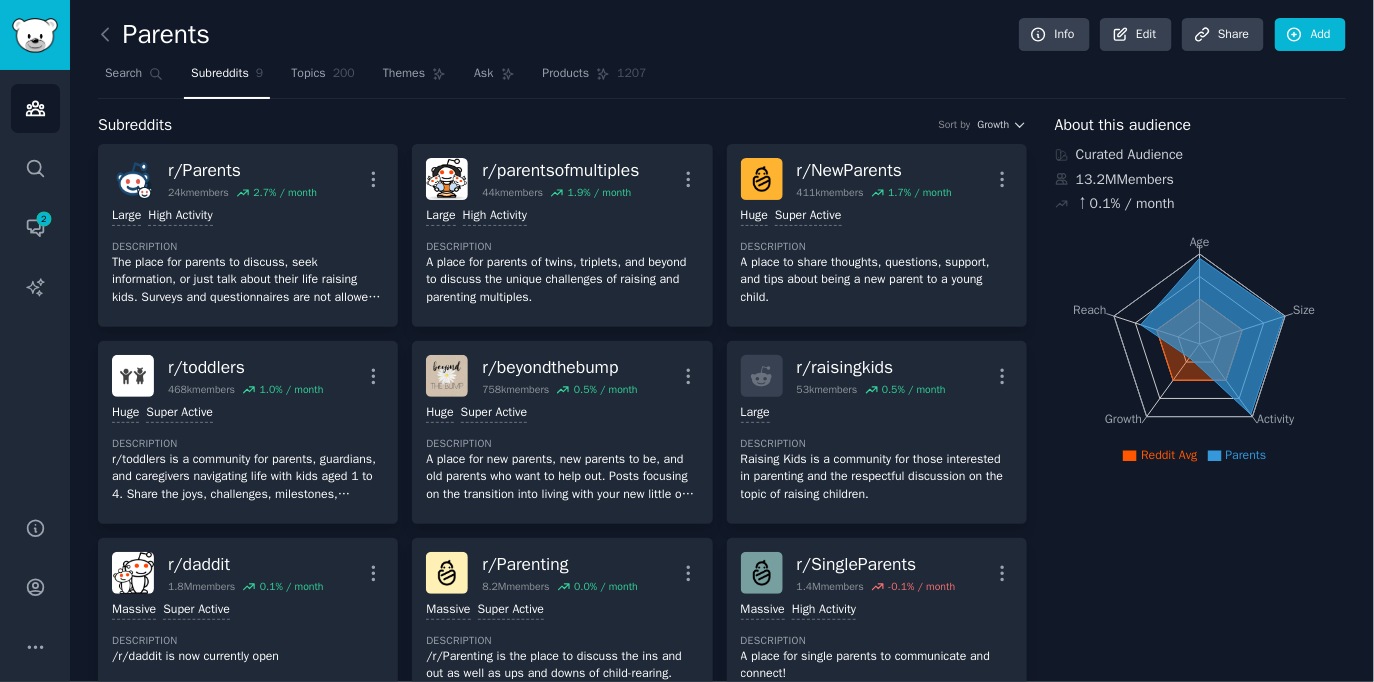 click on "Parents Info Edit Share Add" at bounding box center [722, 38] 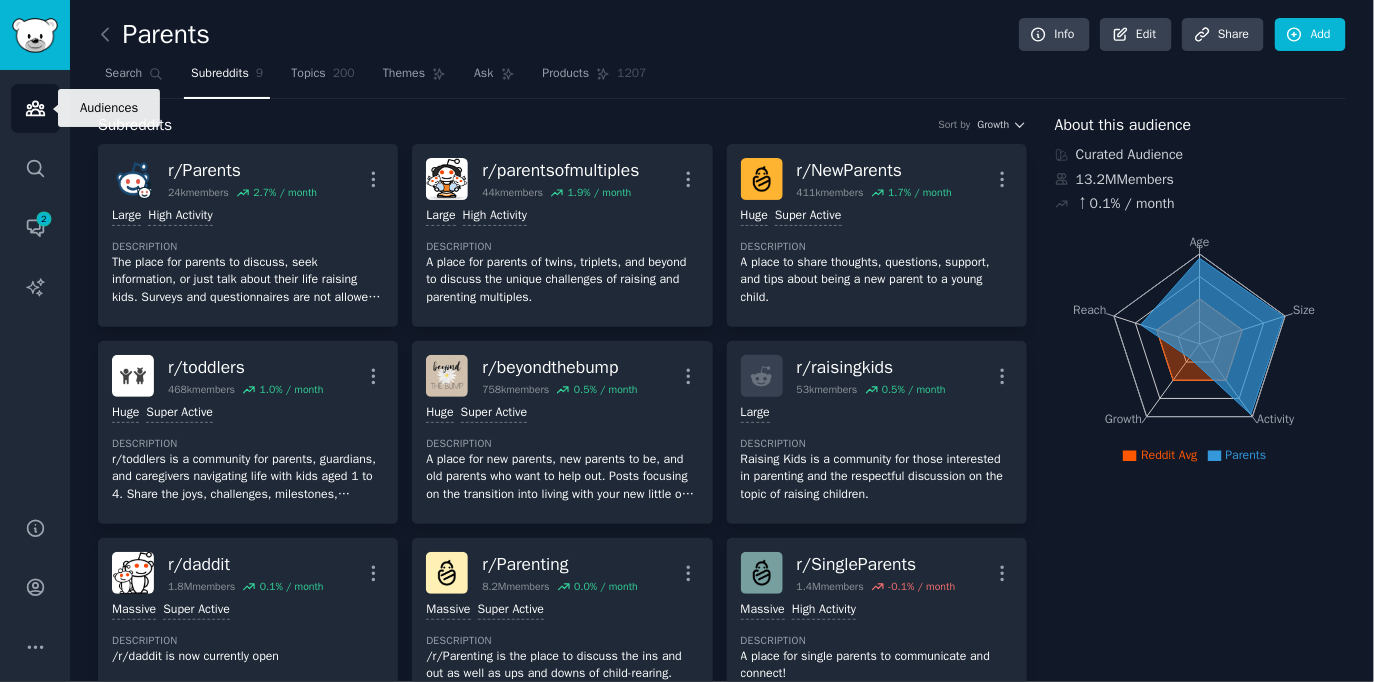 click on "Audiences" at bounding box center (35, 108) 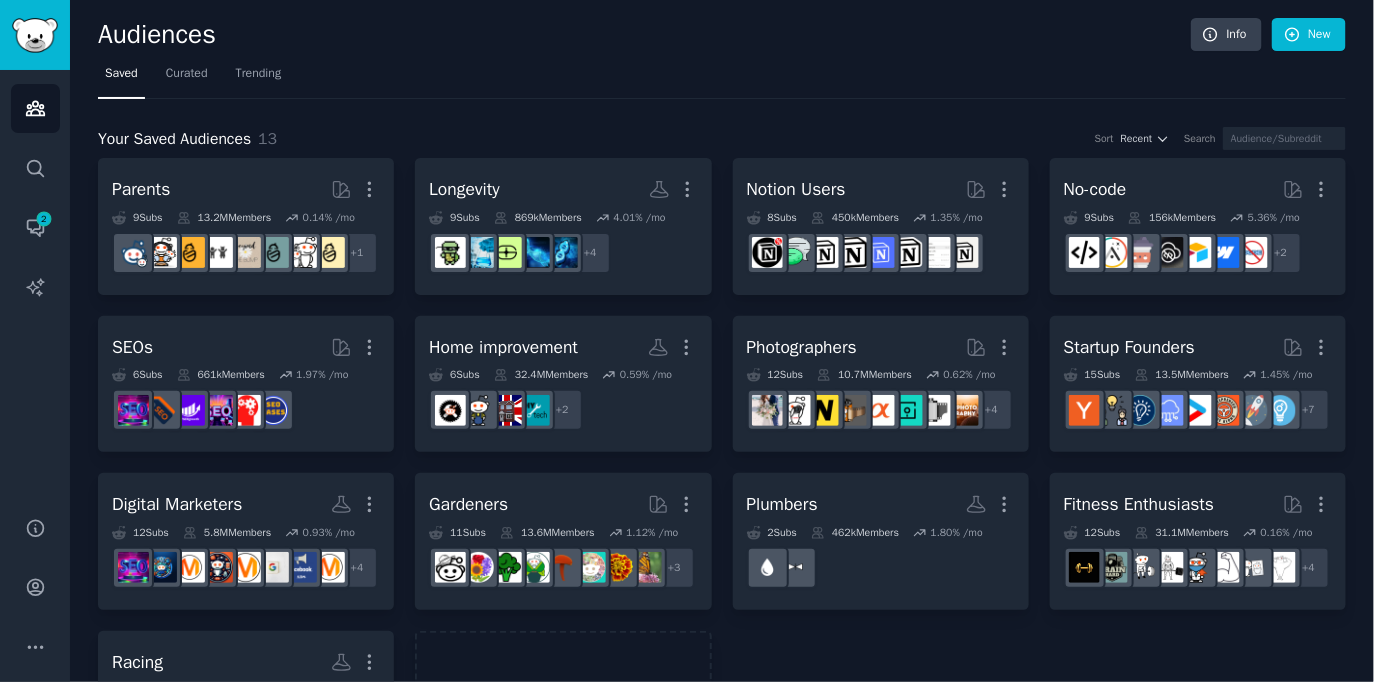 click on "Your Saved Audiences 13 Sort Recent Search Parents More 9  Sub s 13.2M  Members 0.14 % /mo + 1 Longevity More 9  Sub s 869k  Members 4.01 % /mo + 4 Notion Users More 8  Sub s 450k  Members 1.35 % /mo No-code More 9  Sub s 156k  Members 5.36 % /mo + 2 SEOs More 6  Sub s 661k  Members 1.97 % /mo Home improvement More 6  Sub s 32.4M  Members 0.59 % /mo + 2 Photographers More 12  Sub s 10.7M  Members 0.62 % /mo + 4 Startup Founders More 15  Sub s 13.5M  Members 1.45 % /mo + 7 Digital Marketers More 12  Sub s 5.8M  Members 0.93 % /mo + 4 Gardeners More 11  Sub s 13.6M  Members 1.12 % /mo + 3 Plumbers More 2  Sub s 462k  Members 1.80 % /mo Fitness Enthusiasts More 12  Sub s 31.1M  Members 0.16 % /mo + 4 Racing More 2  Sub s 7.6M  Members 2.11 % /mo Make a new audience" at bounding box center (722, 433) 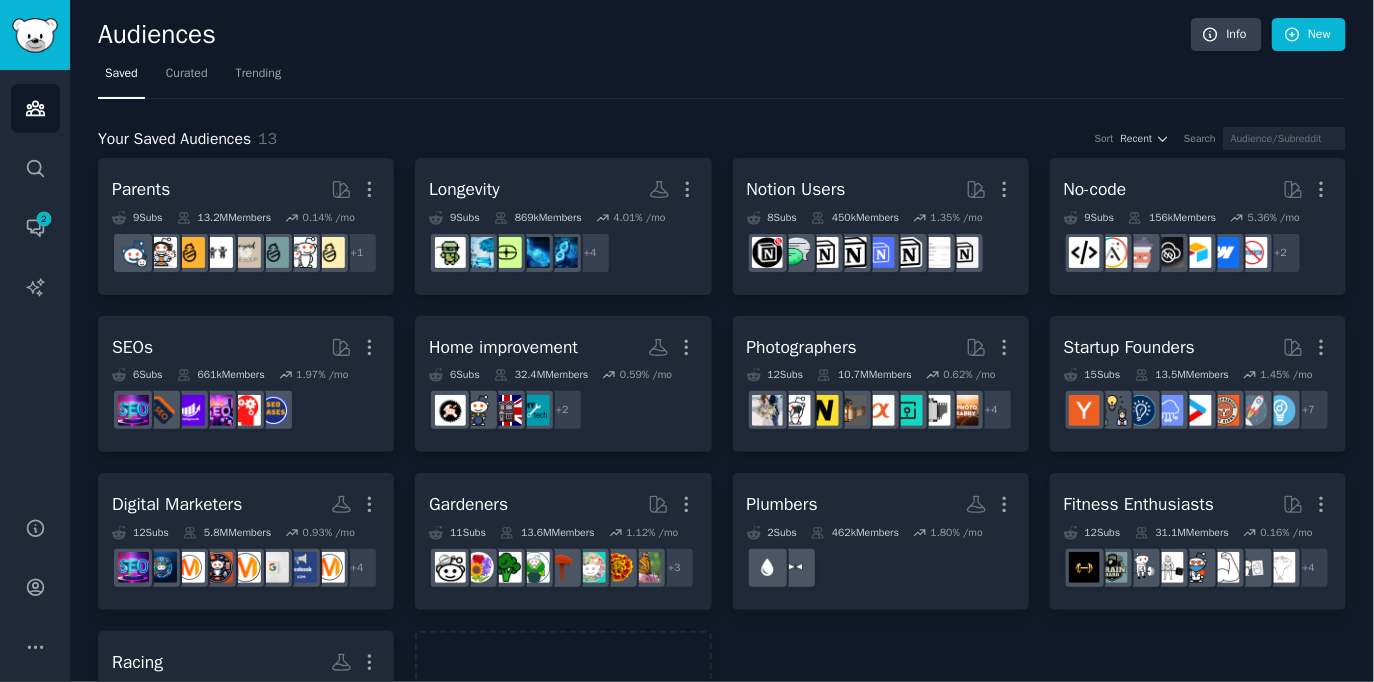 click on "Your Saved Audiences 13 Sort Recent Search Parents More 9  Sub s 13.2M  Members 0.14 % /mo + 1 Longevity More 9  Sub s 869k  Members 4.01 % /mo + 4 Notion Users More 8  Sub s 450k  Members 1.35 % /mo r/AskNotion No-code More 9  Sub s 156k  Members 5.36 % /mo + 2 SEOs More 6  Sub s 661k  Members 1.97 % /mo Home improvement More 6  Sub s 32.4M  Members 0.59 % /mo + 2 Photographers More 12  Sub s 10.7M  Members 0.62 % /mo + 4 Startup Founders More 15  Sub s 13.5M  Members 1.45 % /mo + 7 Digital Marketers More 12  Sub s 5.8M  Members 0.93 % /mo + 4 Gardeners More 11  Sub s 13.6M  Members 1.12 % /mo + 3 Plumbers More 2  Sub s 462k  Members 1.80 % /mo Fitness Enthusiasts More 12  Sub s 31.1M  Members 0.16 % /mo + 4 Racing More 2  Sub s 7.6M  Members 2.11 % /mo Make a new audience" at bounding box center [722, 433] 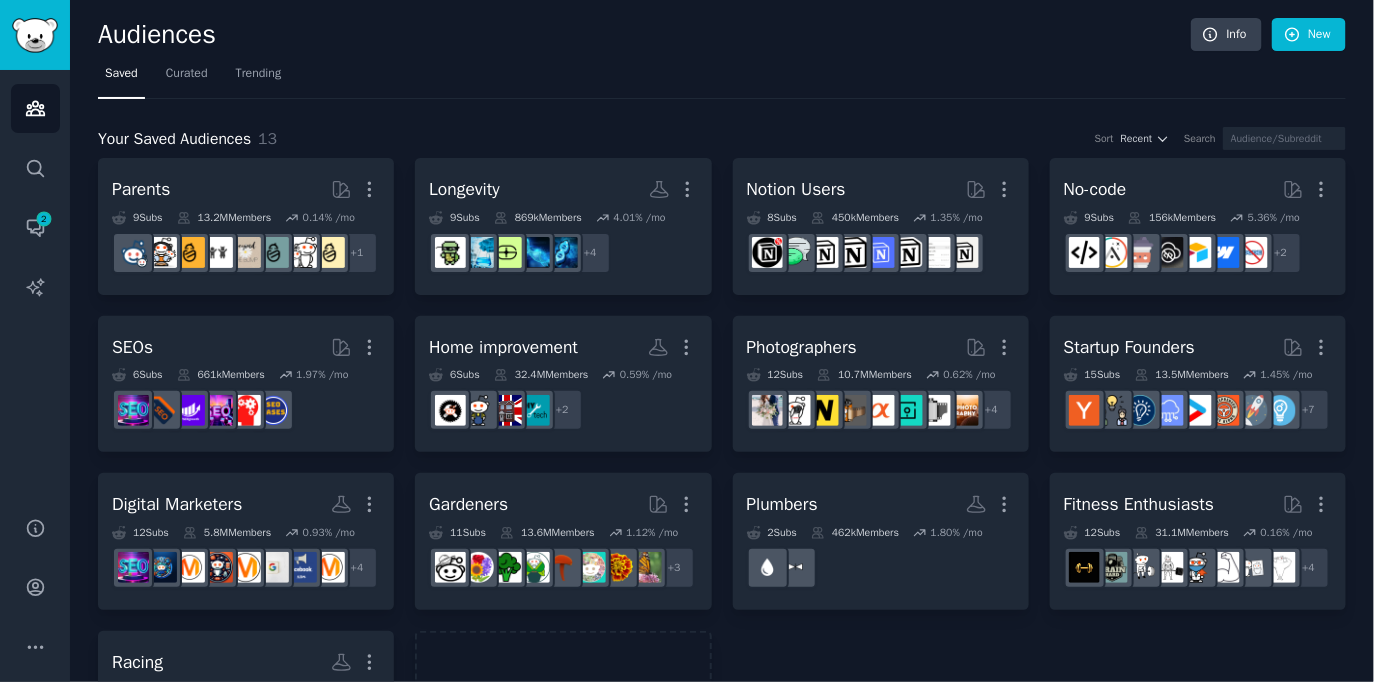 click on "Your Saved Audiences 13 Sort Recent Search Parents More 9  Sub s 13.2M  Members 0.14 % /mo + 1 Longevity More 9  Sub s 869k  Members 4.01 % /mo + 4 Notion Users More 8  Sub s 450k  Members 1.35 % /mo r/NotionPromote No-code More 9  Sub s 156k  Members 5.36 % /mo + 2 SEOs More 6  Sub s 661k  Members 1.97 % /mo Home improvement More 6  Sub s 32.4M  Members 0.59 % /mo + 2 Photographers More 12  Sub s 10.7M  Members 0.62 % /mo + 4 Startup Founders More 15  Sub s 13.5M  Members 1.45 % /mo + 7 Digital Marketers More 12  Sub s 5.8M  Members 0.93 % /mo + 4 Gardeners More 11  Sub s 13.6M  Members 1.12 % /mo + 3 Plumbers More 2  Sub s 462k  Members 1.80 % /mo Fitness Enthusiasts More 12  Sub s 31.1M  Members 0.16 % /mo + 4 Racing More 2  Sub s 7.6M  Members 2.11 % /mo Make a new audience" at bounding box center [722, 433] 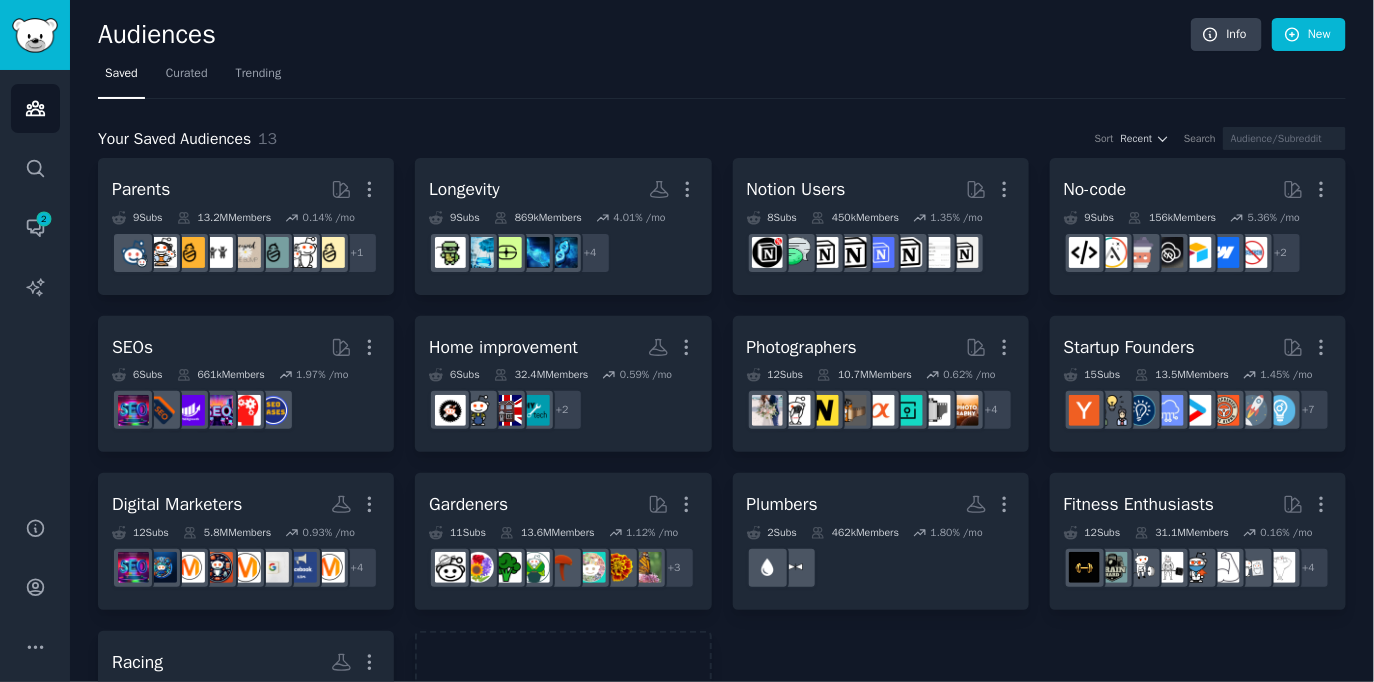 click on "Your Saved Audiences 13 Sort Recent Search Parents More 9  Sub s 13.2M  Members 0.14 % /mo + 1 Longevity More 9  Sub s 869k  Members 4.01 % /mo + 4 Notion Users More 8  Sub s 450k  Members 1.35 % /mo r/NotionPromote No-code More 9  Sub s 156k  Members 5.36 % /mo + 2 SEOs More 6  Sub s 661k  Members 1.97 % /mo Home improvement More 6  Sub s 32.4M  Members 0.59 % /mo + 2 Photographers More 12  Sub s 10.7M  Members 0.62 % /mo + 4 Startup Founders More 15  Sub s 13.5M  Members 1.45 % /mo + 7 Digital Marketers More 12  Sub s 5.8M  Members 0.93 % /mo + 4 Gardeners More 11  Sub s 13.6M  Members 1.12 % /mo + 3 Plumbers More 2  Sub s 462k  Members 1.80 % /mo Fitness Enthusiasts More 12  Sub s 31.1M  Members 0.16 % /mo + 4 Racing More 2  Sub s 7.6M  Members 2.11 % /mo Make a new audience" at bounding box center (722, 433) 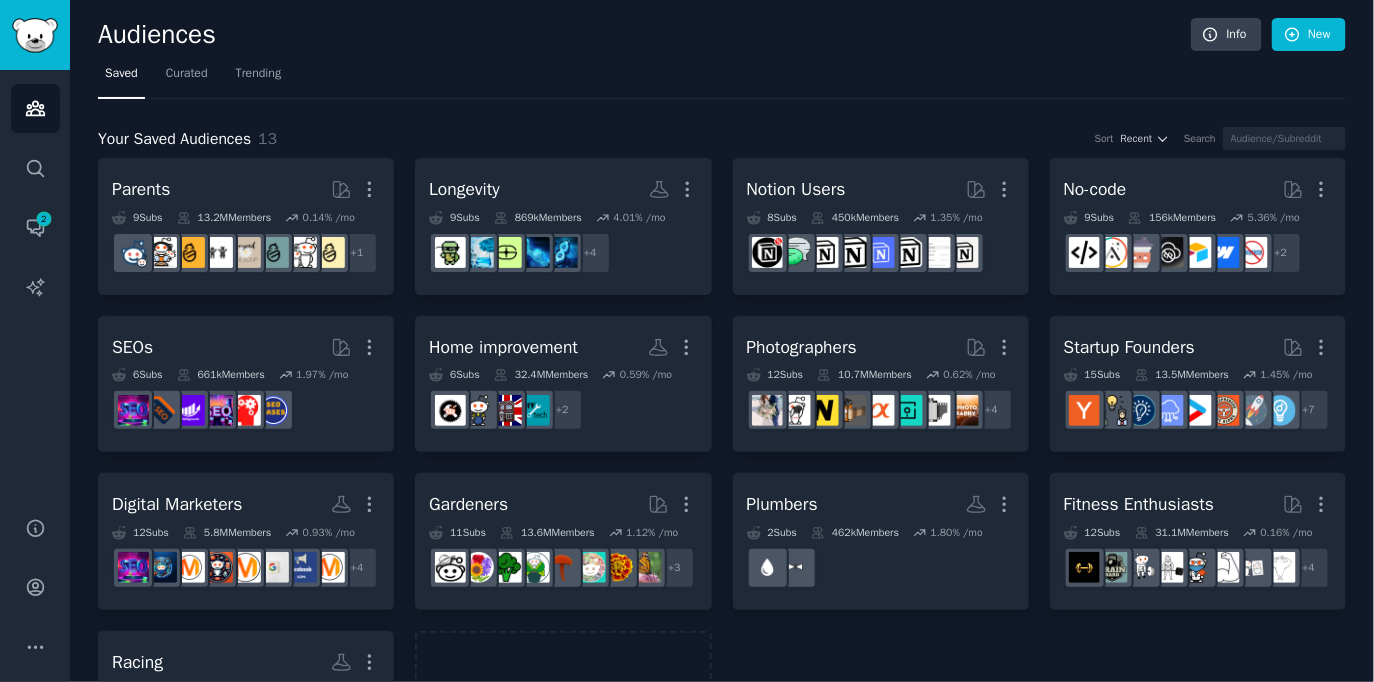click on "Saved Curated Trending" at bounding box center (722, 78) 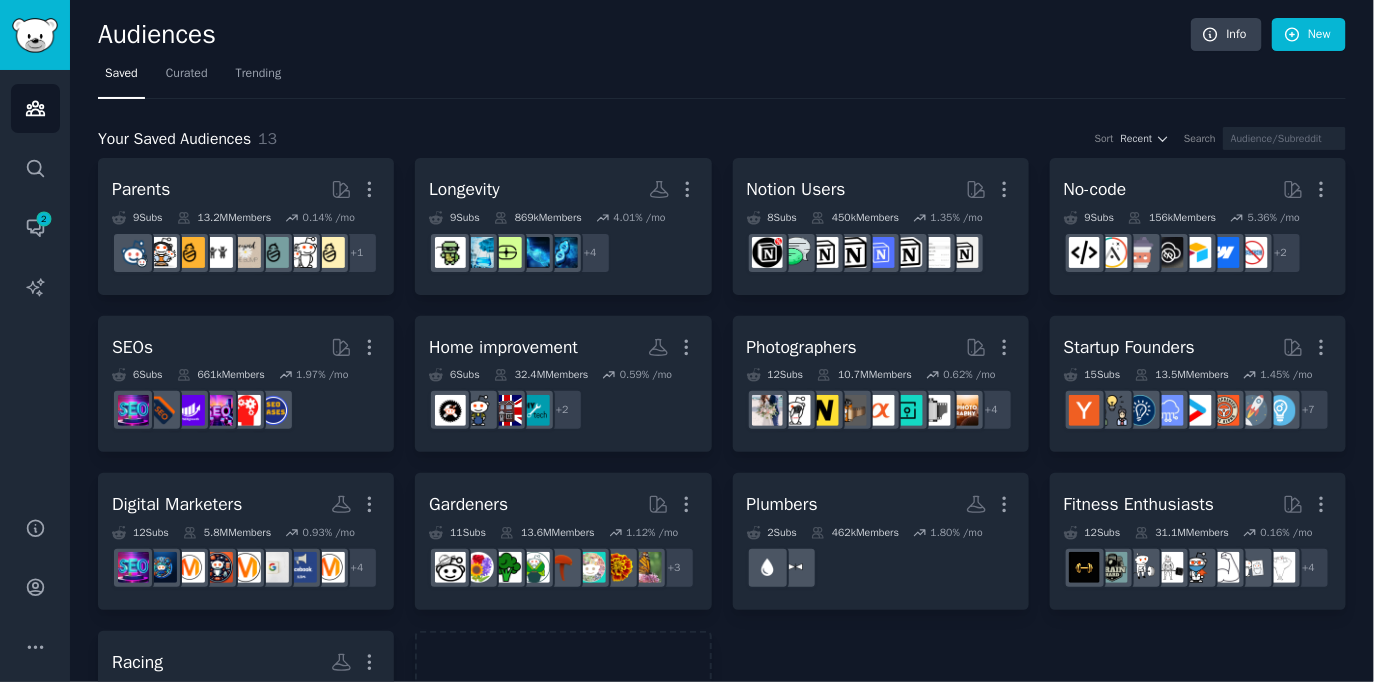 click on "Your Saved Audiences 13 Sort Recent Search Parents More 9  Sub s 13.2M  Members 0.14 % /mo + 1 Longevity More 9  Sub s 869k  Members 4.01 % /mo + 4 Notion Users More 8  Sub s 450k  Members 1.35 % /mo r/NotionPromote No-code More 9  Sub s 156k  Members 5.36 % /mo + 2 SEOs More 6  Sub s 661k  Members 1.97 % /mo Home improvement More 6  Sub s 32.4M  Members 0.59 % /mo + 2 Photographers More 12  Sub s 10.7M  Members 0.62 % /mo + 4 Startup Founders More 15  Sub s 13.5M  Members 1.45 % /mo + 7 Digital Marketers More 12  Sub s 5.8M  Members 0.93 % /mo + 4 Gardeners More 11  Sub s 13.6M  Members 1.12 % /mo + 3 Plumbers More 2  Sub s 462k  Members 1.80 % /mo Fitness Enthusiasts More 12  Sub s 31.1M  Members 0.16 % /mo + 4 Racing More 2  Sub s 7.6M  Members 2.11 % /mo Make a new audience" at bounding box center [722, 433] 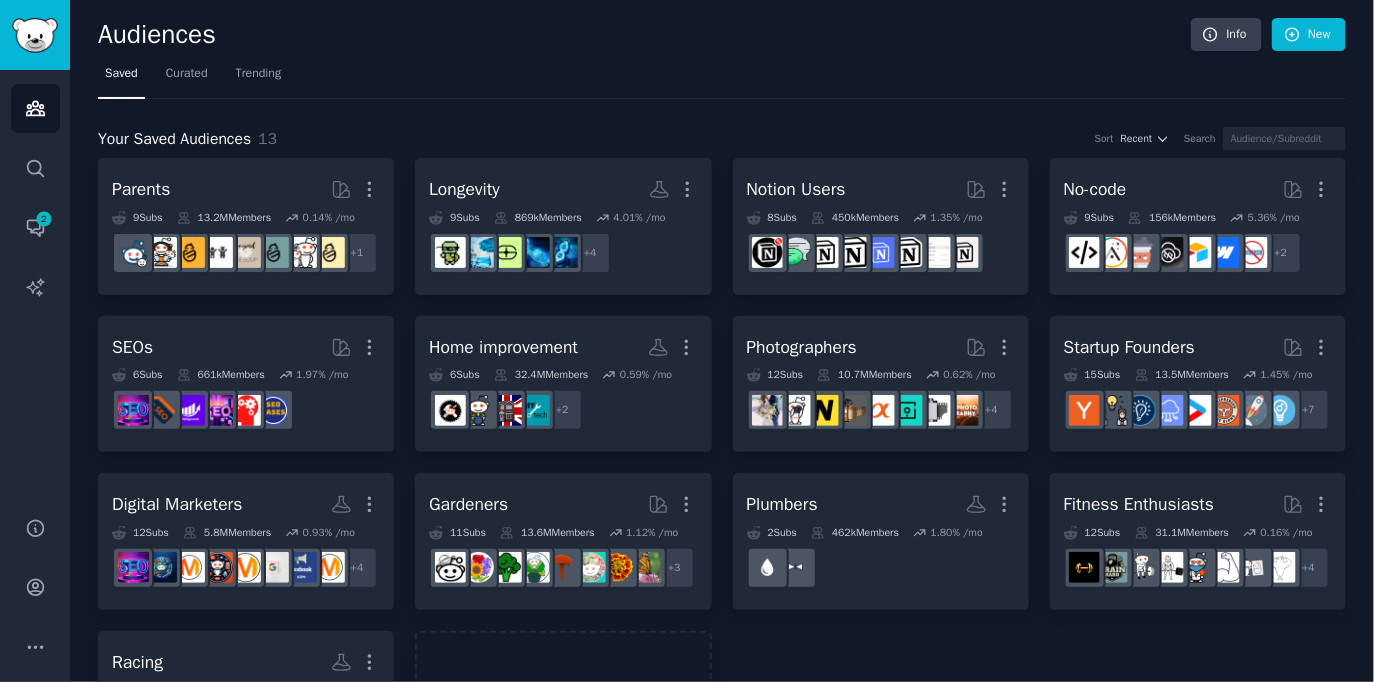 click on "Your Saved Audiences 13 Sort Recent Search Parents More 9  Sub s 13.2M  Members 0.14 % /mo r/Parenting + 1 Longevity More 9  Sub s 869k  Members 4.01 % /mo + 4 Notion Users More 8  Sub s 450k  Members 1.35 % /mo r/BestNotionTemplates No-code More 9  Sub s 156k  Members 5.36 % /mo + 2 SEOs More 6  Sub s 661k  Members 1.97 % /mo Home improvement More 6  Sub s 32.4M  Members 0.59 % /mo + 2 Photographers Curated by GummySearch More 12  Sub s 10.7M  Members 0.62 % /mo r/AskPhotography, r/postprocessing, r/Beginning_Photography, r/photographers + 4 Startup Founders More 15  Sub s 13.5M  Members 1.45 % /mo + 7 Digital Marketers More 12  Sub s 5.8M  Members 0.93 % /mo + 4 Gardeners More 11  Sub s 13.6M  Members 1.12 % /mo + 3 Plumbers More 2  Sub s 462k  Members 1.80 % /mo Fitness Enthusiasts More 12  Sub s 31.1M  Members 0.16 % /mo r/workout + 4 Racing More 2  Sub s 7.6M  Members 2.11 % /mo Make a new audience" at bounding box center (722, 433) 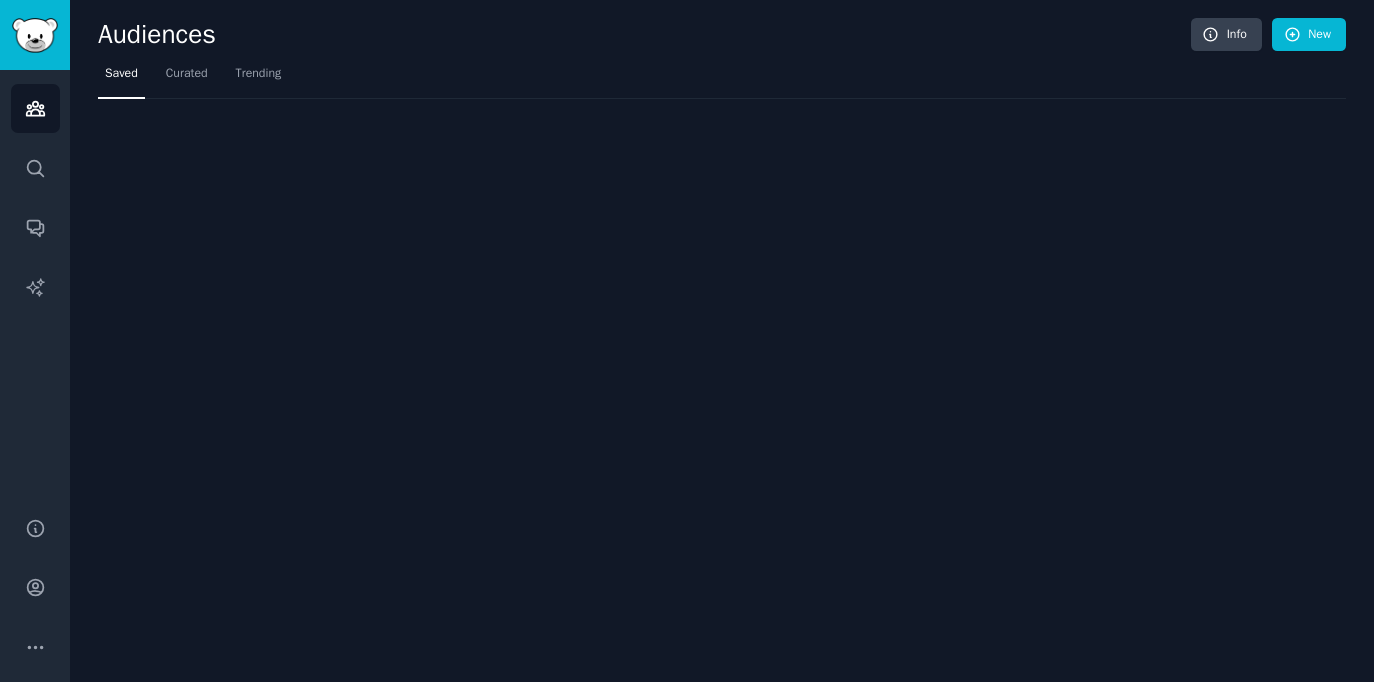 scroll, scrollTop: 0, scrollLeft: 0, axis: both 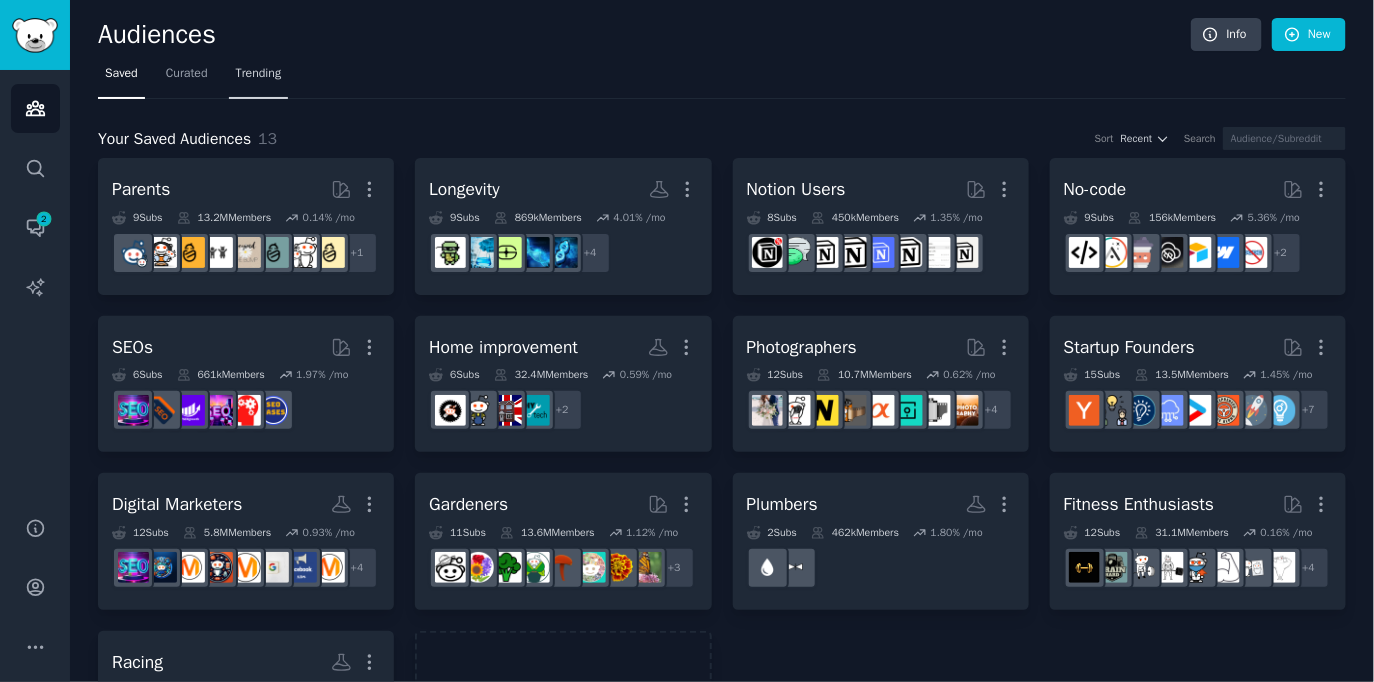 click on "Trending" at bounding box center [259, 74] 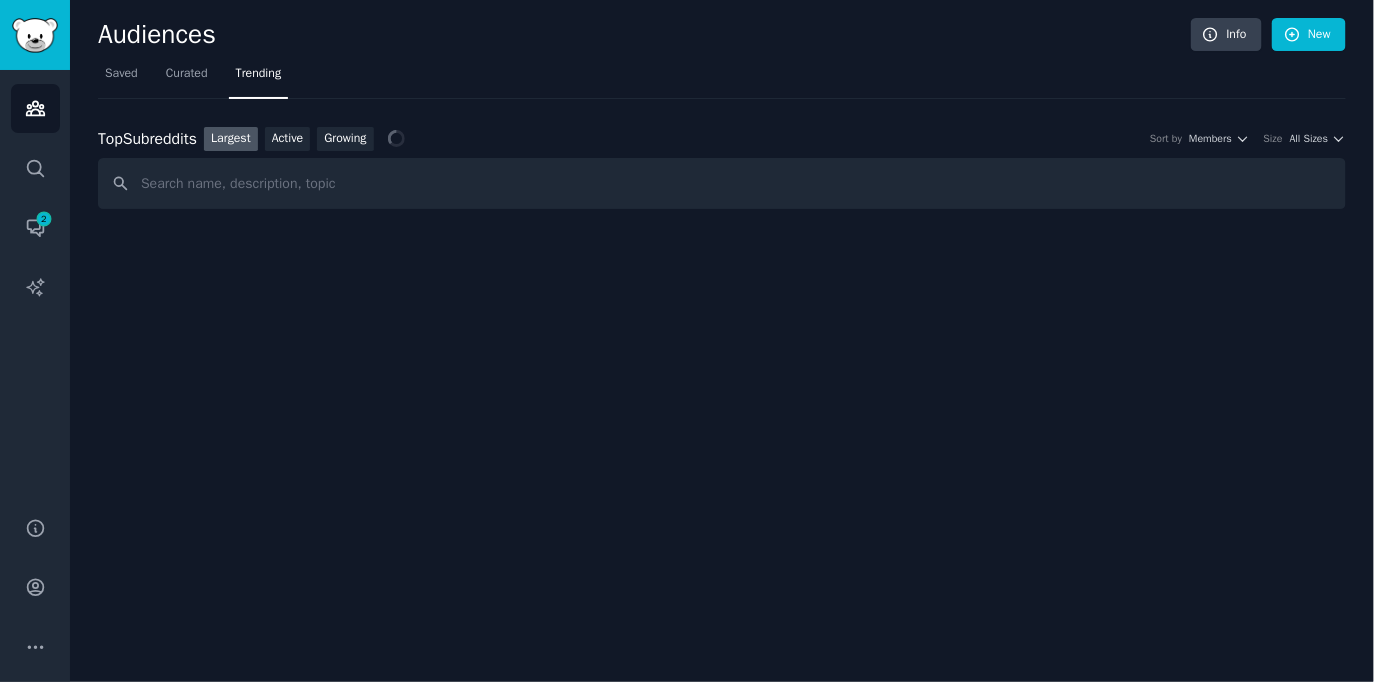 click on "Top   Subreddits Top Subreddits Largest Active Growing Sort by Members Size All Sizes" at bounding box center [722, 139] 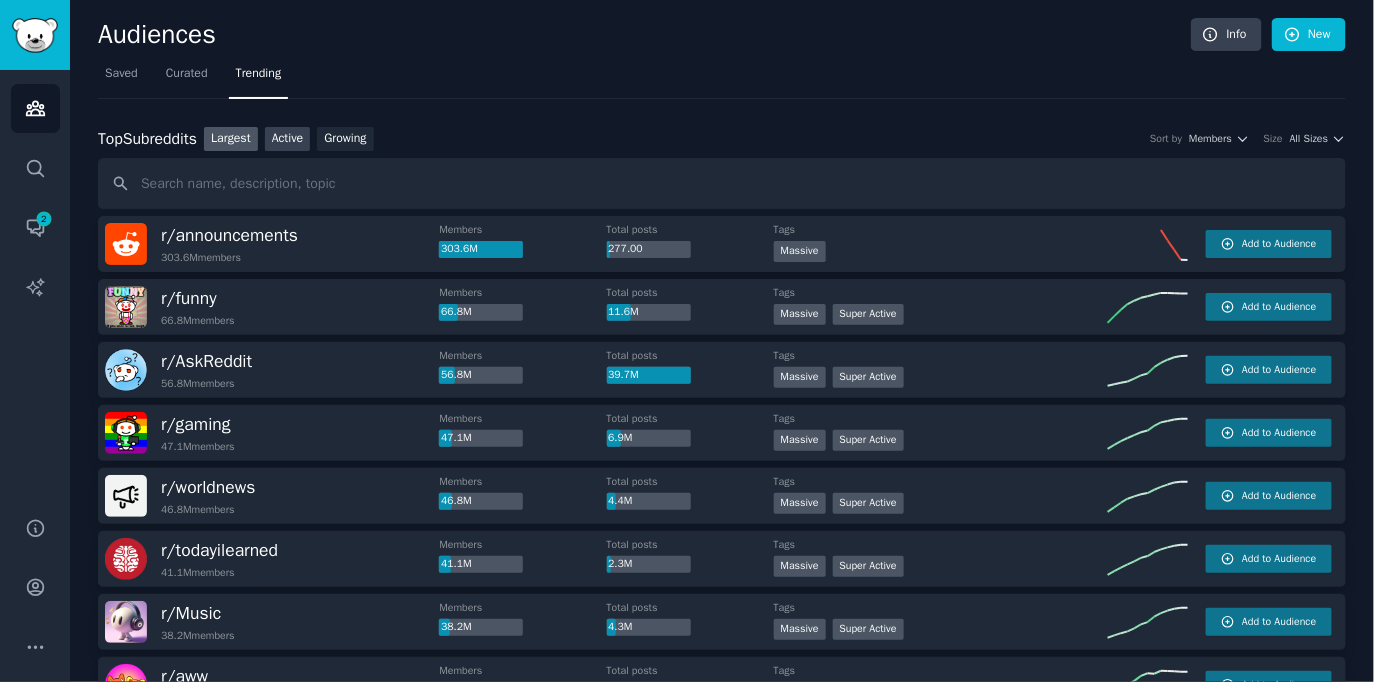 click on "Active" at bounding box center (288, 139) 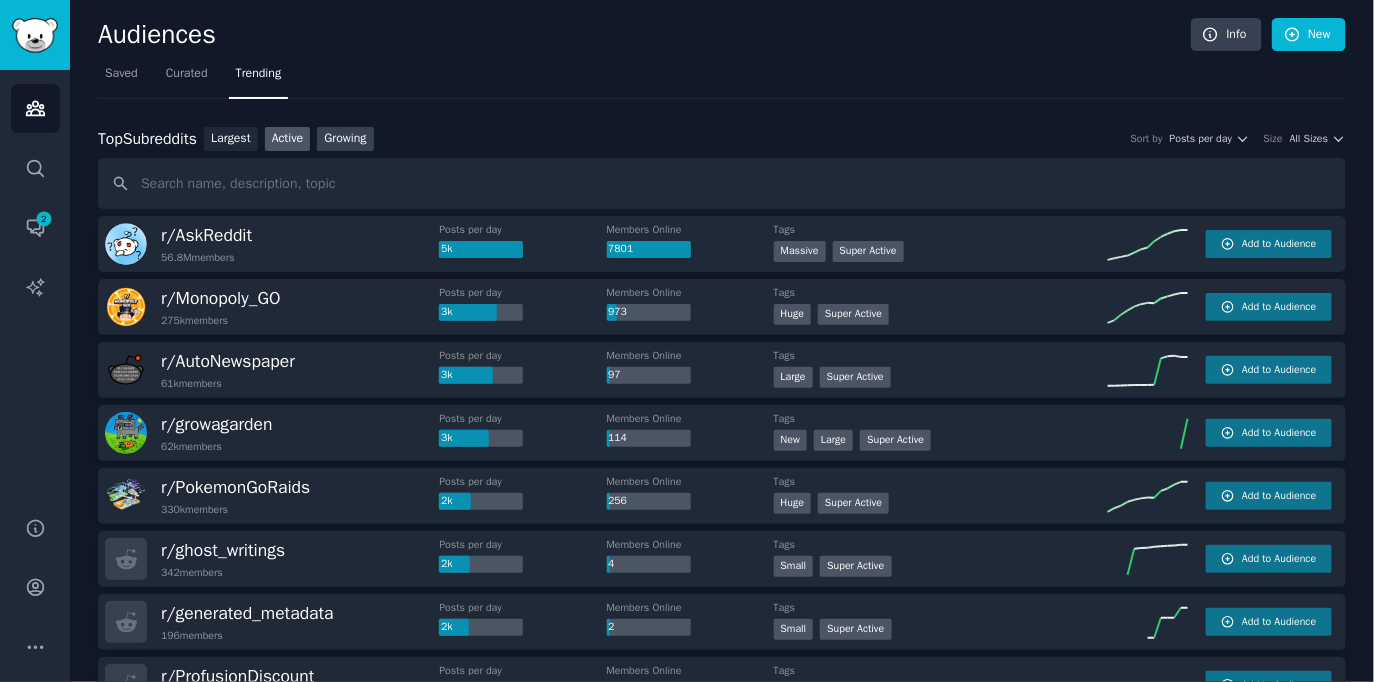 click on "Growing" at bounding box center [345, 139] 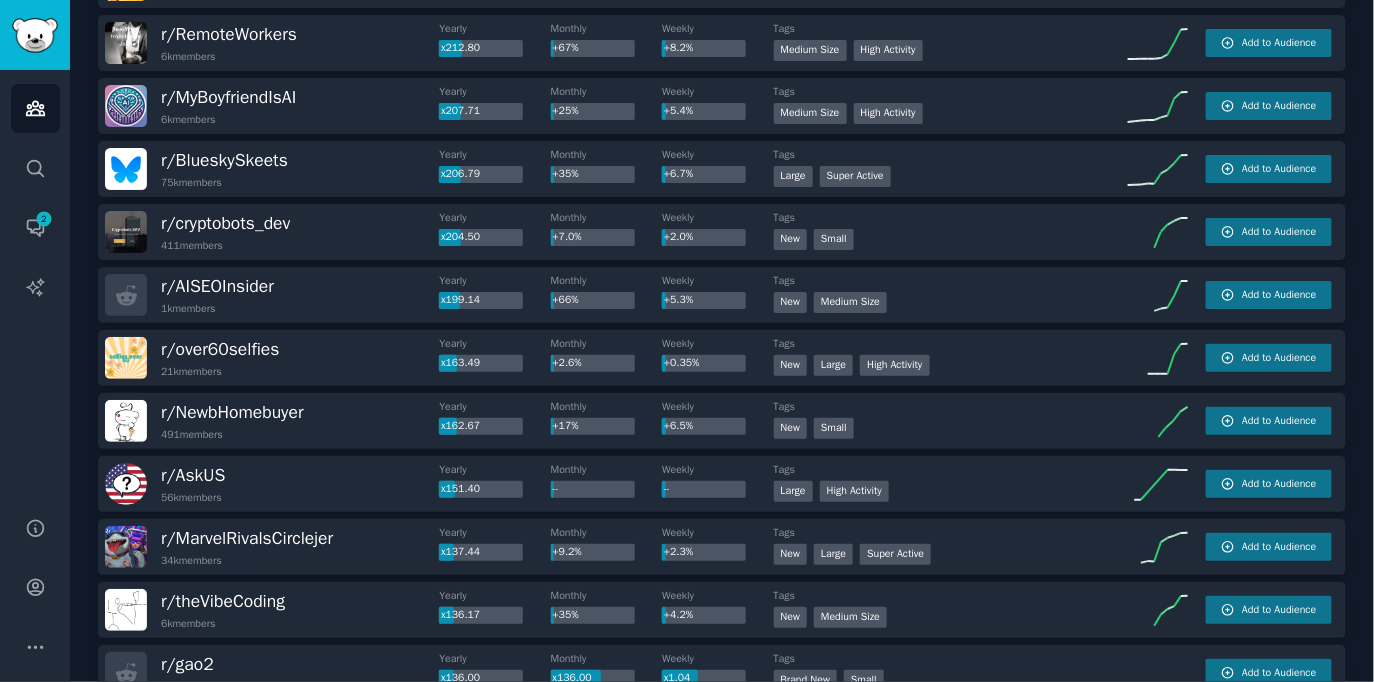 scroll, scrollTop: 0, scrollLeft: 0, axis: both 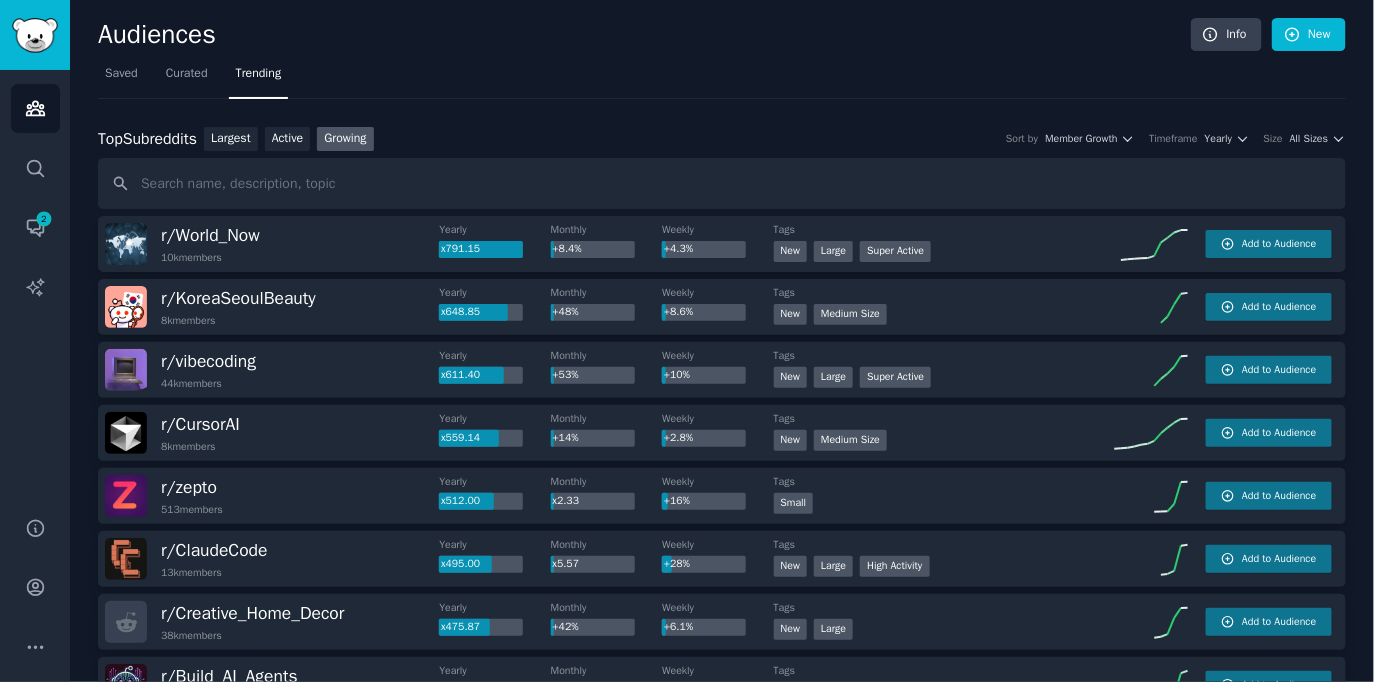 click on "Top   Subreddits Top Subreddits Largest Active Growing Sort by Member Growth Timeframe Yearly Size All Sizes r/ World_Now 10k  members Yearly x791.15 Monthly +8.4% Weekly +4.3% Tags New Large Super Active Add to Audience r/ KoreaSeoulBeauty 8k  members Yearly x648.85 Monthly +48% Weekly +8.6% Tags New Medium Size Add to Audience r/ vibecoding 44k  members Yearly x611.40 Monthly +53% Weekly +10% Tags New Large Super Active Add to Audience r/ CursorAI 8k  members Yearly x559.14 Monthly +14% Weekly +2.8% Tags New Medium Size Add to Audience r/ zepto 513  members Yearly x512.00 Monthly x2.33 Weekly +16% Tags Small Add to Audience r/ ClaudeCode 13k  members Yearly x495.00 Monthly x5.57 Weekly +28% Tags New Large High Activity Add to Audience r/ Creative_Home_Decor 38k  members Yearly x475.87 Monthly +42% Weekly +6.1% Tags New Large Add to Audience r/ Build_AI_Agents 694  members Yearly x346.00 Monthly x4.78 Weekly x2.42 Tags New Small Add to Audience r/ gothgirlfashion 60k  members Yearly x325.60 Monthly +46% Tags" at bounding box center (722, 1783) 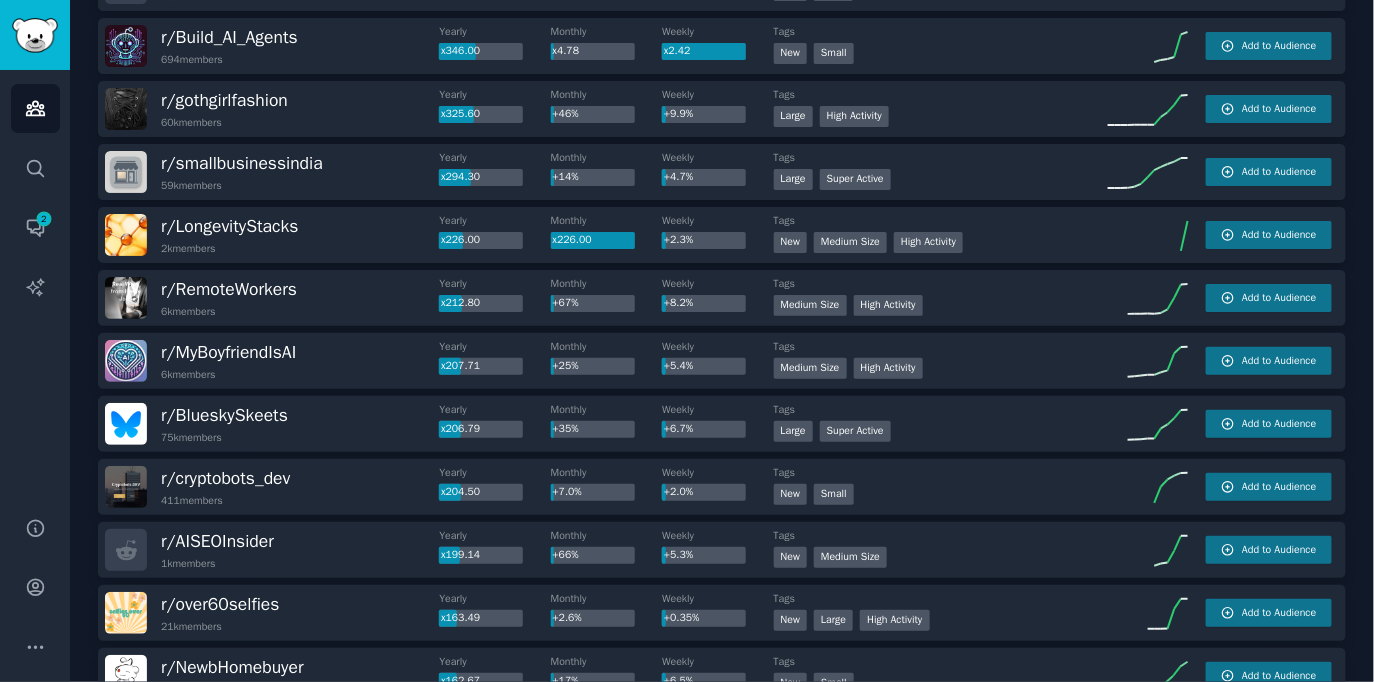 scroll, scrollTop: 0, scrollLeft: 0, axis: both 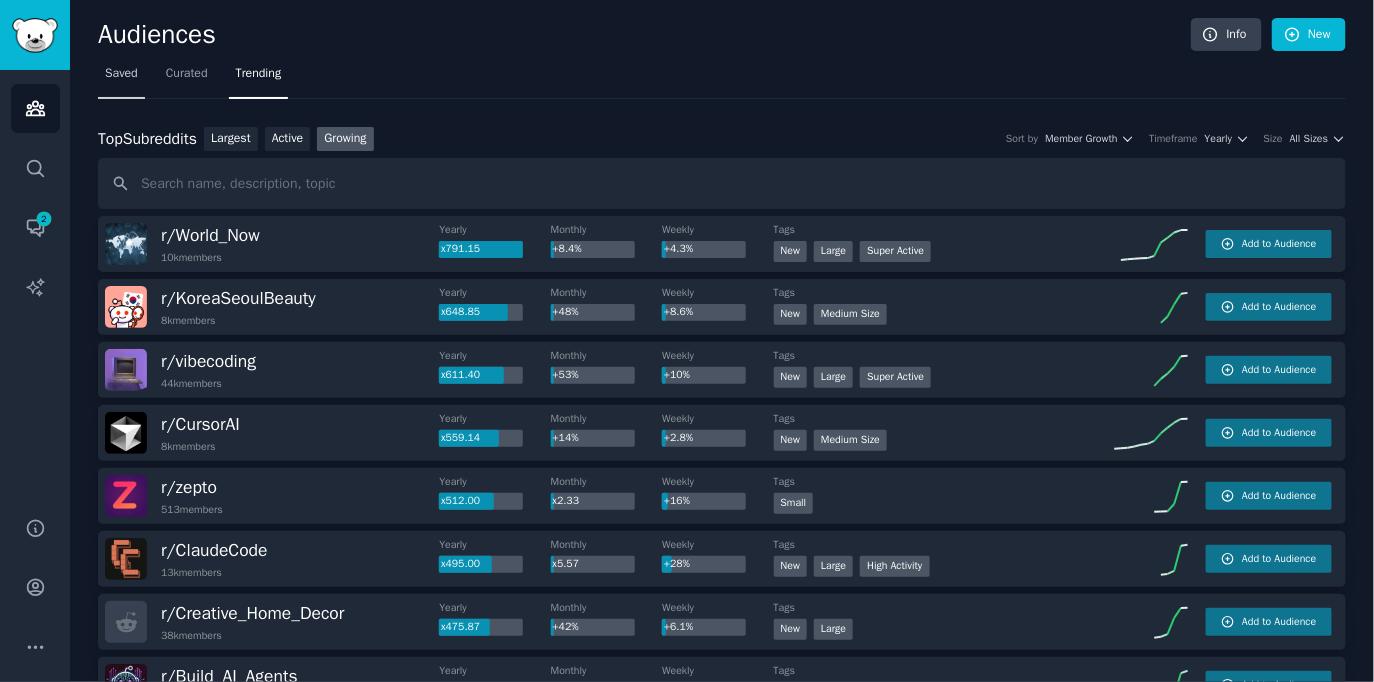 click on "Saved" at bounding box center (121, 74) 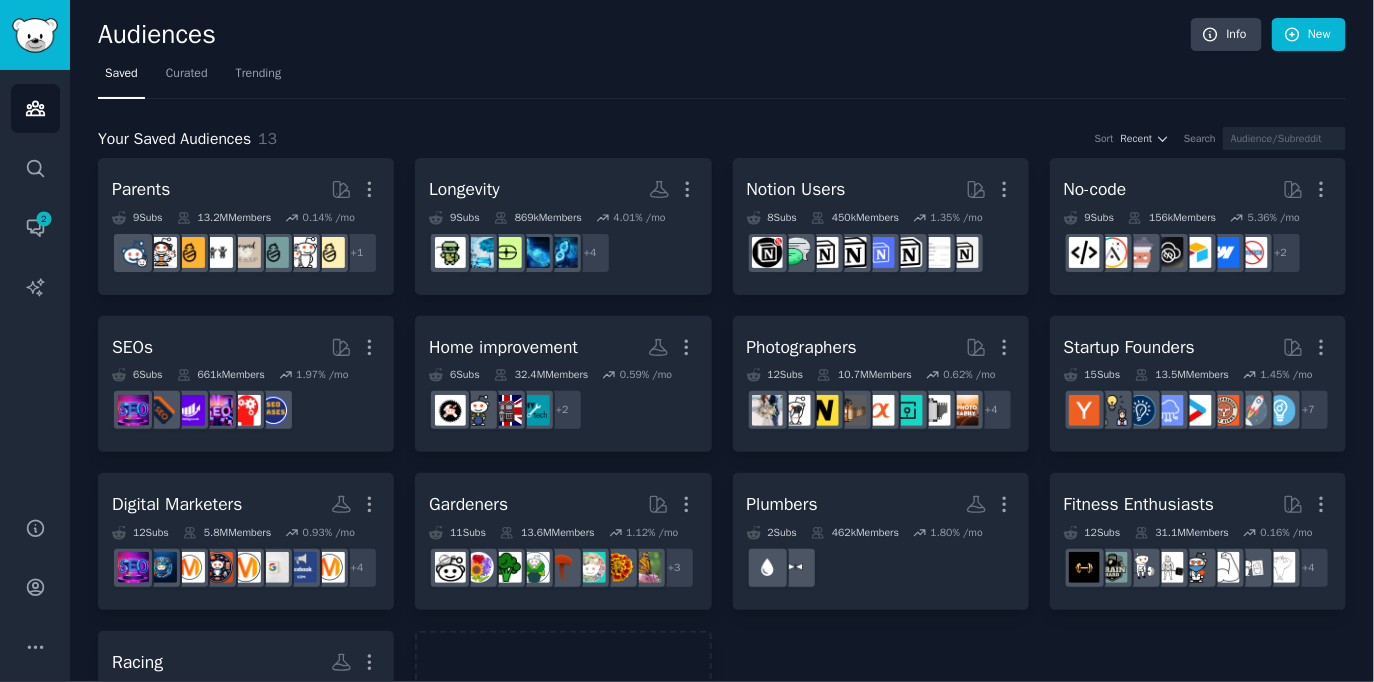 click on "Saved Curated Trending" at bounding box center [722, 78] 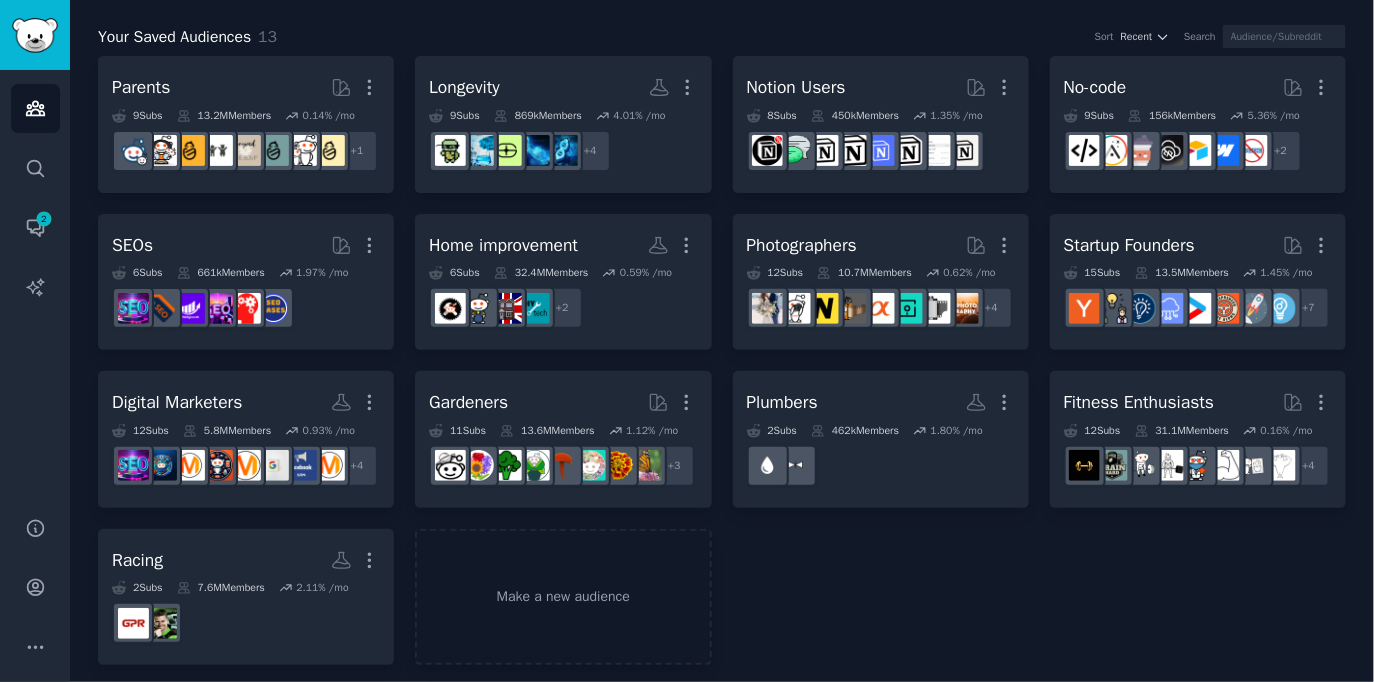 scroll, scrollTop: 106, scrollLeft: 0, axis: vertical 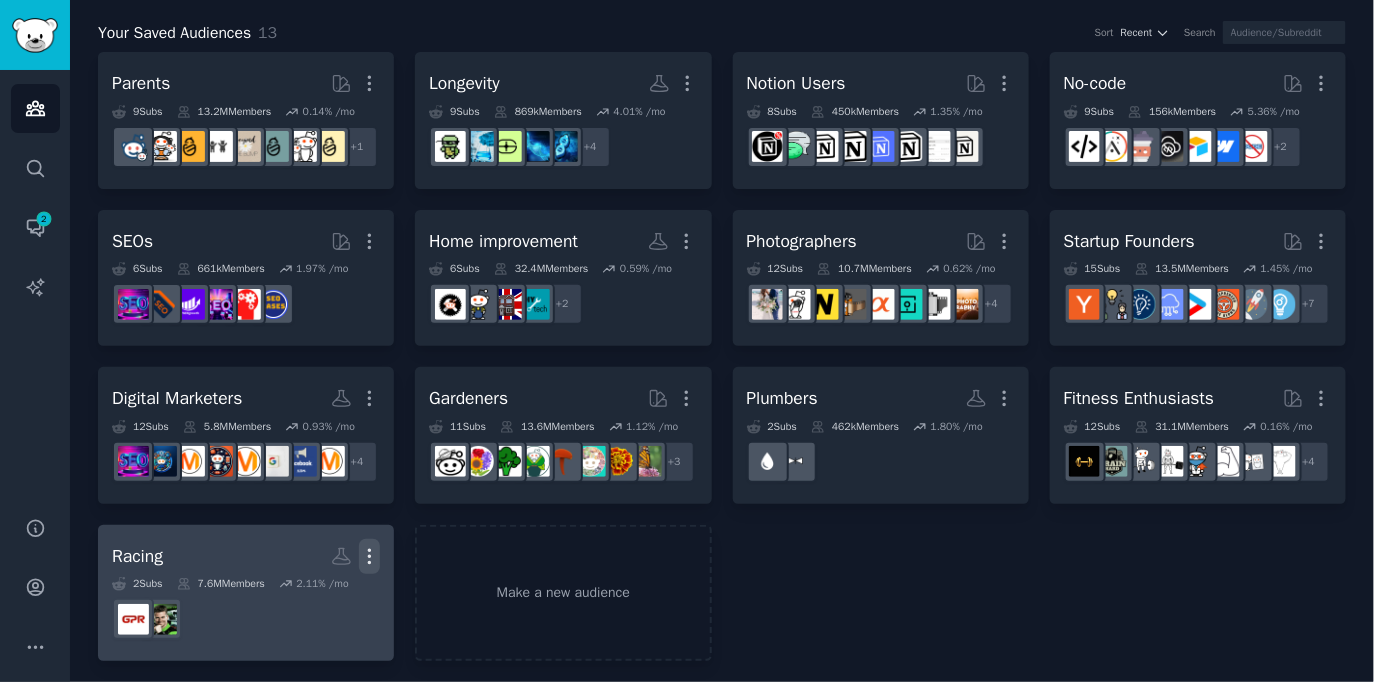 click 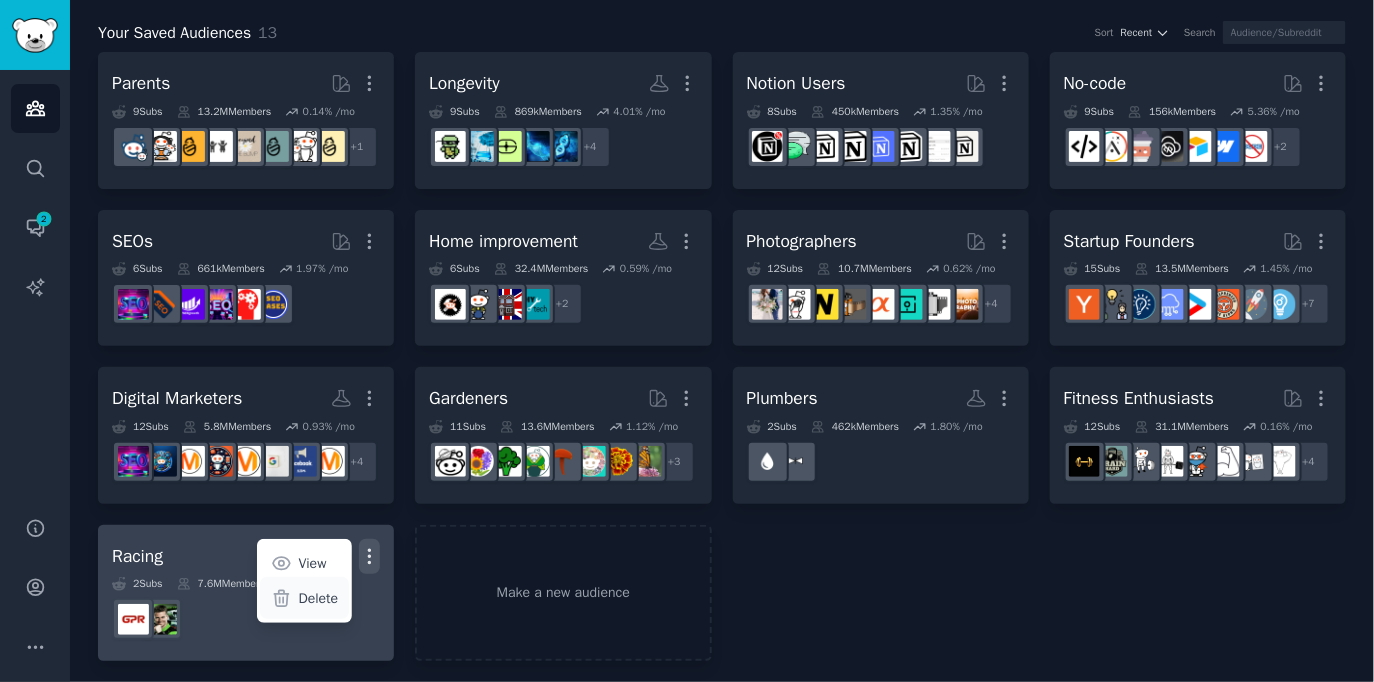 click on "Delete" at bounding box center [319, 598] 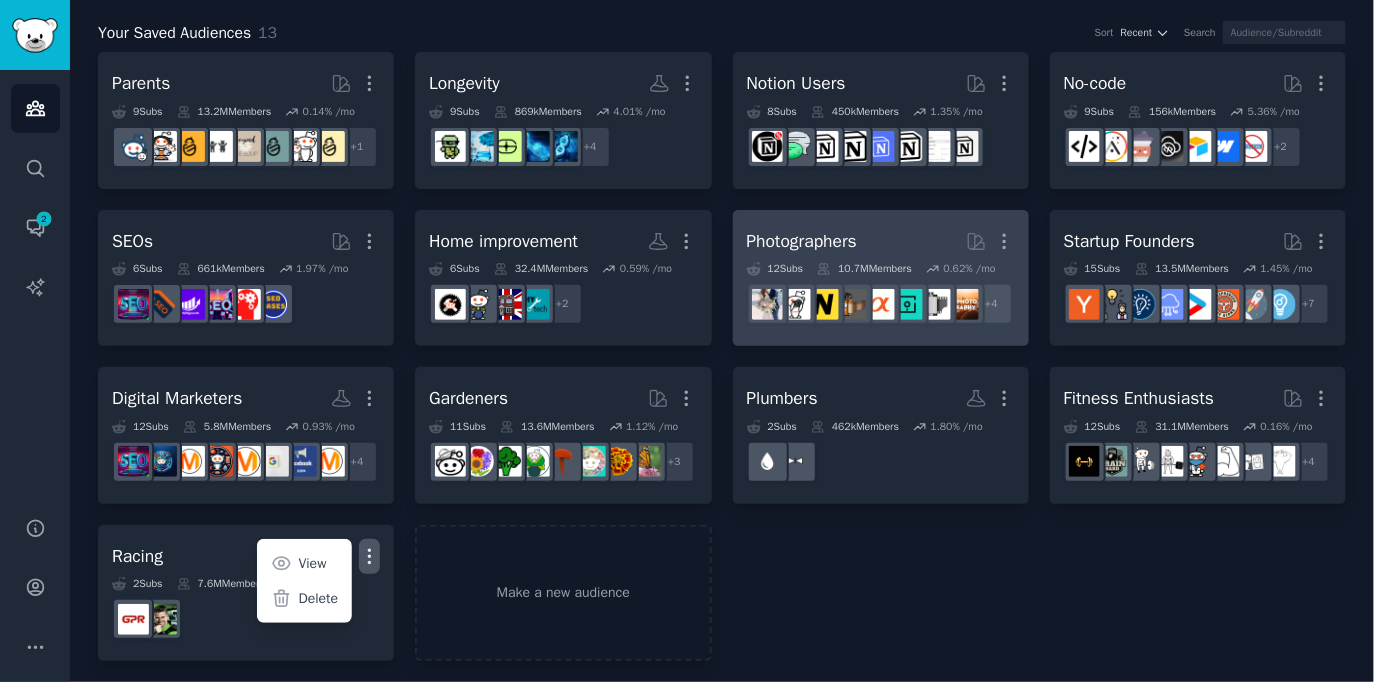 scroll, scrollTop: 56, scrollLeft: 0, axis: vertical 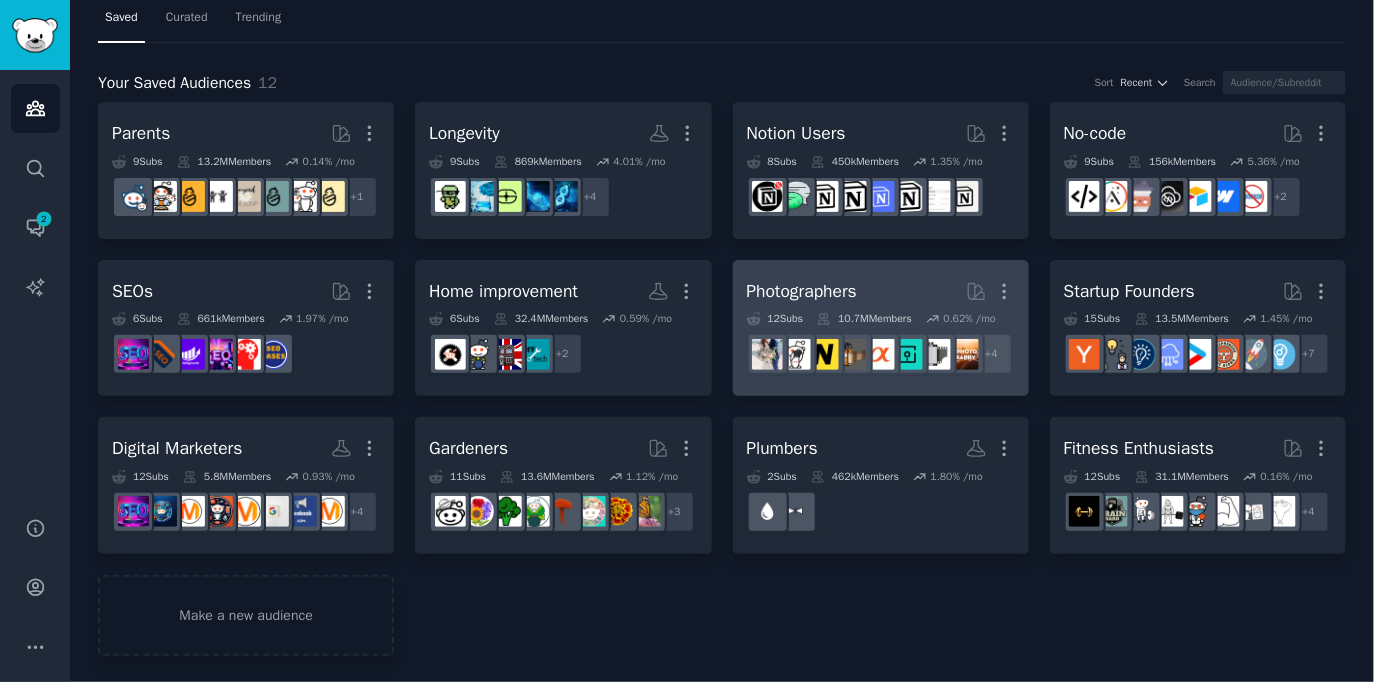 click on "Photographers More 12  Sub s 10.7M  Members 0.62 % /mo r/WeddingPhotography + 4" at bounding box center [881, 328] 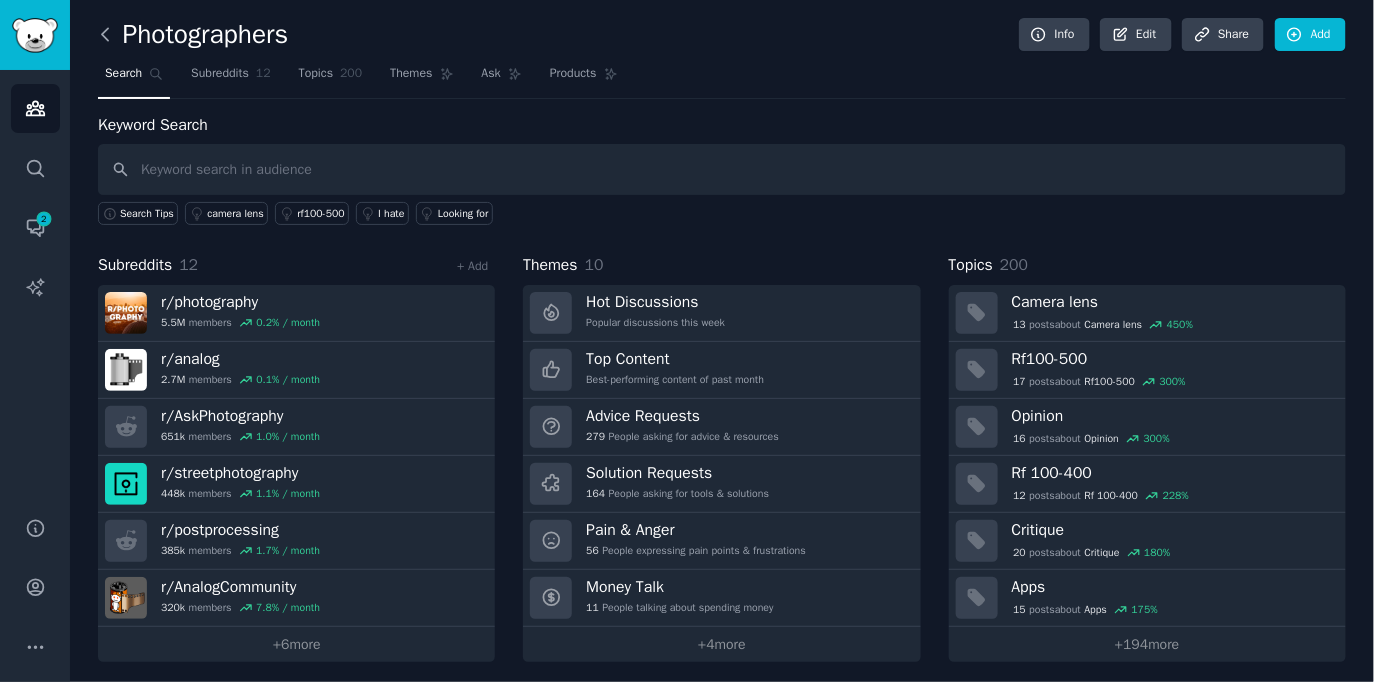 click 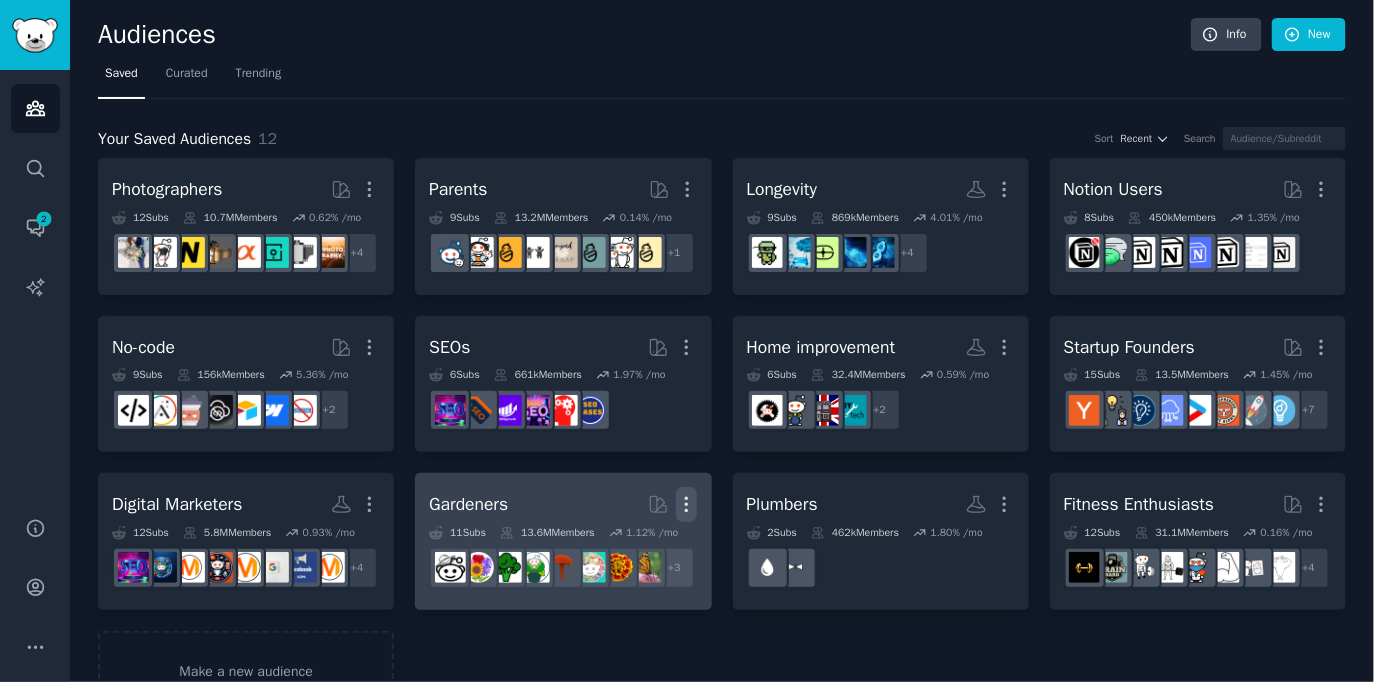 click 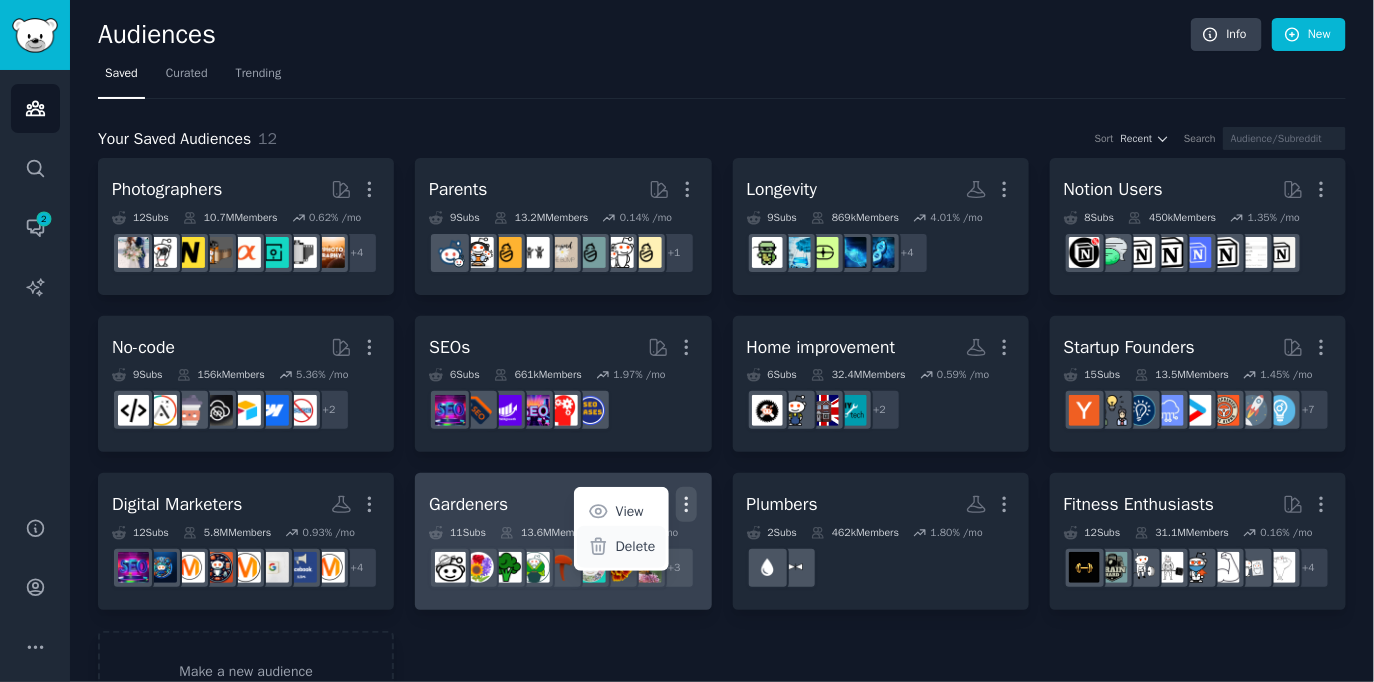 click on "Delete" at bounding box center (636, 546) 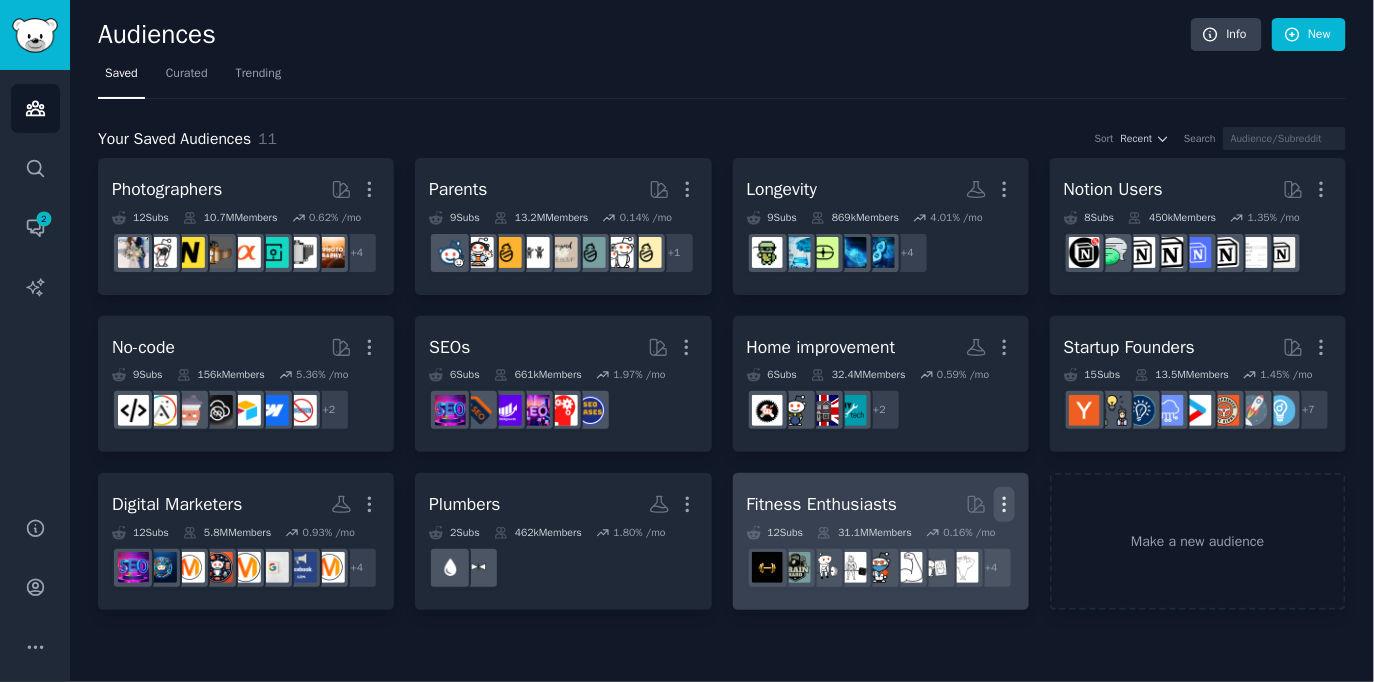 click 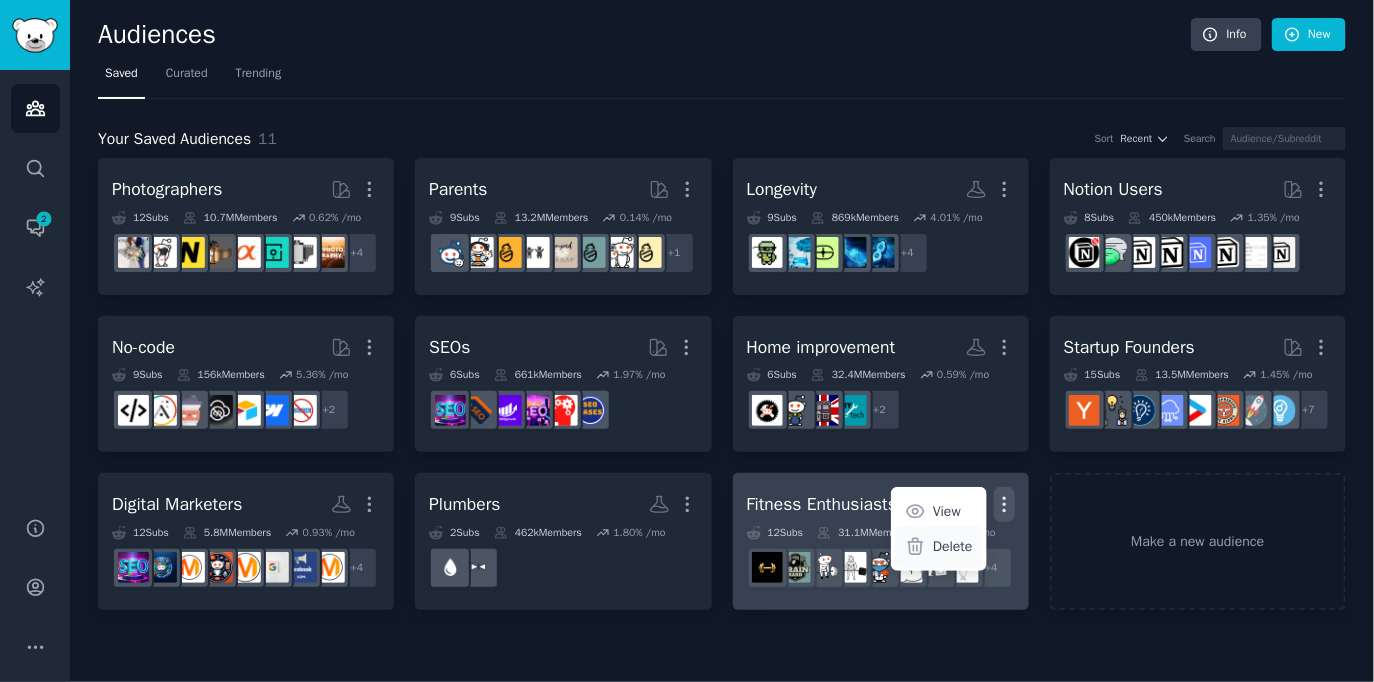 click on "Delete" at bounding box center [939, 547] 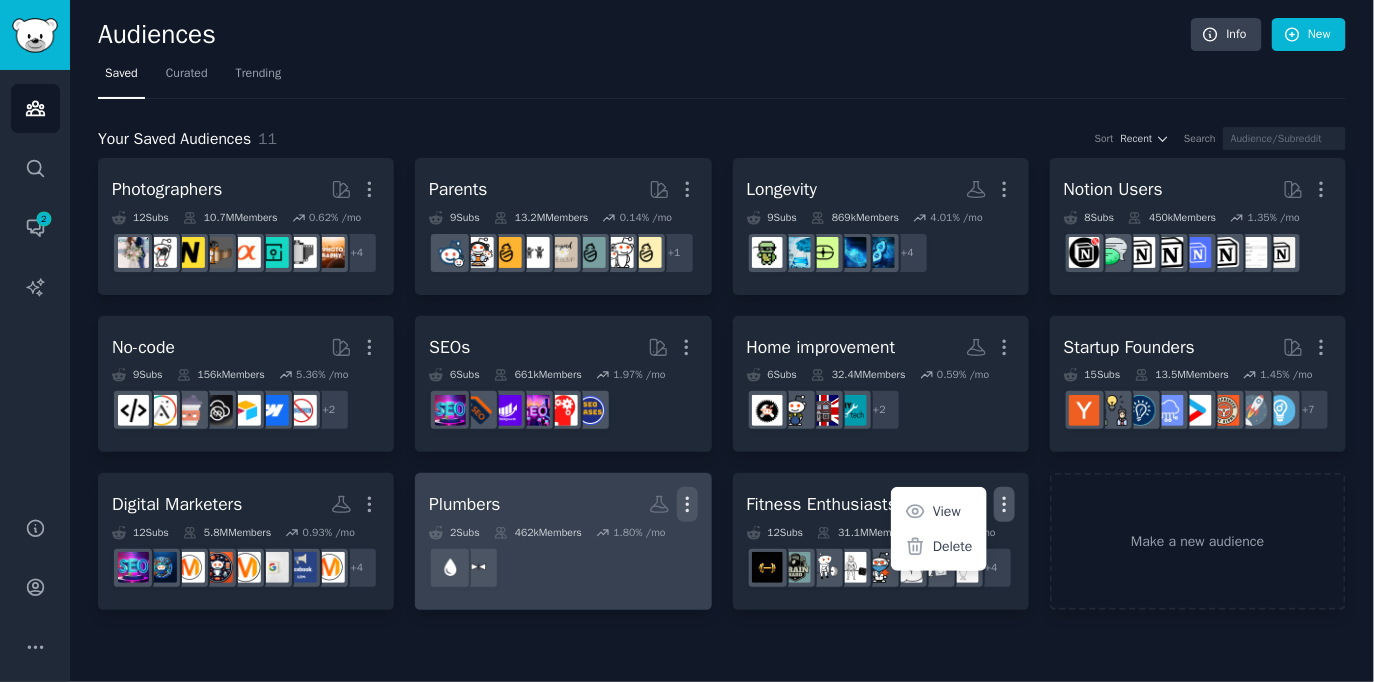 click 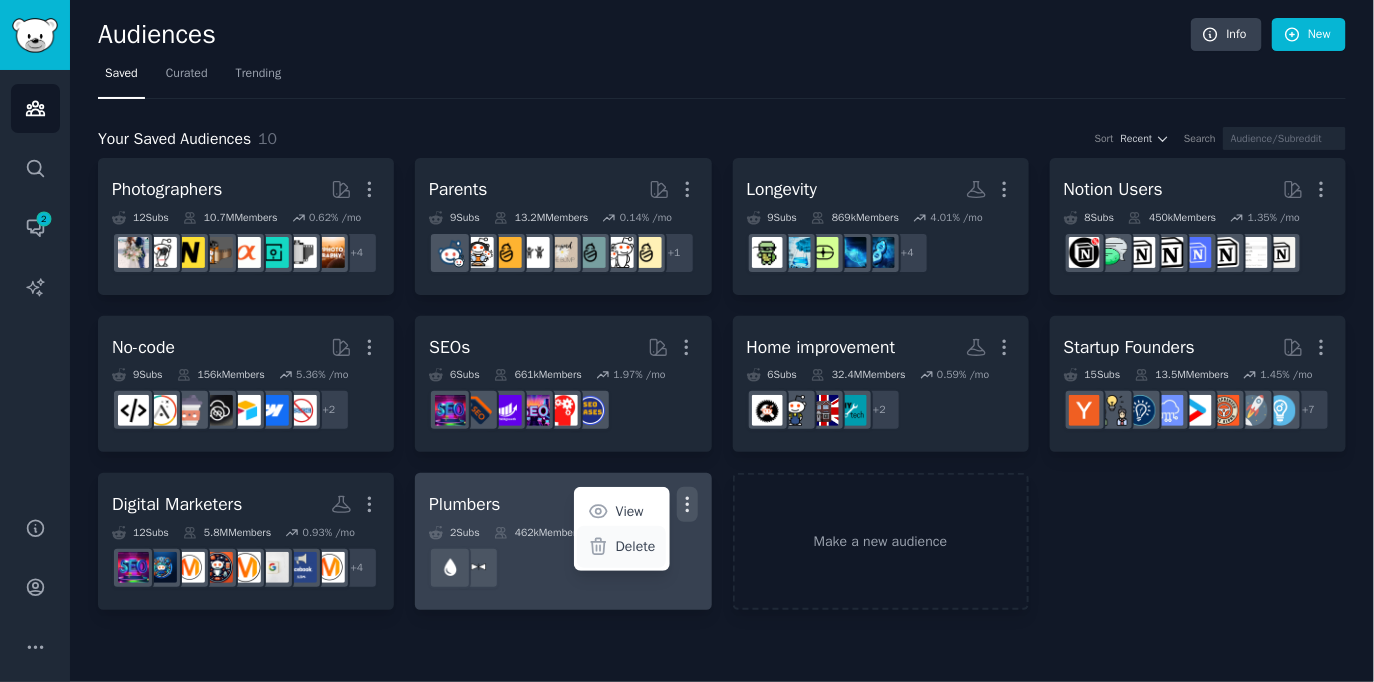 click on "Delete" at bounding box center (636, 546) 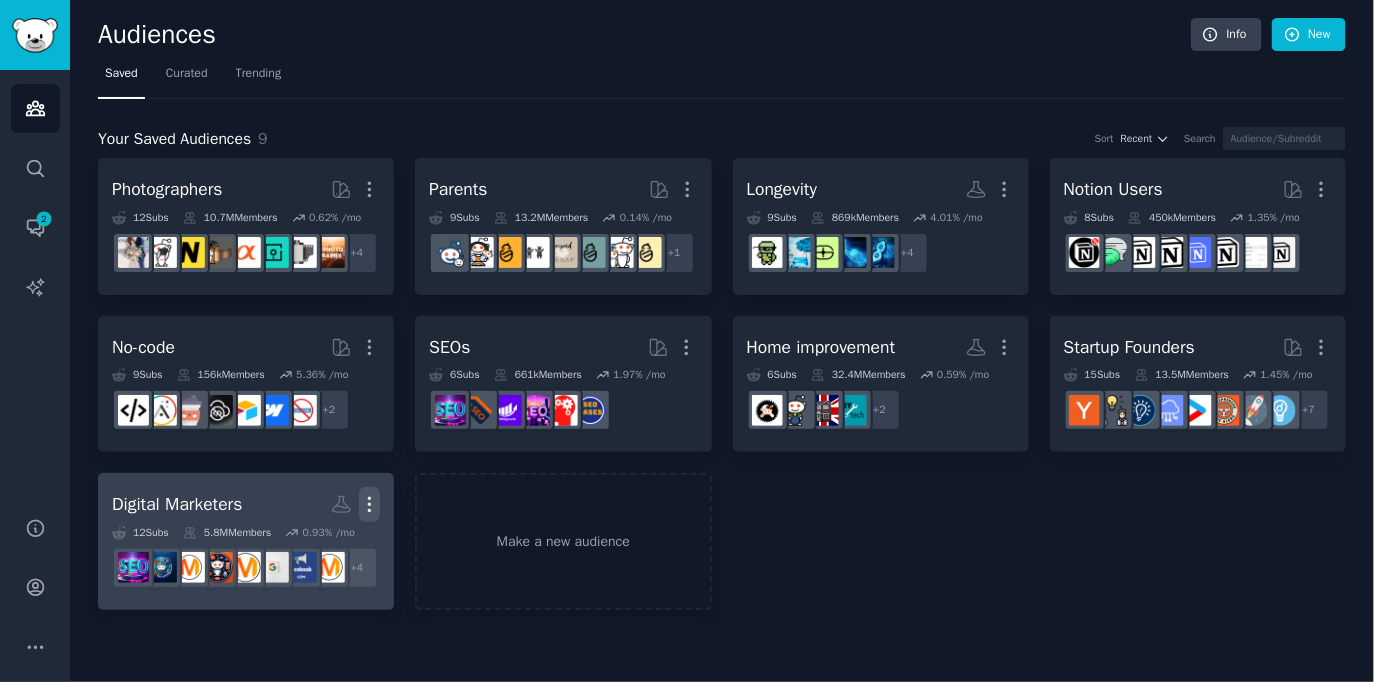 click 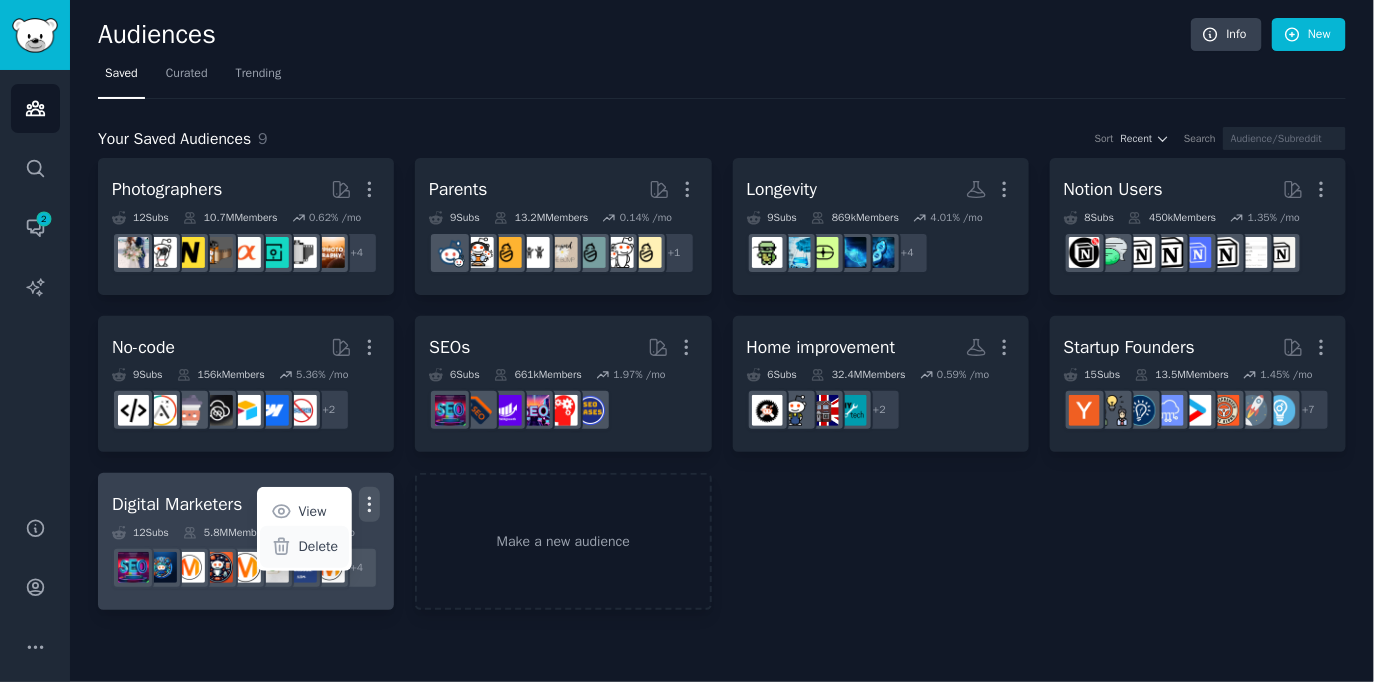 click on "Delete" at bounding box center [319, 546] 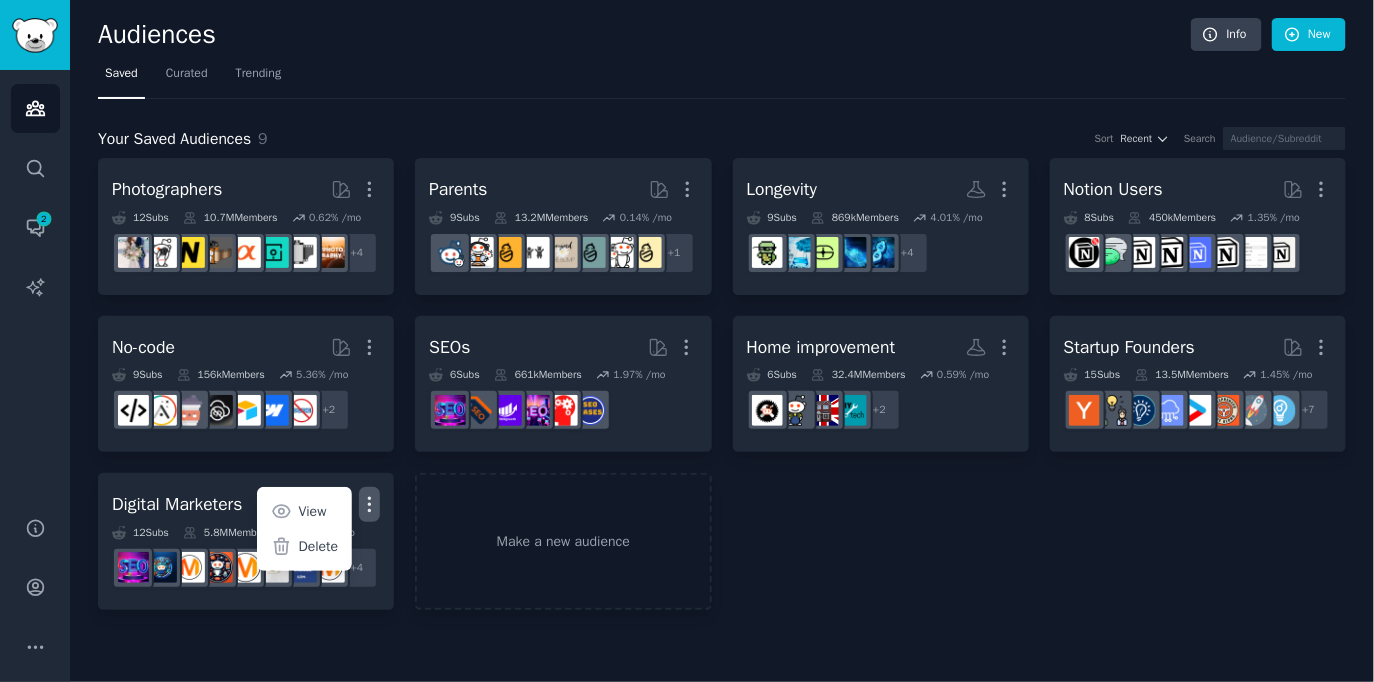 click on "Photographers More 12  Sub s 10.7M  Members 0.62 % /mo r/AskPhotography, r/postprocessing, r/Beginning_Photography, r/photographers + 4 Parents More 9  Sub s 13.2M  Members 0.14 % /mo r/beyondthebump + 1 Longevity More 9  Sub s 869k  Members 4.01 % /mo r/Biohackers + 4 Notion Users More 8  Sub s 450k  Members 1.35 % /mo r/FreeNotionTemplates No-code More 9  Sub s 156k  Members 5.36 % /mo + 2 SEOs Curated by GummySearch More 6  Sub s 661k  Members 1.97 % /mo r/bigseo Home improvement Custom Audience More 6  Sub s 32.4M  Members 0.59 % /mo r/DIY_tech + 2 Startup Founders More 15  Sub s 13.5M  Members 1.45 % /mo r/ycombinator + 7 Digital Marketers More View Delete 12  Sub s 5.8M  Members 0.93 % /mo + 4 Make a new audience" at bounding box center (722, 384) 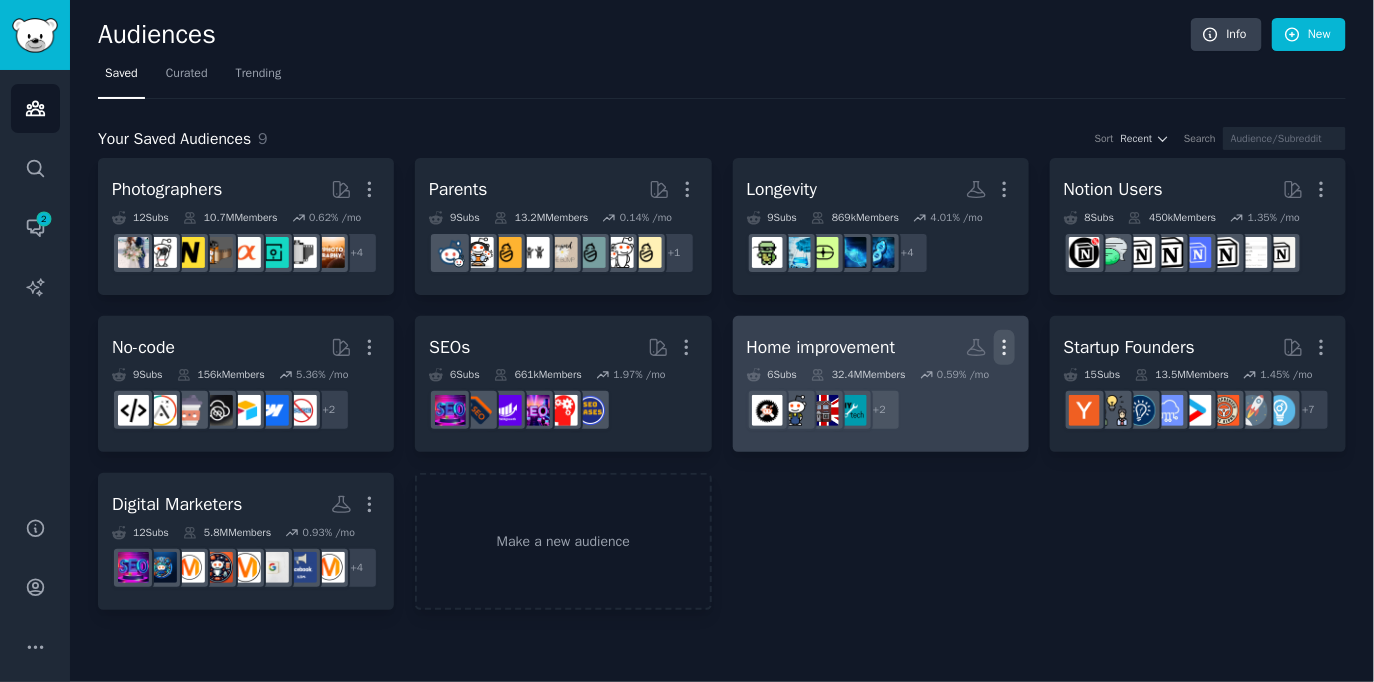 click 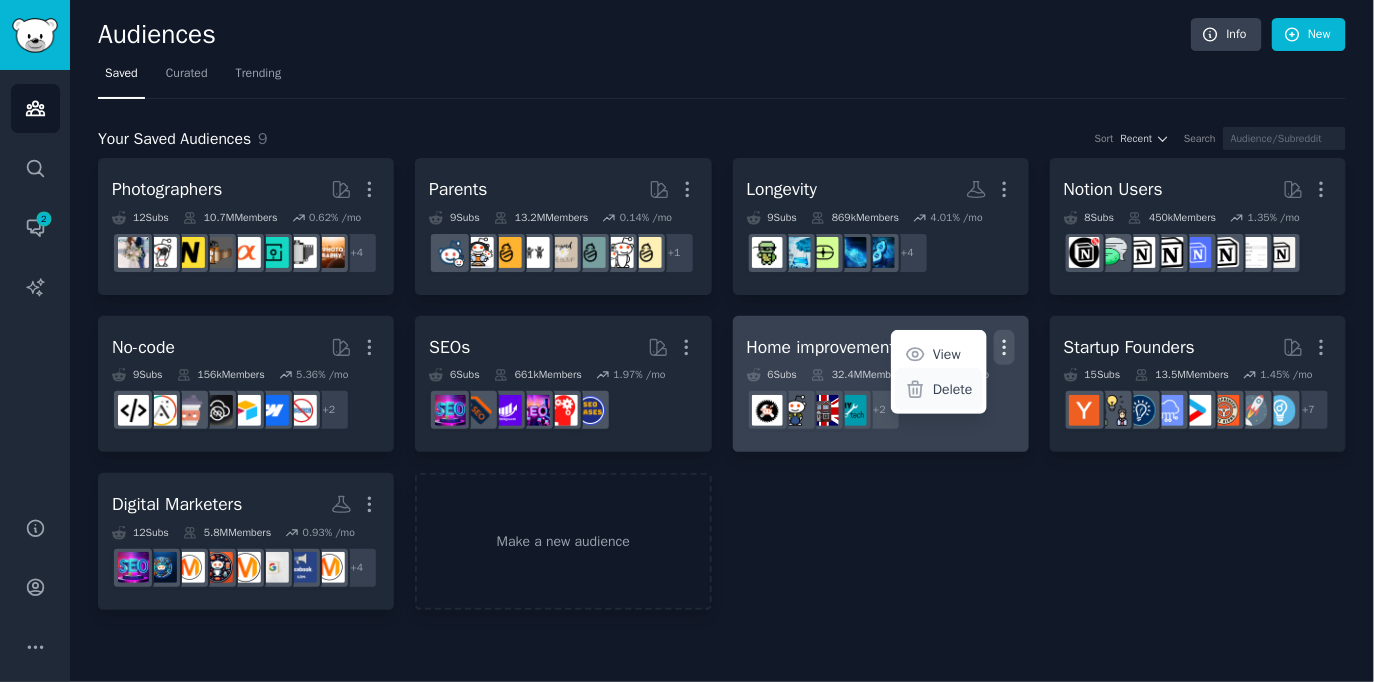 click on "Delete" at bounding box center [953, 389] 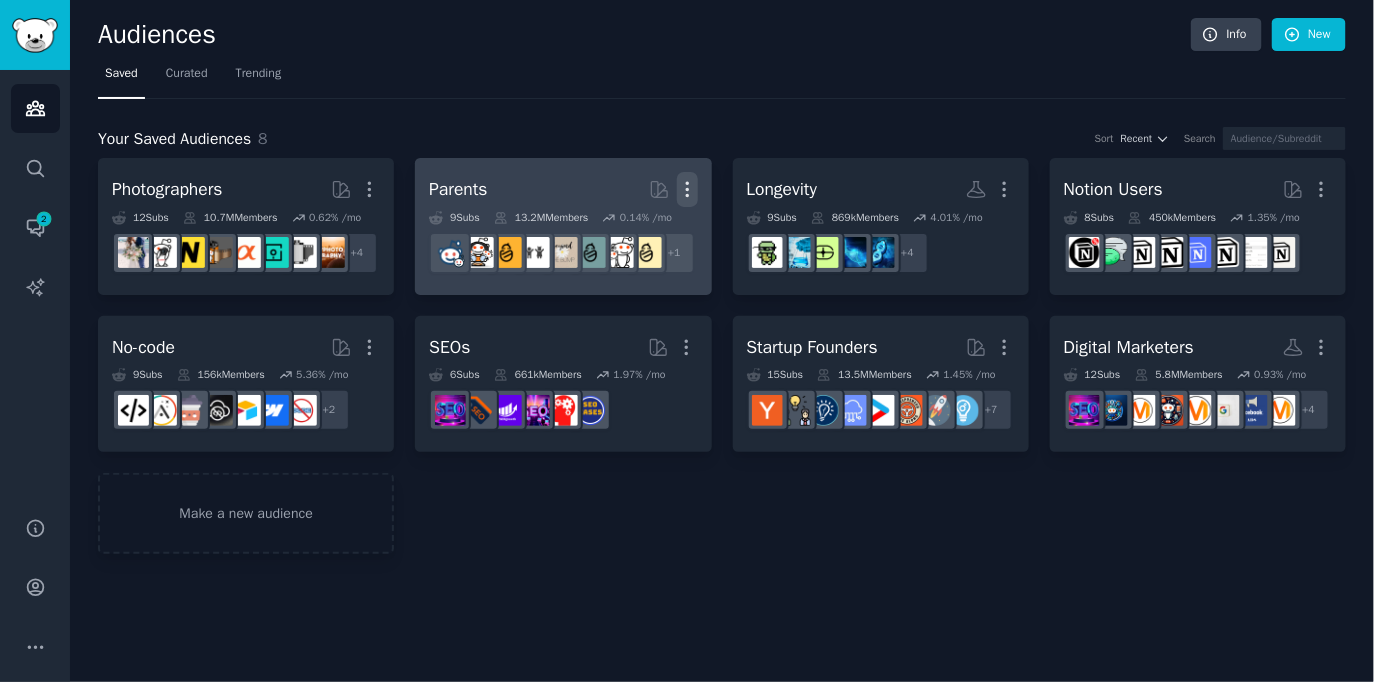 click 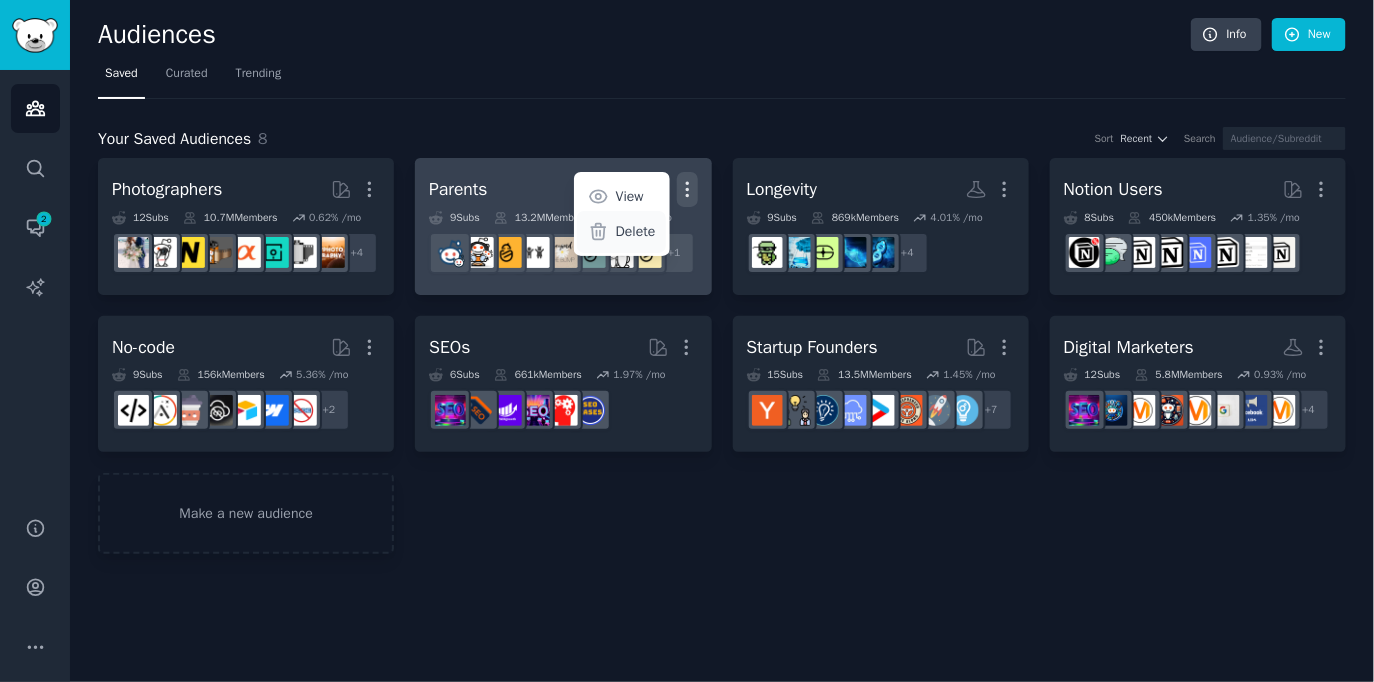 click on "Delete" at bounding box center (636, 231) 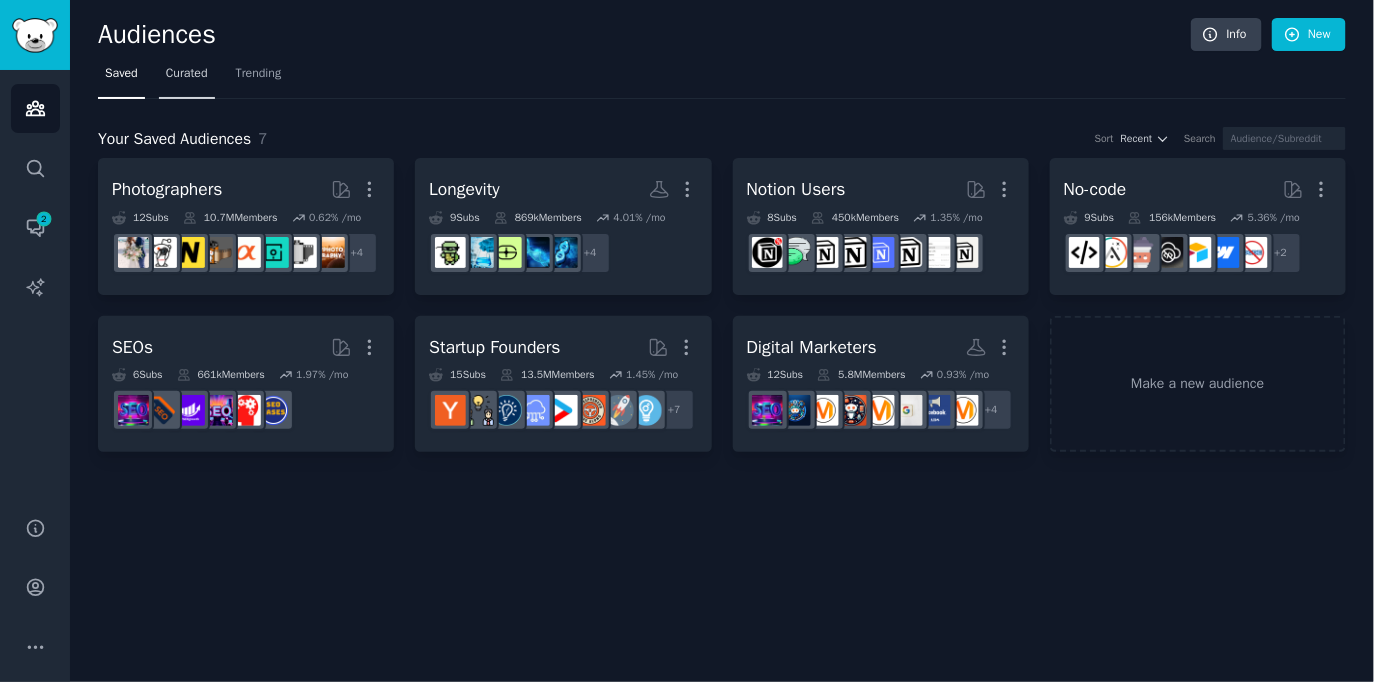 click on "Curated" at bounding box center (187, 74) 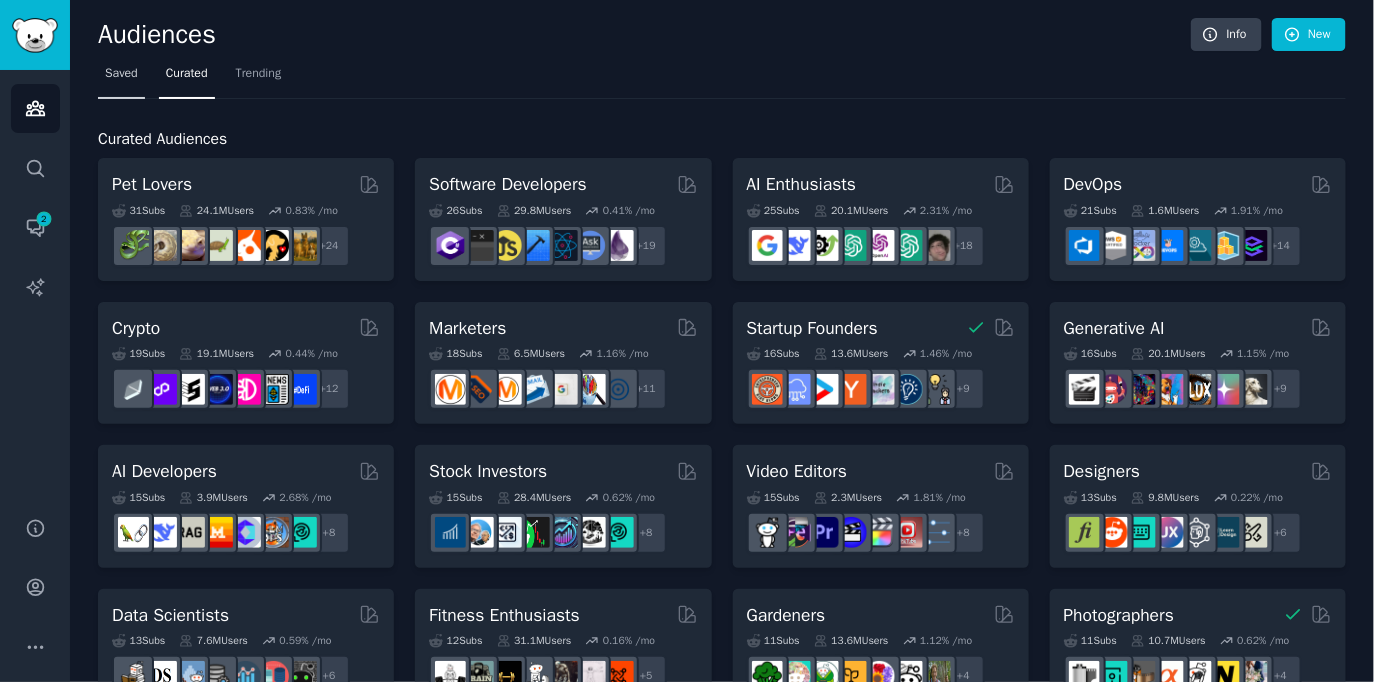 click on "Saved" at bounding box center [121, 74] 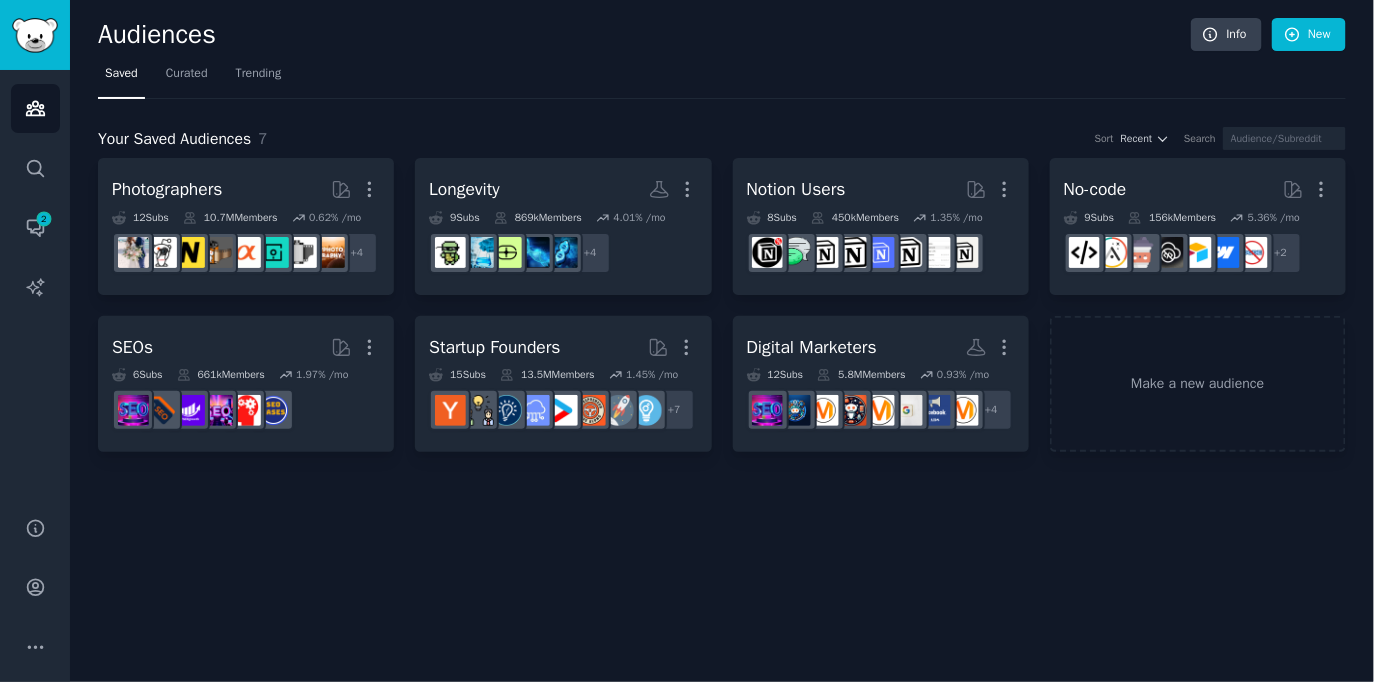 click on "Saved Curated Trending" at bounding box center (722, 78) 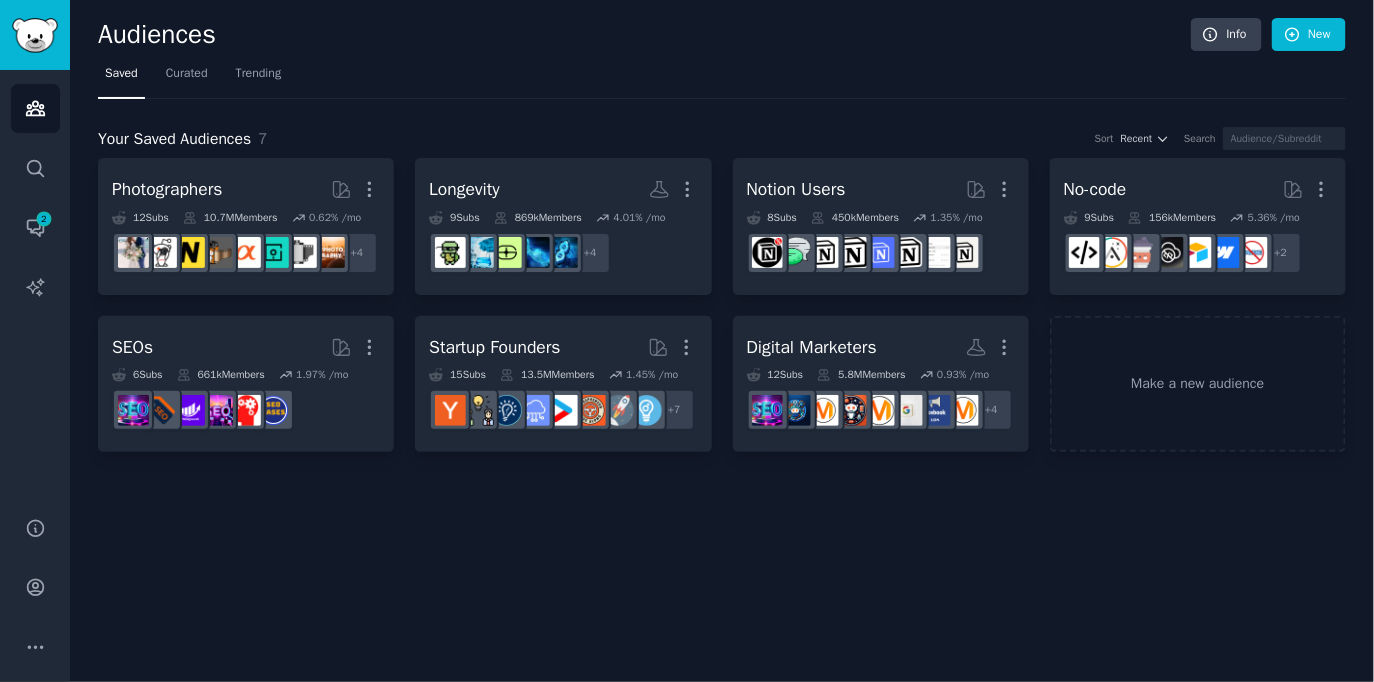 click on "Your Saved Audiences 7 Sort Recent Search Photographers More 12  Sub s 10.7M  Members 0.62 % /mo + 4 Longevity More 9  Sub s 869k  Members 4.01 % /mo + 4 Notion Users More 8  Sub s 450k  Members 1.35 % /mo No-code More 9  Sub s 156k  Members 5.36 % /mo + 2 SEOs More 6  Sub s 661k  Members 1.97 % /mo Startup Founders More 15  Sub s 13.5M  Members 1.45 % /mo + 7 Digital Marketers More 12  Sub s 5.8M  Members 0.93 % /mo + 4 Make a new audience" at bounding box center [722, 276] 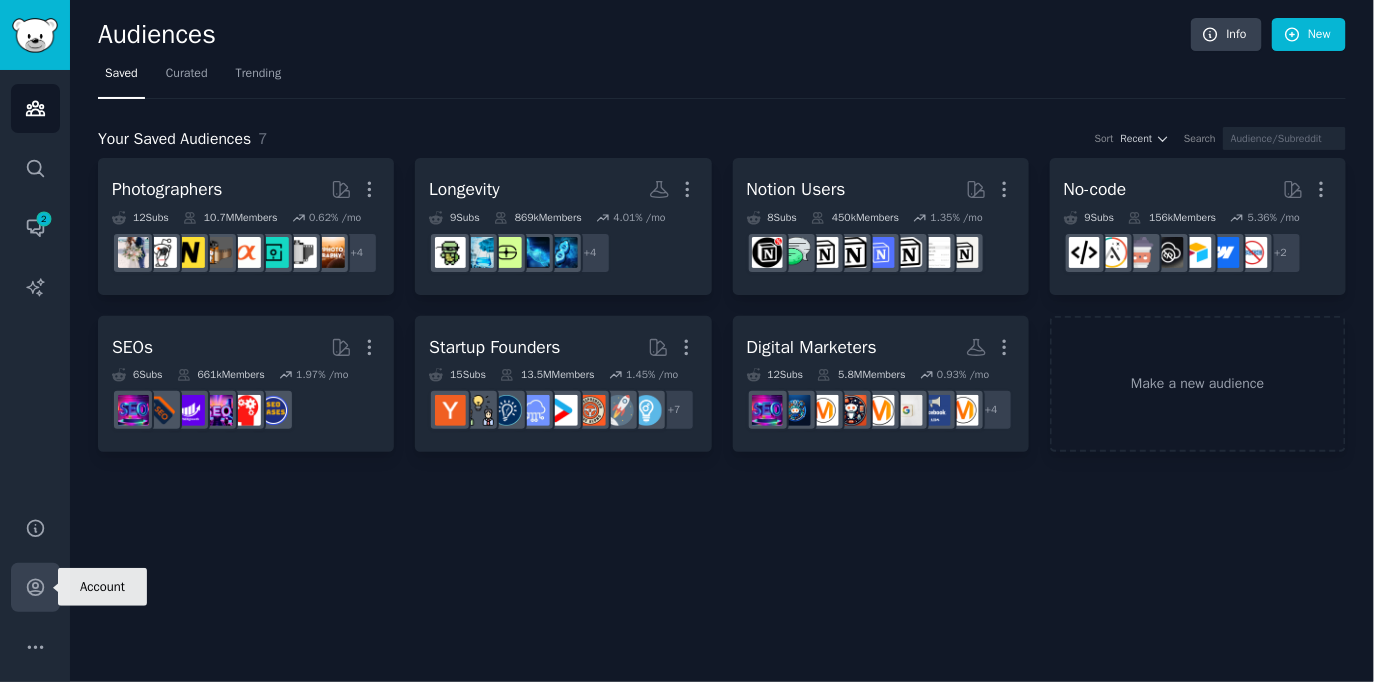click 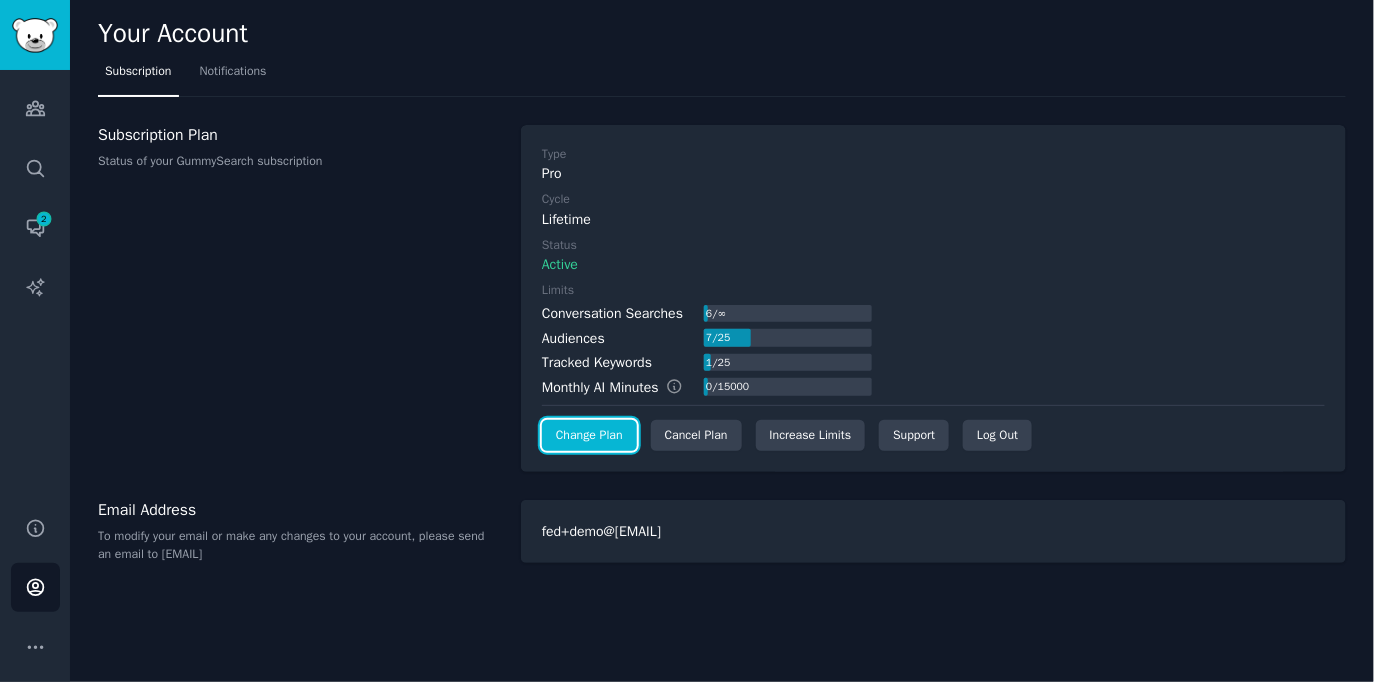 click on "Change Plan" at bounding box center [589, 436] 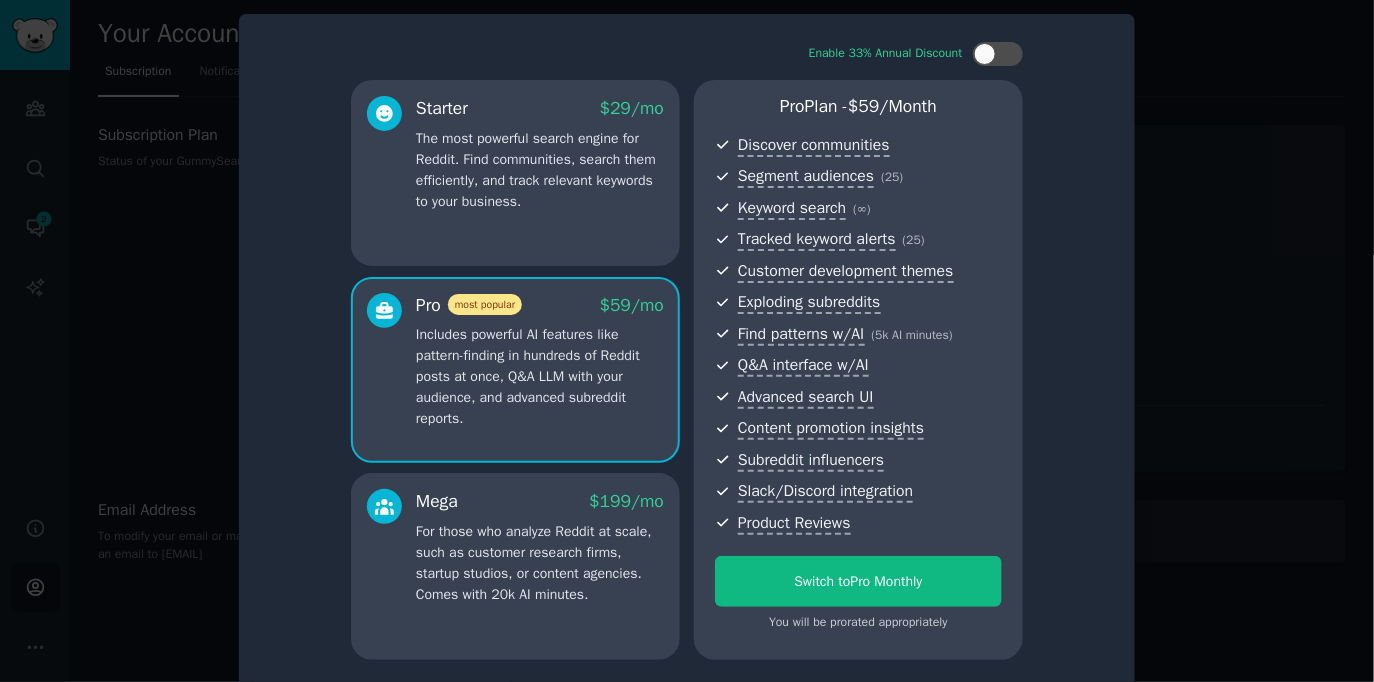 click at bounding box center (687, 341) 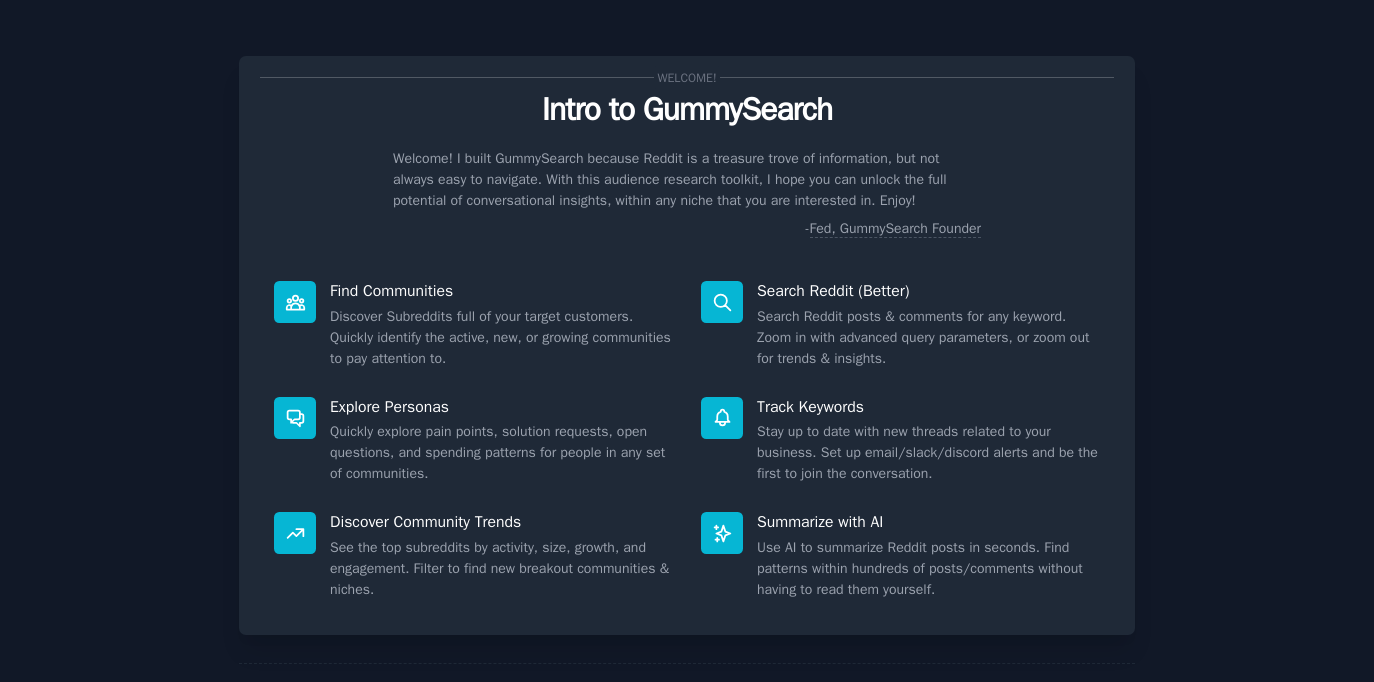 scroll, scrollTop: 0, scrollLeft: 0, axis: both 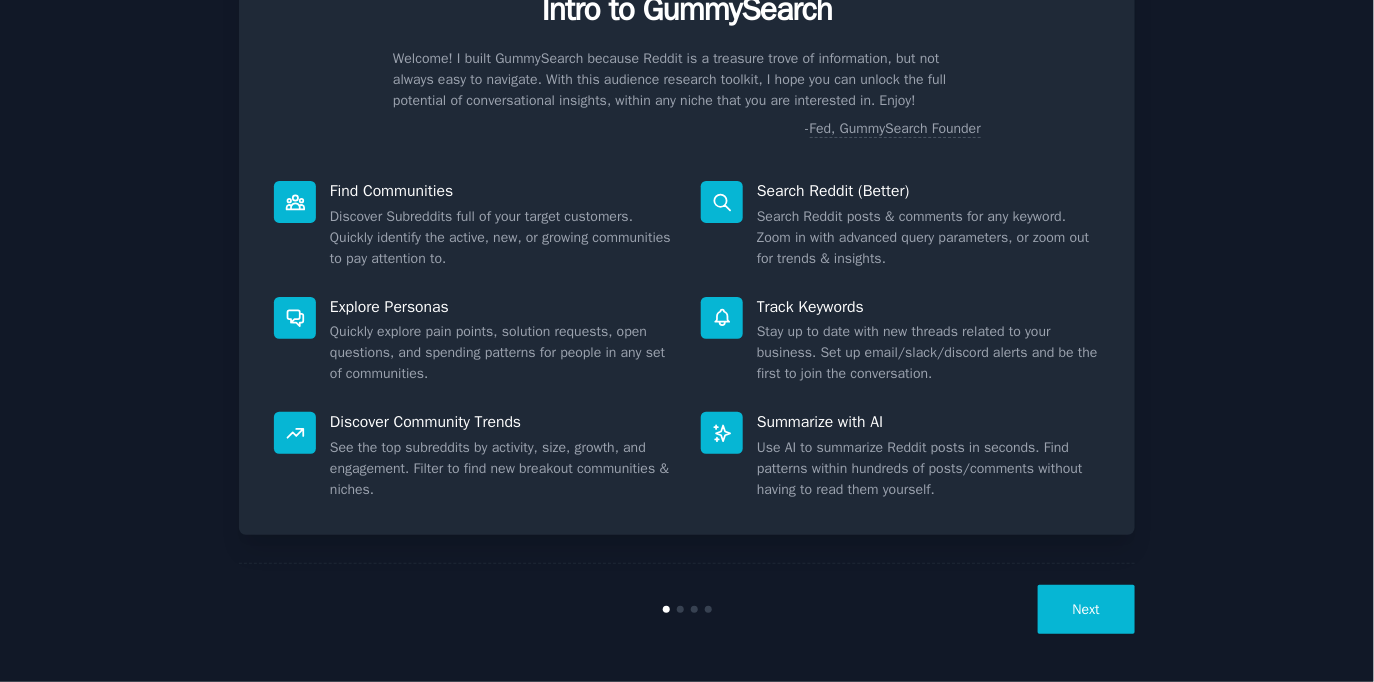 click on "Next" at bounding box center (1086, 609) 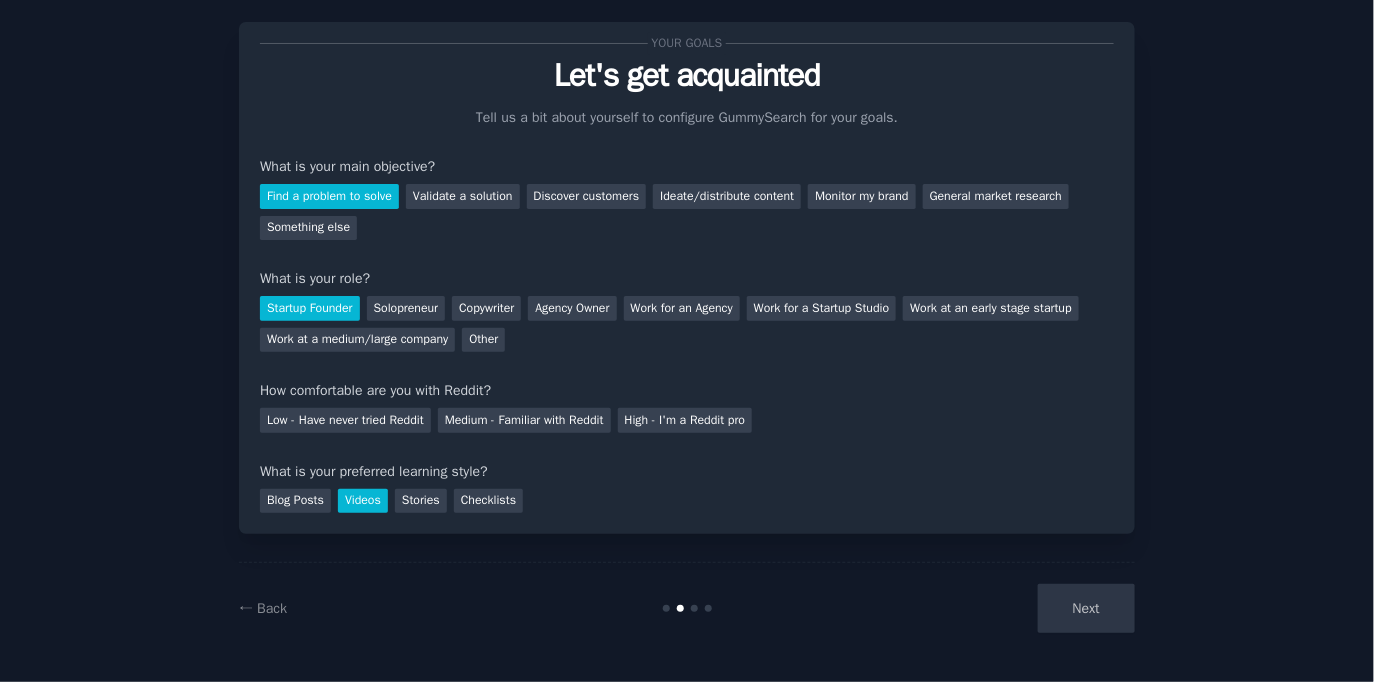 scroll, scrollTop: 33, scrollLeft: 0, axis: vertical 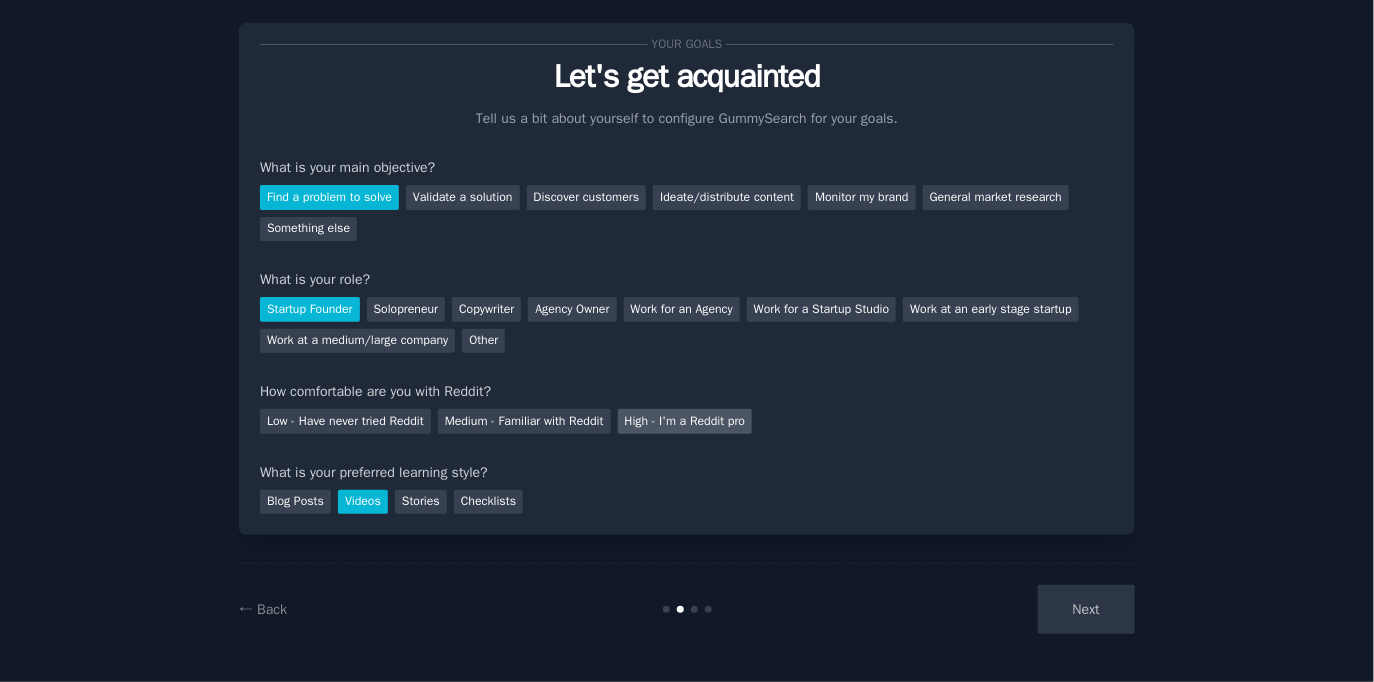 click on "High - I'm a Reddit pro" at bounding box center [685, 421] 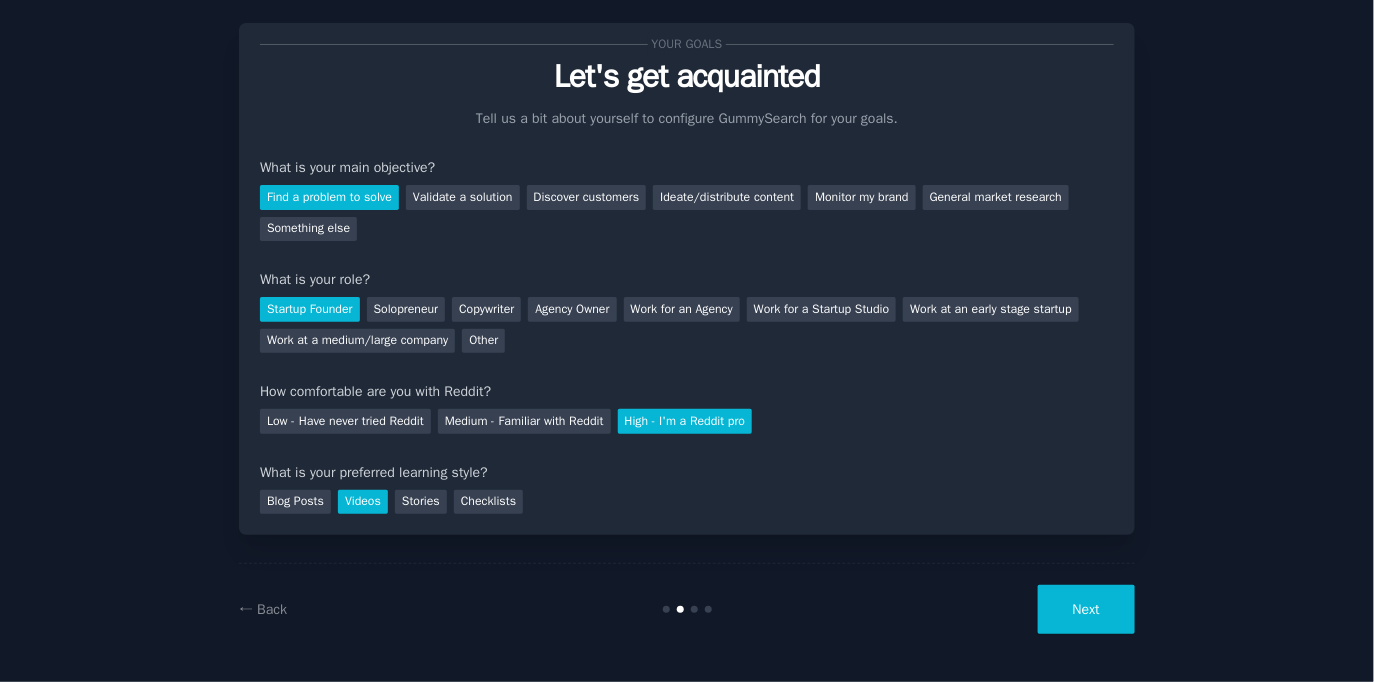 click on "Next" at bounding box center (1086, 609) 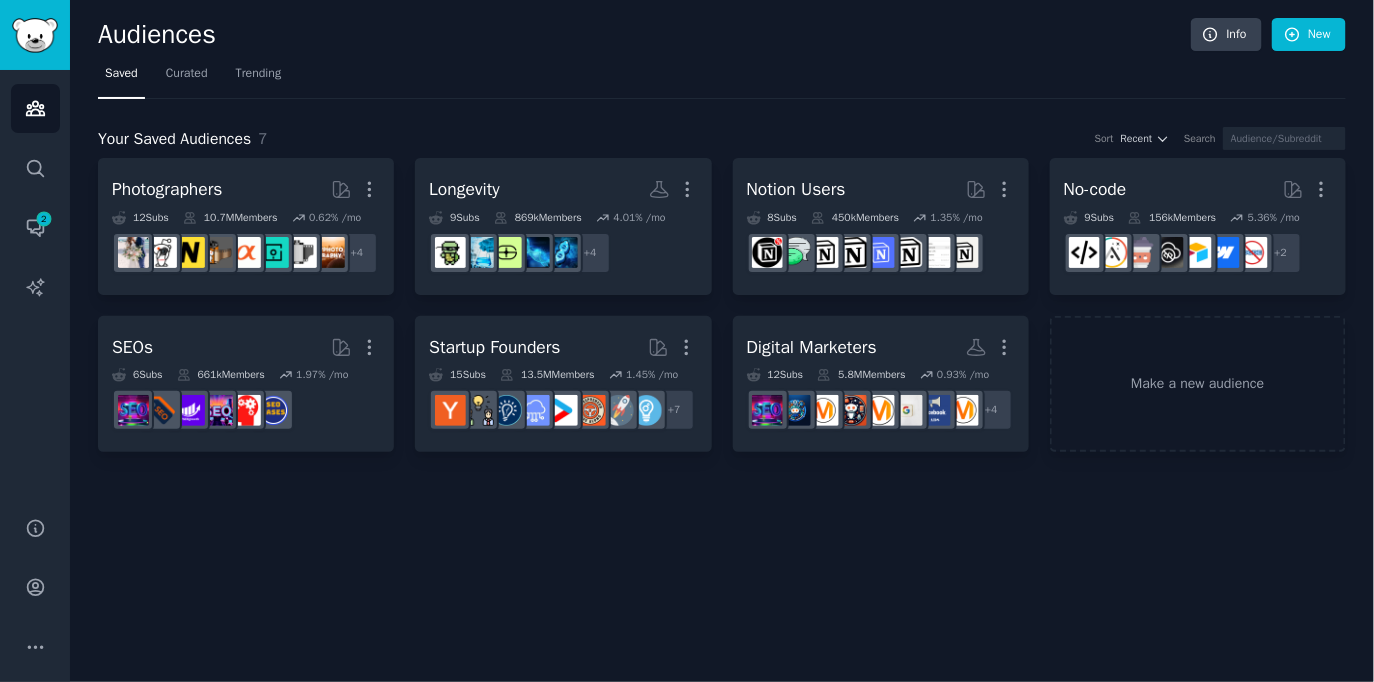 click on "Your Saved Audiences 7 Sort Recent Search Photographers More 12  Sub s 10.7M  Members 0.62 % /mo + 4 Longevity More 9  Sub s 869k  Members 4.01 % /mo + 4 Notion Users More 8  Sub s 450k  Members 1.35 % /mo No-code More 9  Sub s 156k  Members 5.36 % /mo + 2 SEOs More 6  Sub s 661k  Members 1.97 % /mo Startup Founders More 15  Sub s 13.5M  Members 1.45 % /mo + 7 Digital Marketers More 12  Sub s 5.8M  Members 0.93 % /mo + 4 Make a new audience" at bounding box center [722, 276] 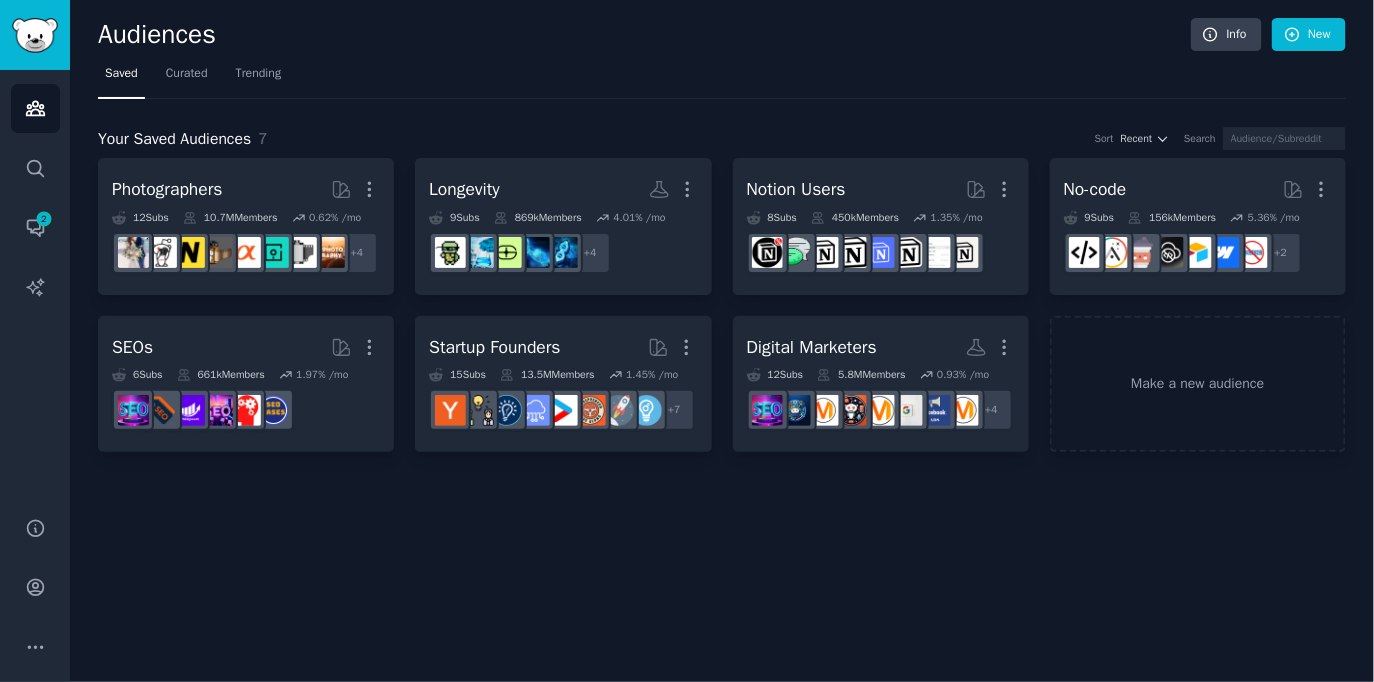 click on "Your Saved Audiences 7 Sort Recent Search Photographers More 12  Sub s 10.7M  Members 0.62 % /mo + 4 Longevity More 9  Sub s 869k  Members 4.01 % /mo + 4 Notion Users More 8  Sub s 450k  Members 1.35 % /mo No-code More 9  Sub s 156k  Members 5.36 % /mo + 2 SEOs More 6  Sub s 661k  Members 1.97 % /mo Startup Founders More 15  Sub s 13.5M  Members 1.45 % /mo + 7 Digital Marketers More 12  Sub s 5.8M  Members 0.93 % /mo + 4 Make a new audience" at bounding box center [722, 276] 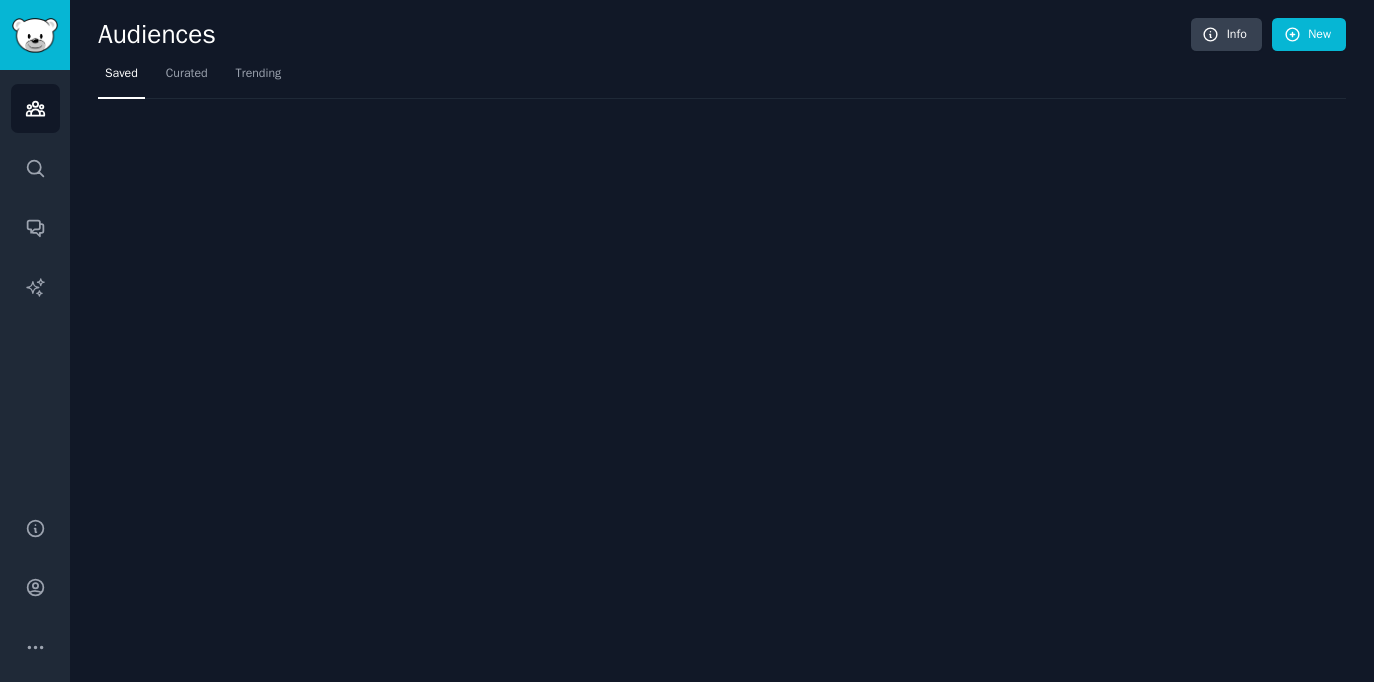 scroll, scrollTop: 0, scrollLeft: 0, axis: both 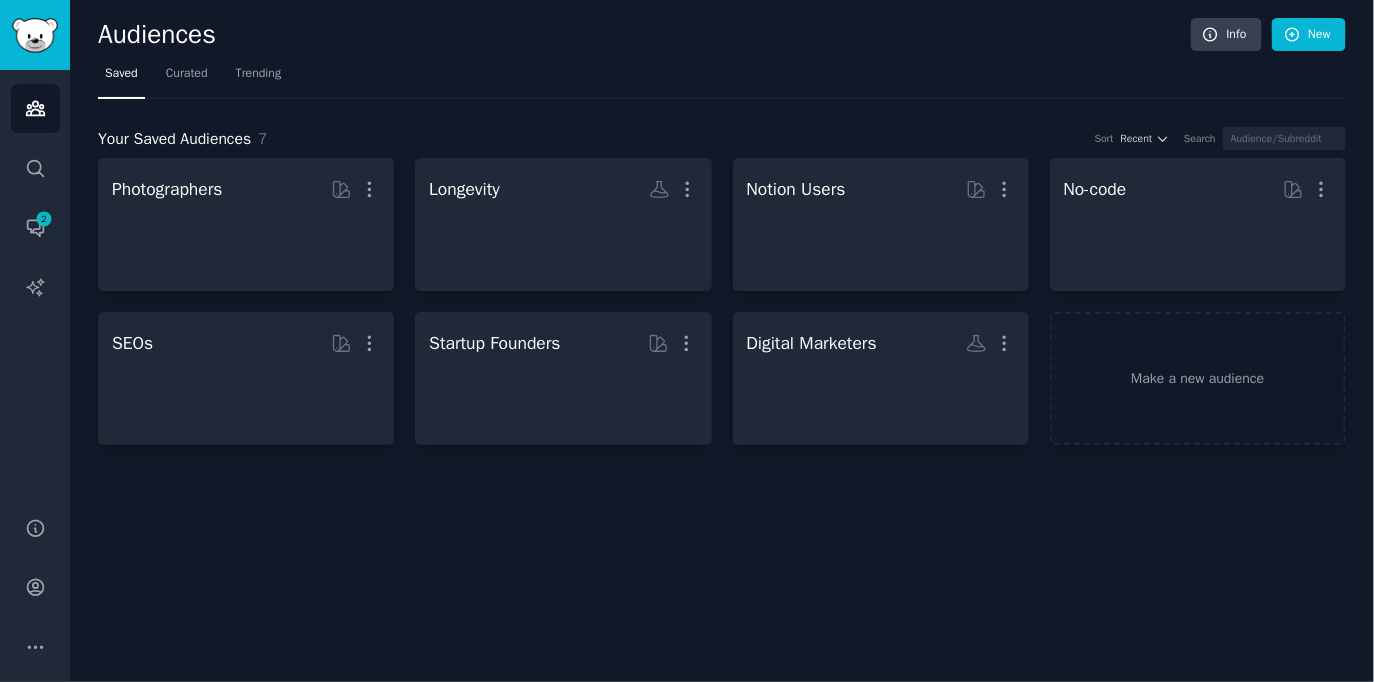 click on "Your Saved Audiences 7 Sort Recent Search Photographers More Longevity More Notion Users More No-code More SEOs More Startup Founders More Digital Marketers More Make a new audience" at bounding box center [722, 272] 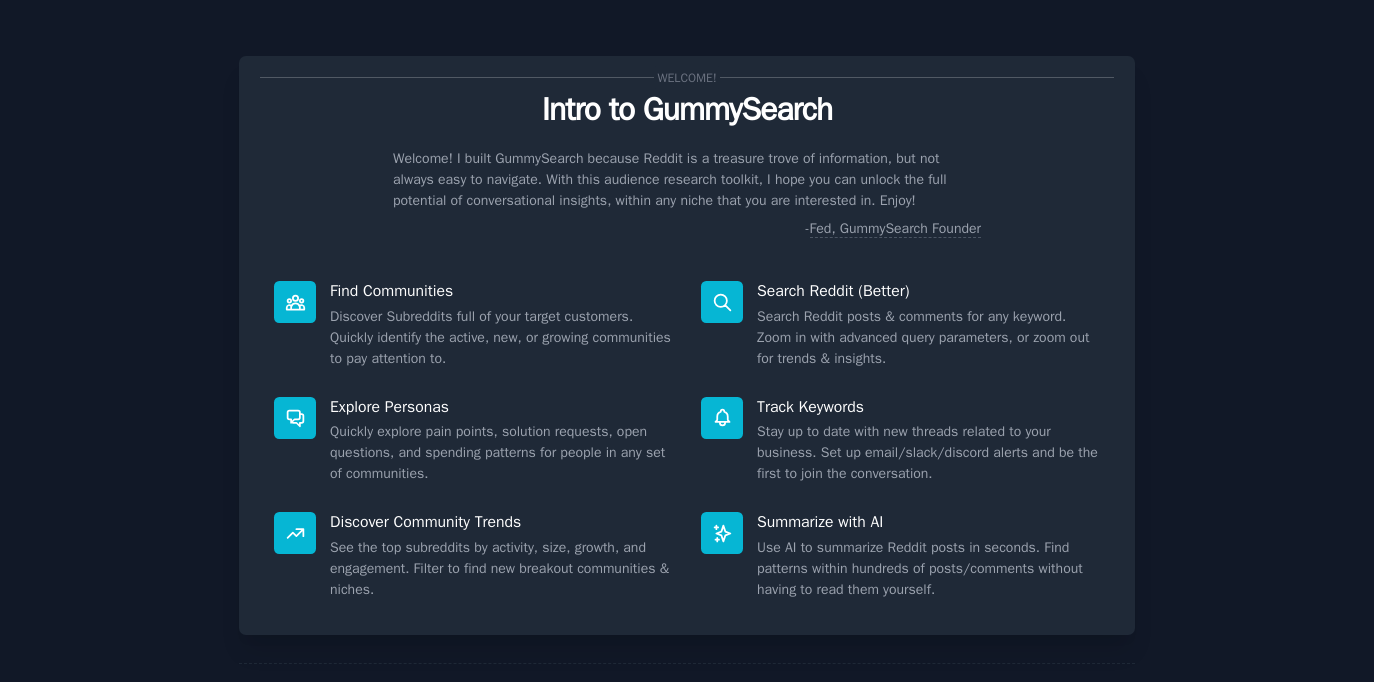 scroll, scrollTop: 0, scrollLeft: 0, axis: both 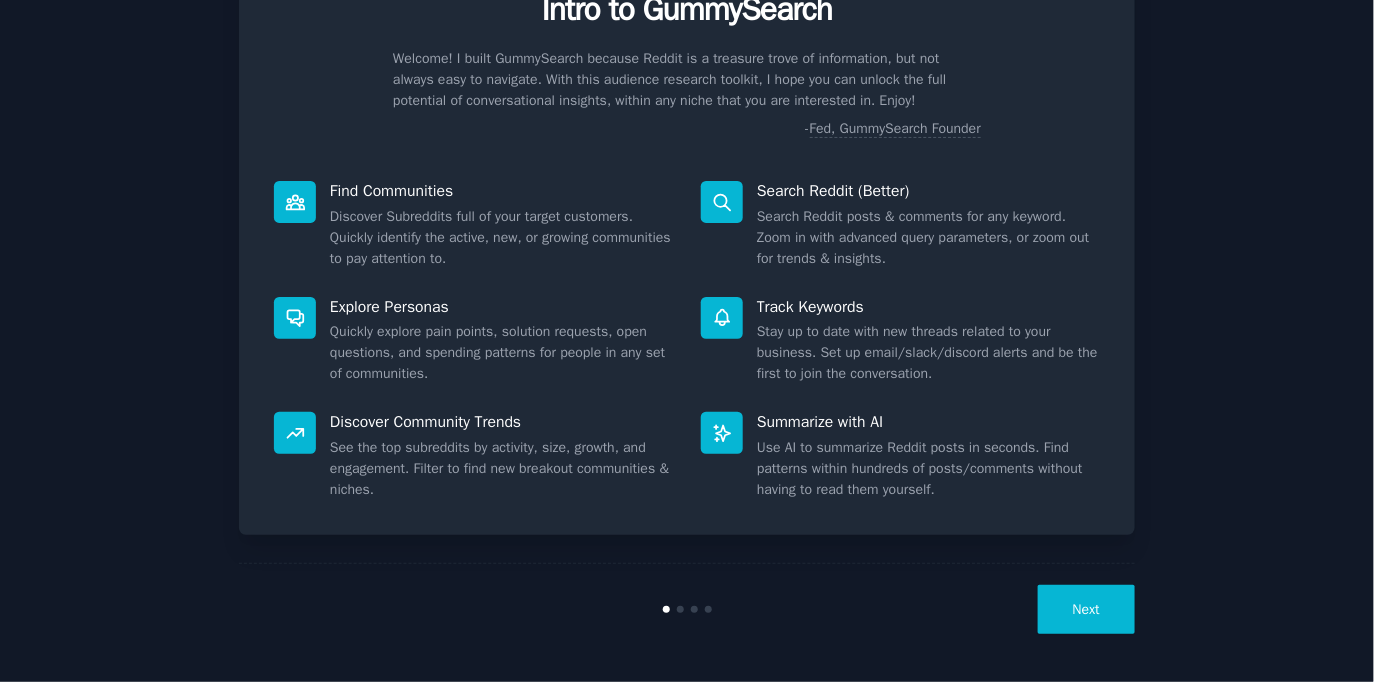click on "Welcome! Intro to GummySearch Welcome! I built GummySearch because Reddit is a treasure trove of information, but not always easy to navigate. With this audience research toolkit, I hope you can unlock the full potential of conversational insights, within any niche that you are interested in. Enjoy! -  Fed, GummySearch Founder Find Communities Discover Subreddits full of your target customers. Quickly identify the active, new, or growing communities to pay attention to. Search Reddit (Better) Search Reddit posts & comments for any keyword. Zoom in with advanced query parameters, or zoom out for trends & insights. Explore Personas Quickly explore pain points, solution requests, open questions, and spending patterns for people in any set of communities. Track Keywords Stay up to date with new threads related to your business. Set up email/slack/discord alerts and be the first to join the conversation. Discover Community Trends Summarize with AI Next" at bounding box center (687, 291) 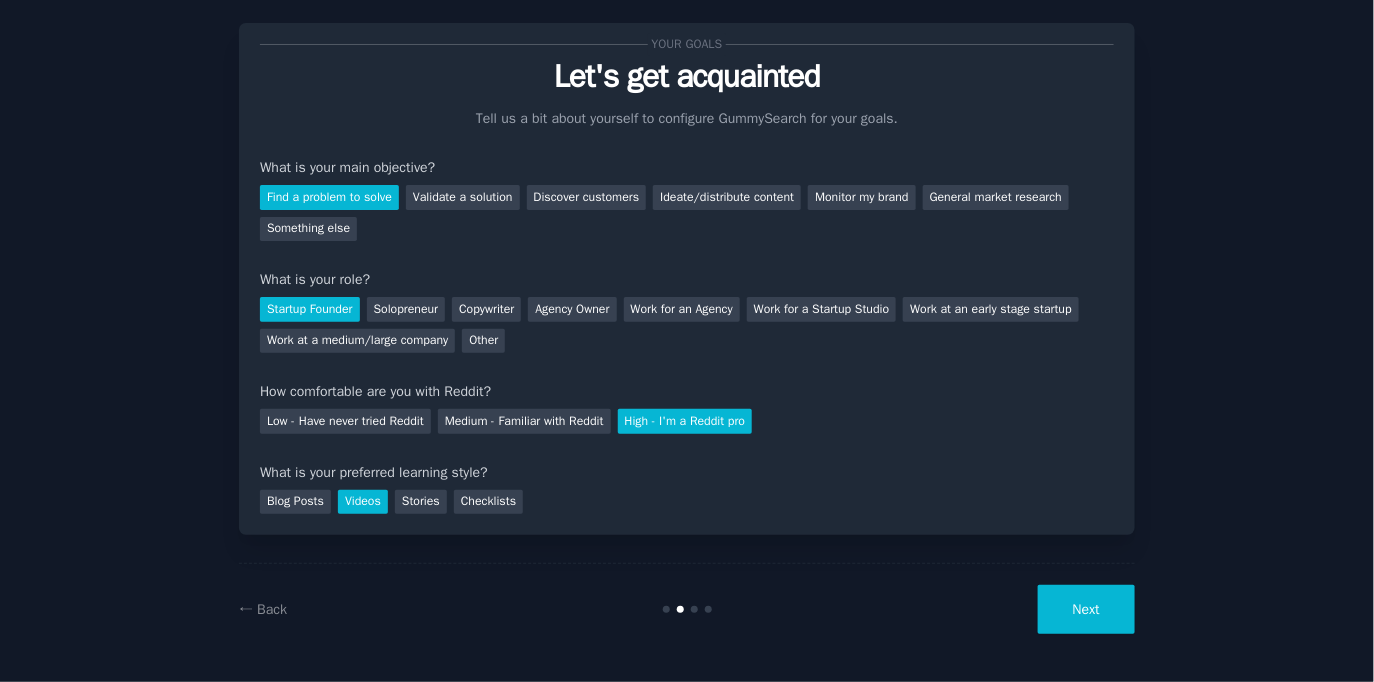 click on "Next" at bounding box center (1086, 609) 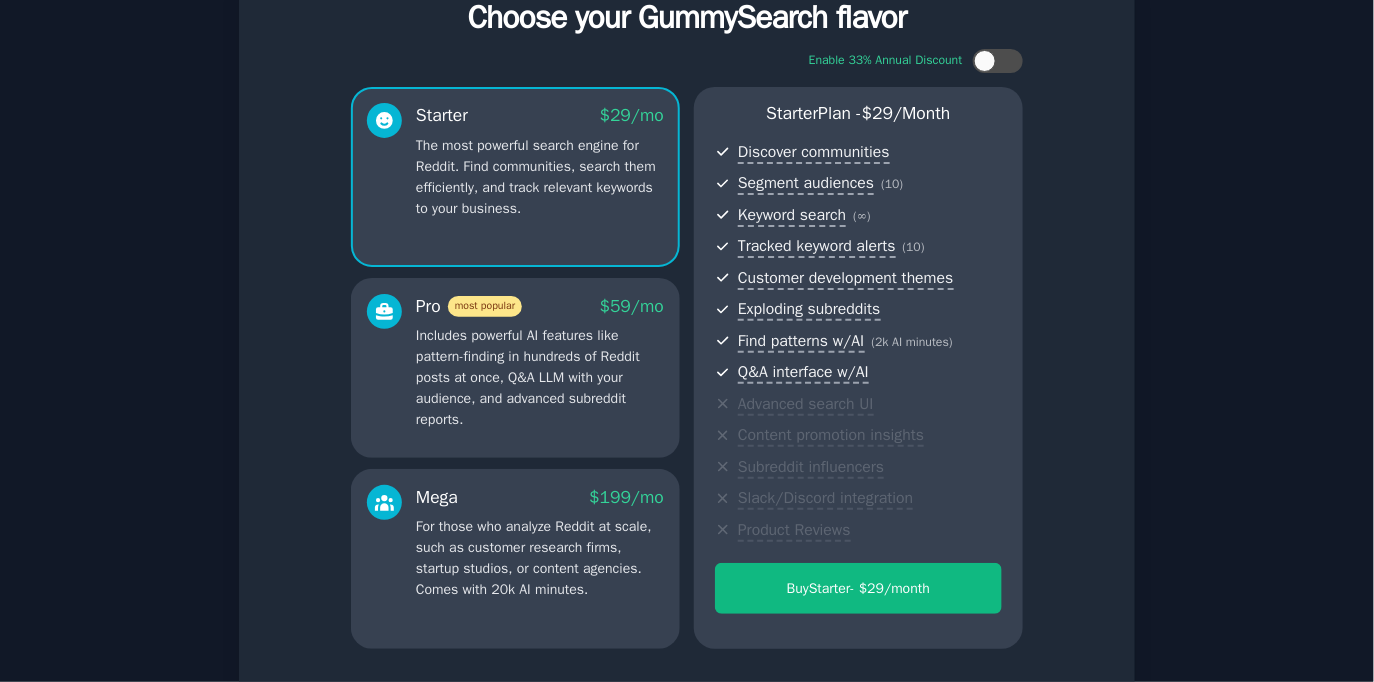 scroll, scrollTop: 97, scrollLeft: 0, axis: vertical 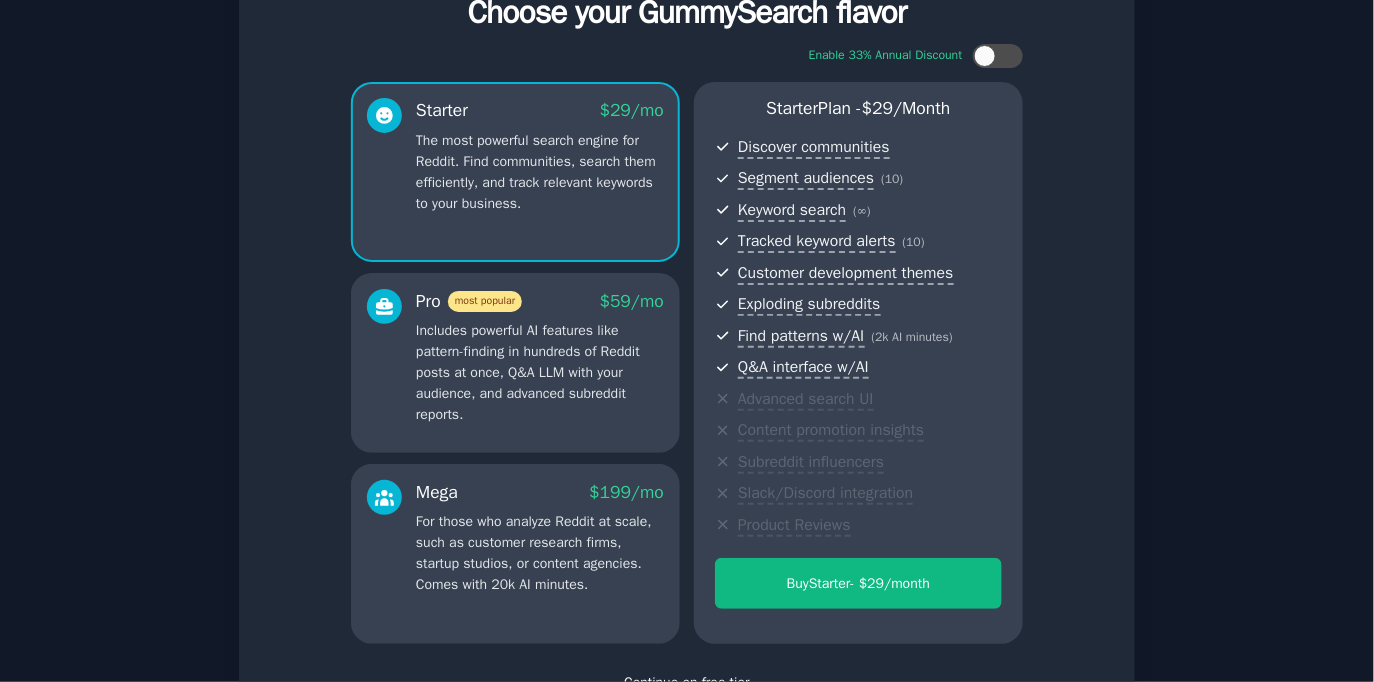 click on "Includes powerful AI features like pattern-finding in hundreds of Reddit posts at once, Q&A LLM with your audience, and advanced subreddit reports." at bounding box center [540, 372] 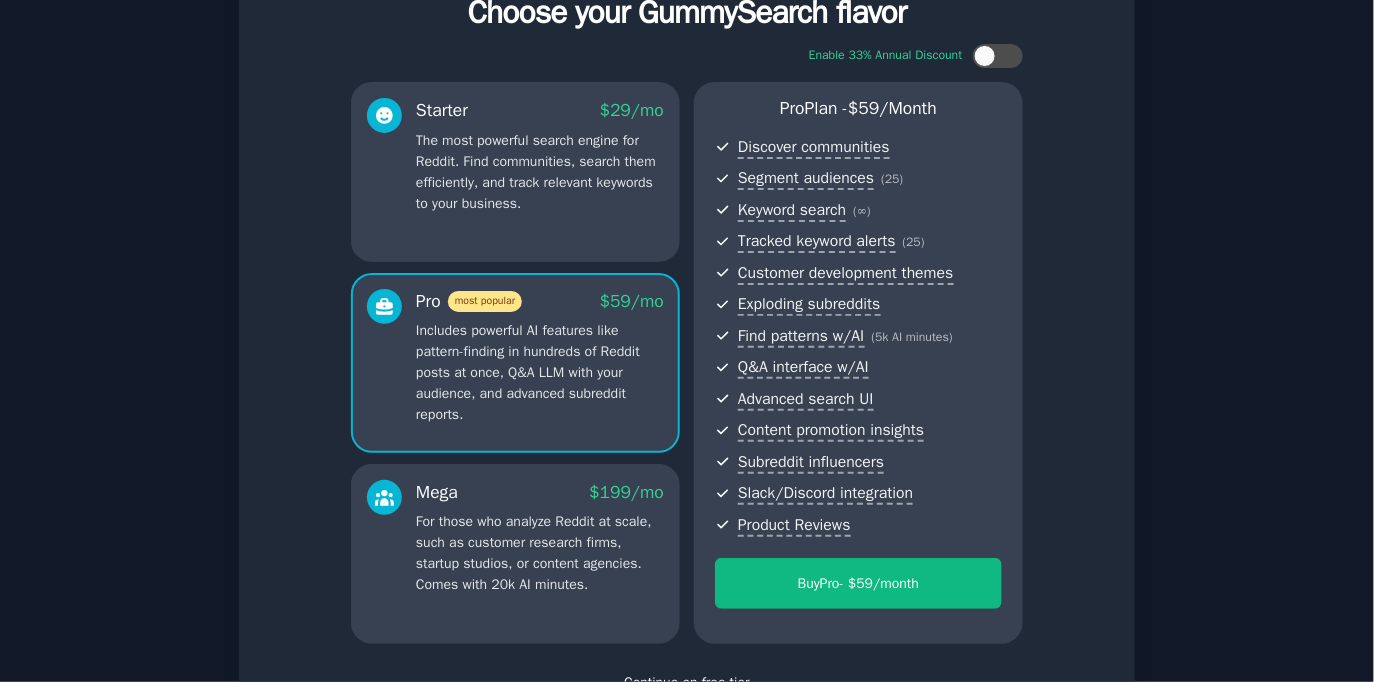 click on "The most powerful search engine for Reddit. Find communities, search them efficiently, and track relevant keywords to your business." at bounding box center [540, 172] 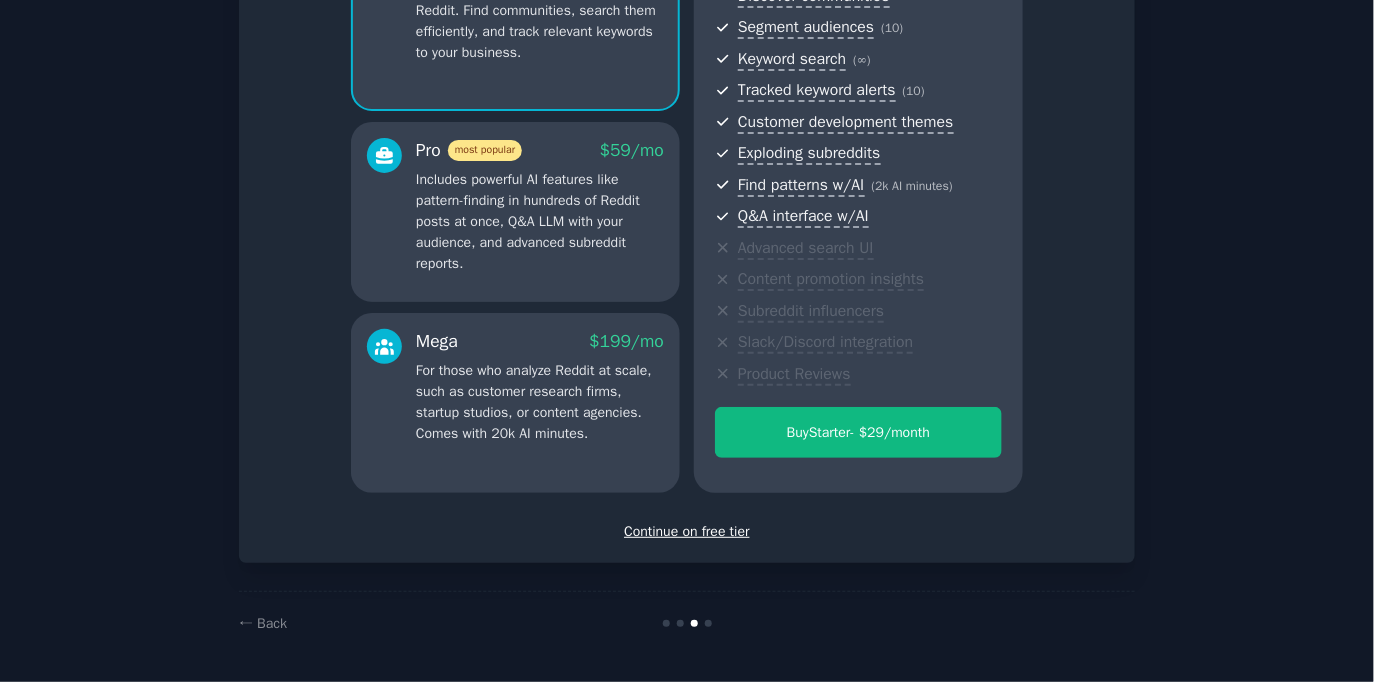 click on "Continue on free tier" at bounding box center [687, 531] 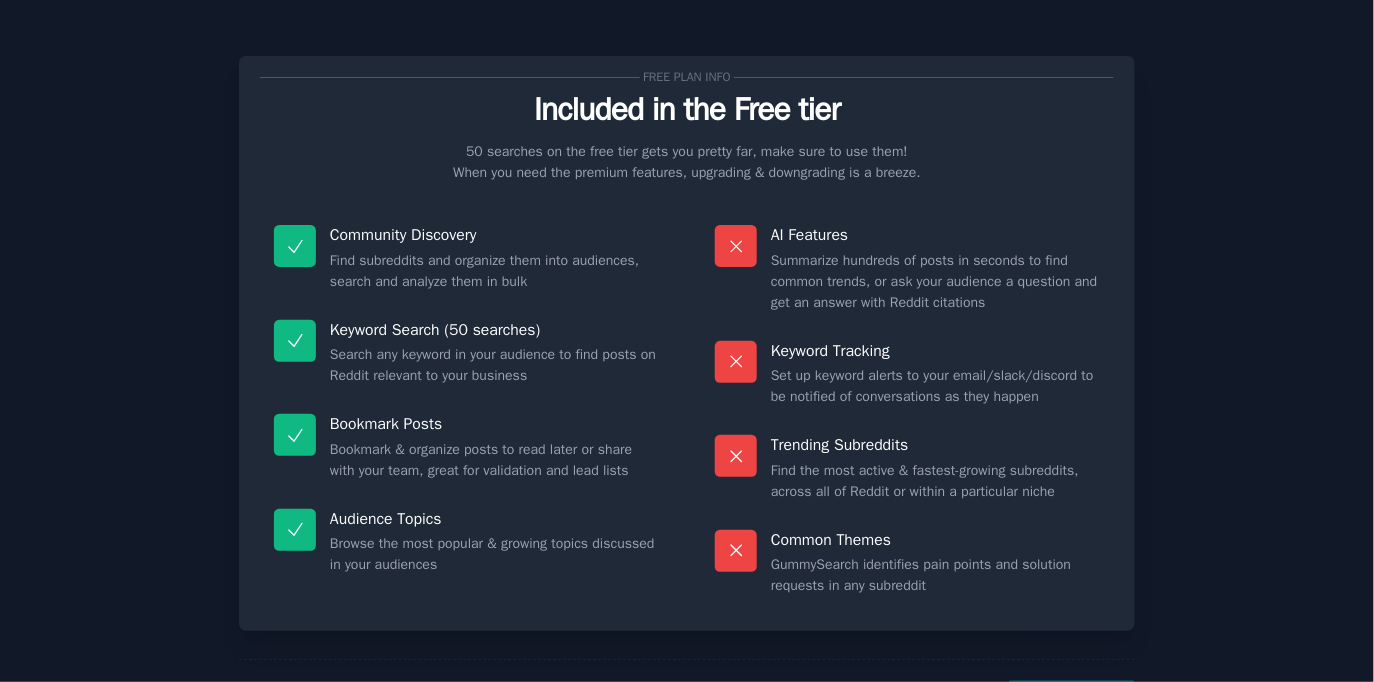 scroll, scrollTop: 96, scrollLeft: 0, axis: vertical 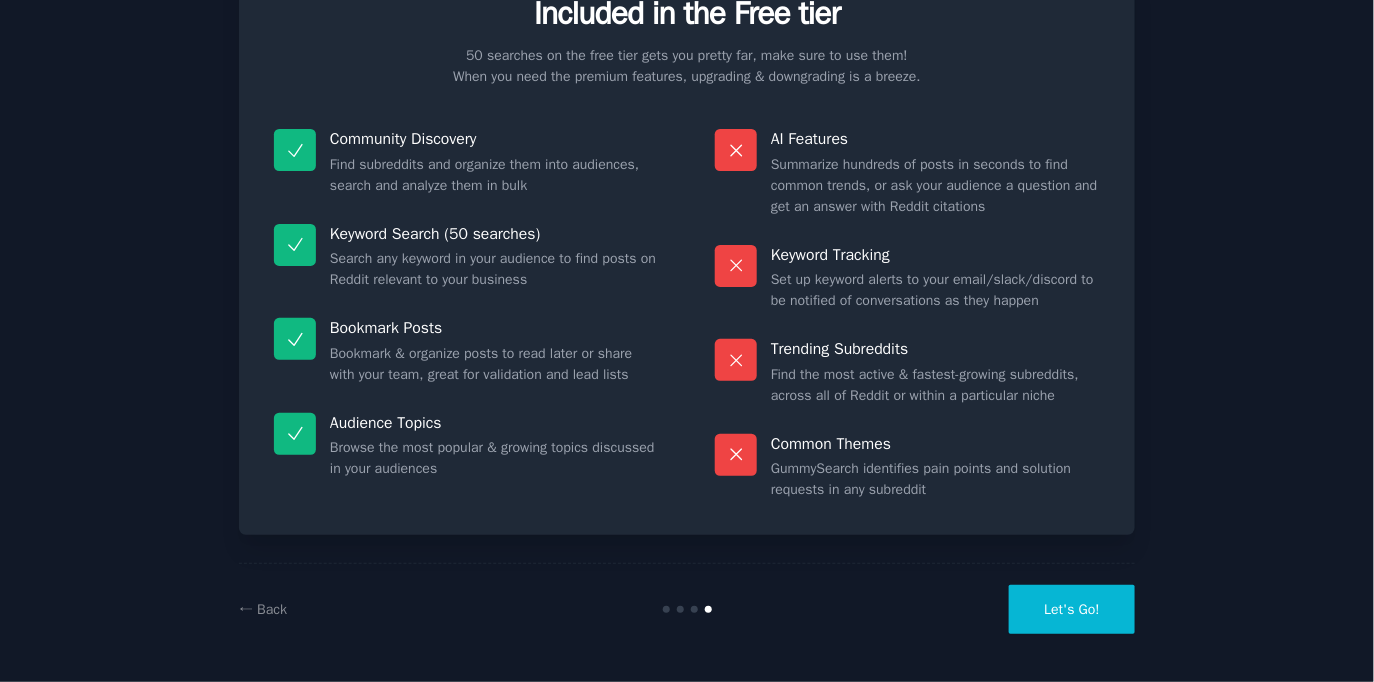 click on "Let's Go!" at bounding box center [1072, 609] 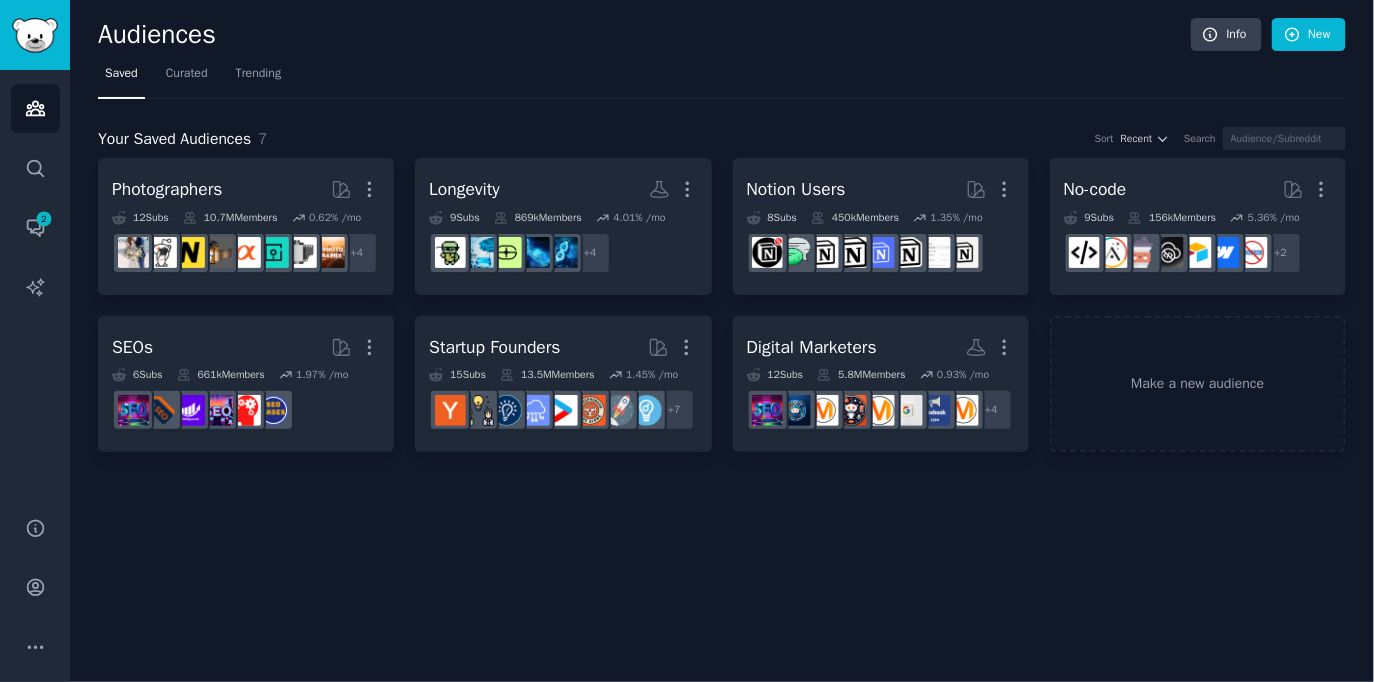 click on "Your Saved Audiences 7 Sort Recent Search Photographers More 12  Sub s 10.7M  Members 0.62 % /mo + 4 Longevity More 9  Sub s 869k  Members 4.01 % /mo + 4 Notion Users More 8  Sub s 450k  Members 1.35 % /mo No-code More 9  Sub s 156k  Members 5.36 % /mo + 2 SEOs More 6  Sub s 661k  Members 1.97 % /mo Startup Founders More 15  Sub s 13.5M  Members 1.45 % /mo + 7 Digital Marketers More 12  Sub s 5.8M  Members 0.93 % /mo + 4 Make a new audience" at bounding box center [722, 276] 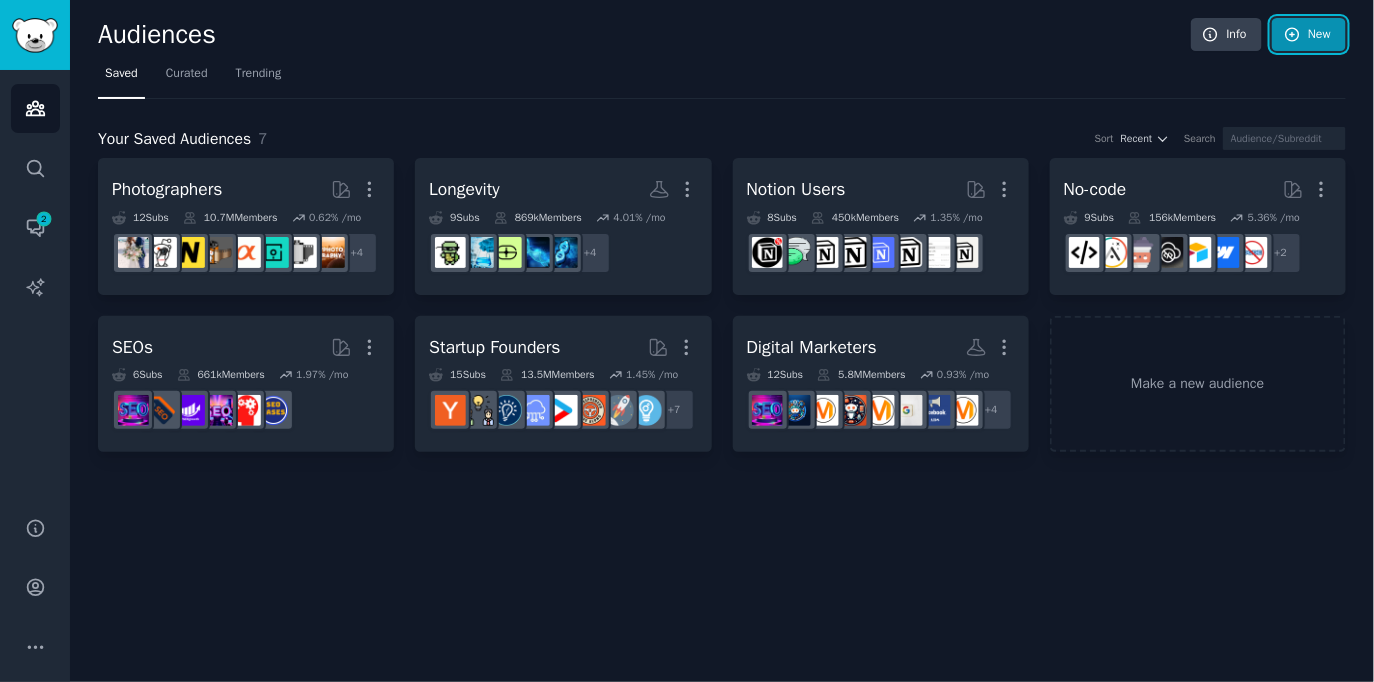 click on "New" at bounding box center (1309, 35) 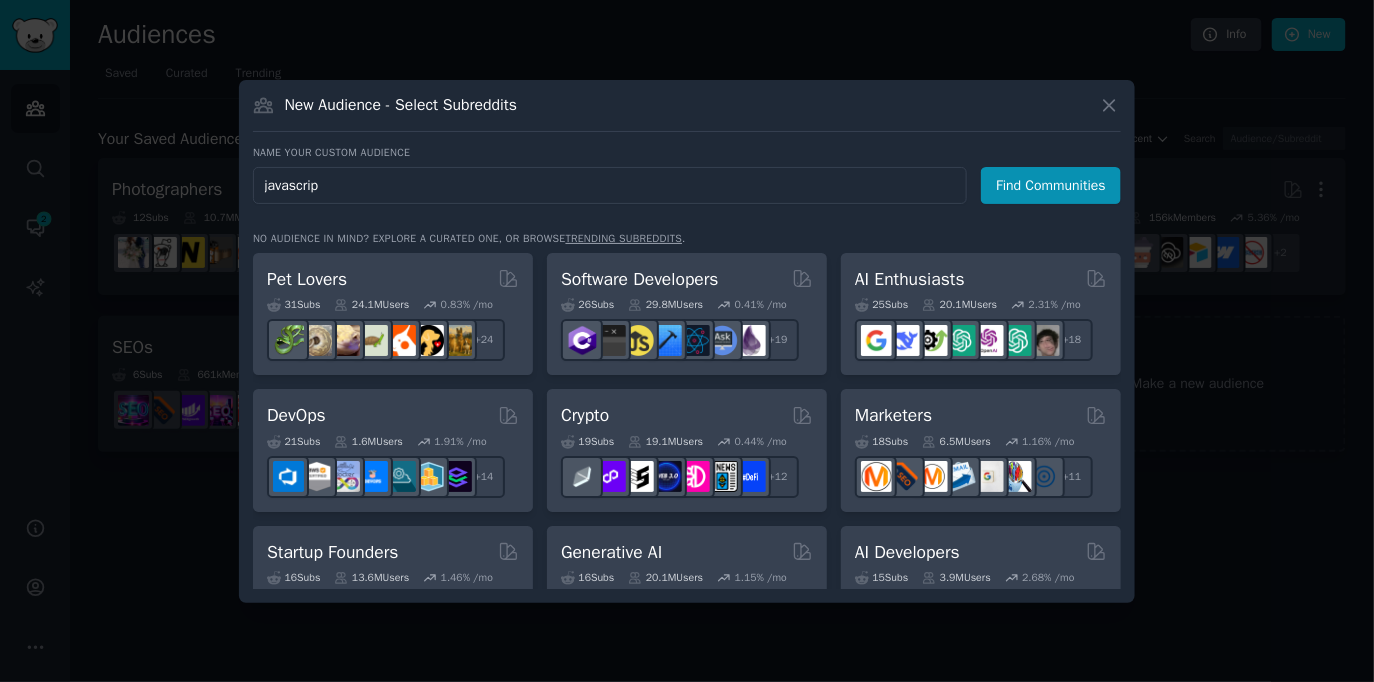 type on "javascript" 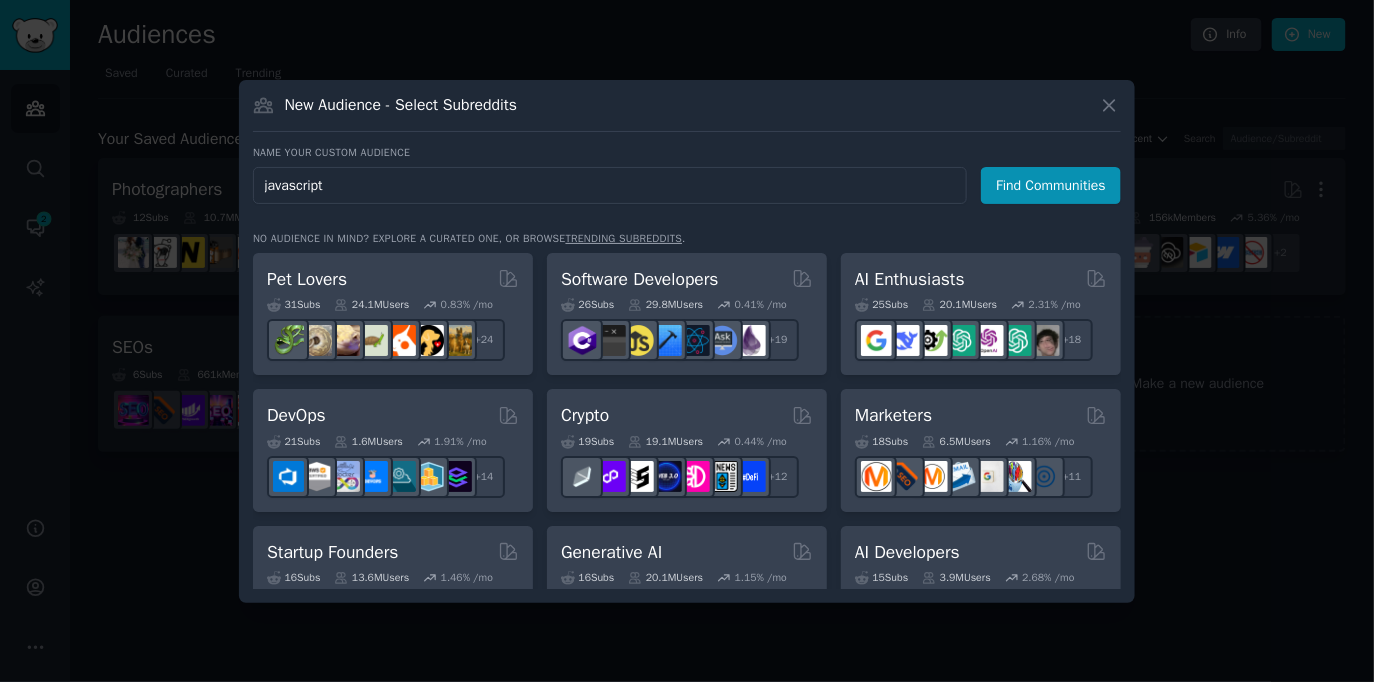 click on "Find Communities" at bounding box center (1051, 185) 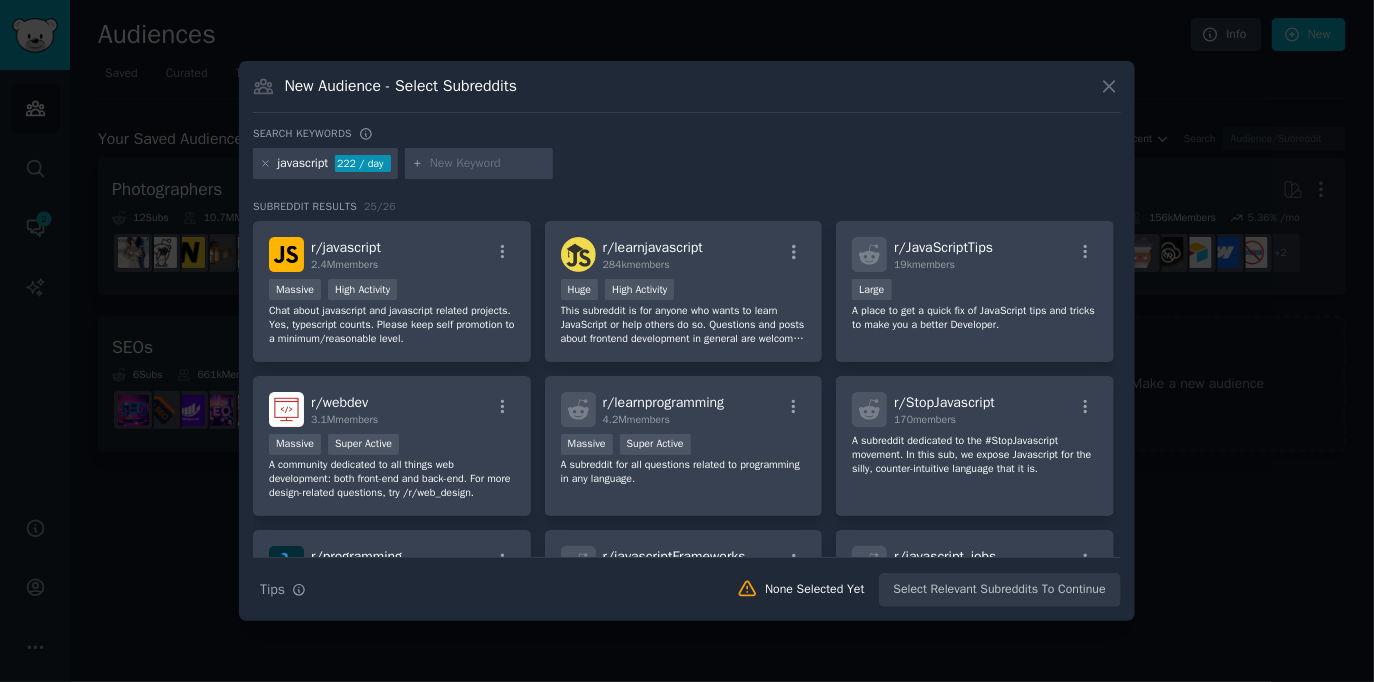 click at bounding box center [687, 341] 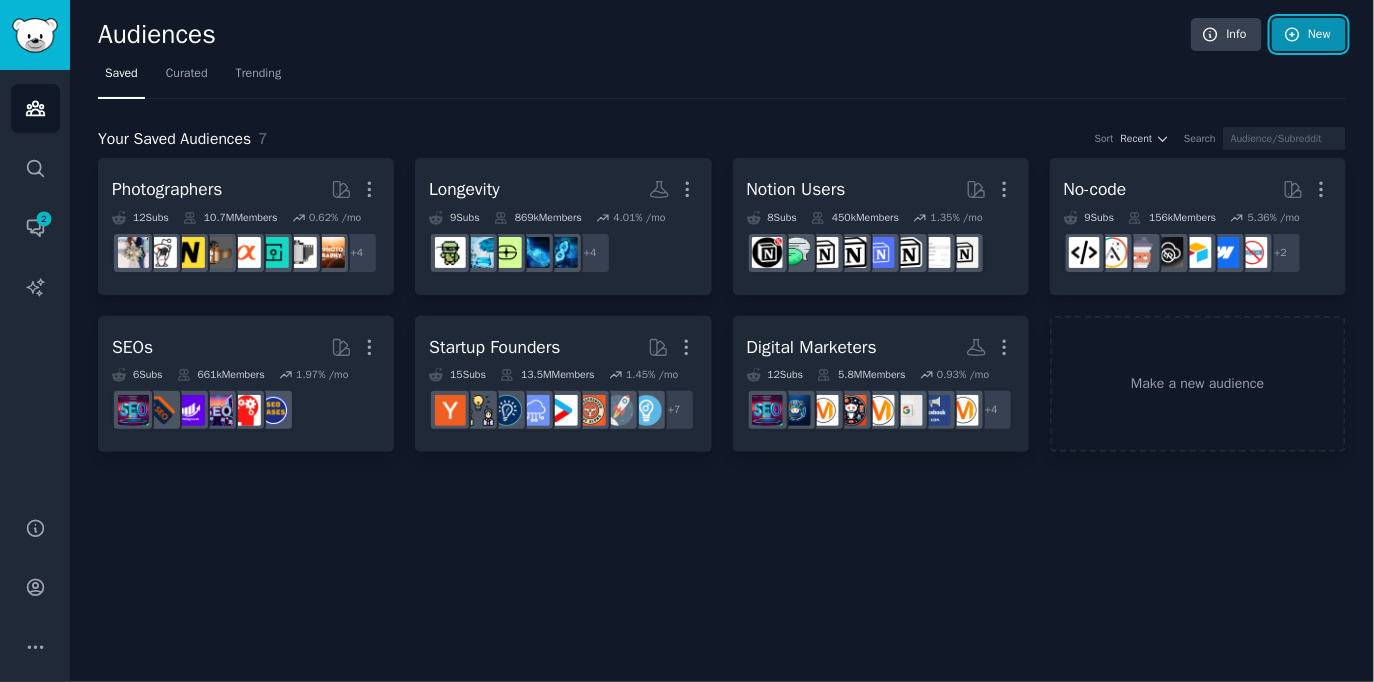 click on "New" at bounding box center [1309, 35] 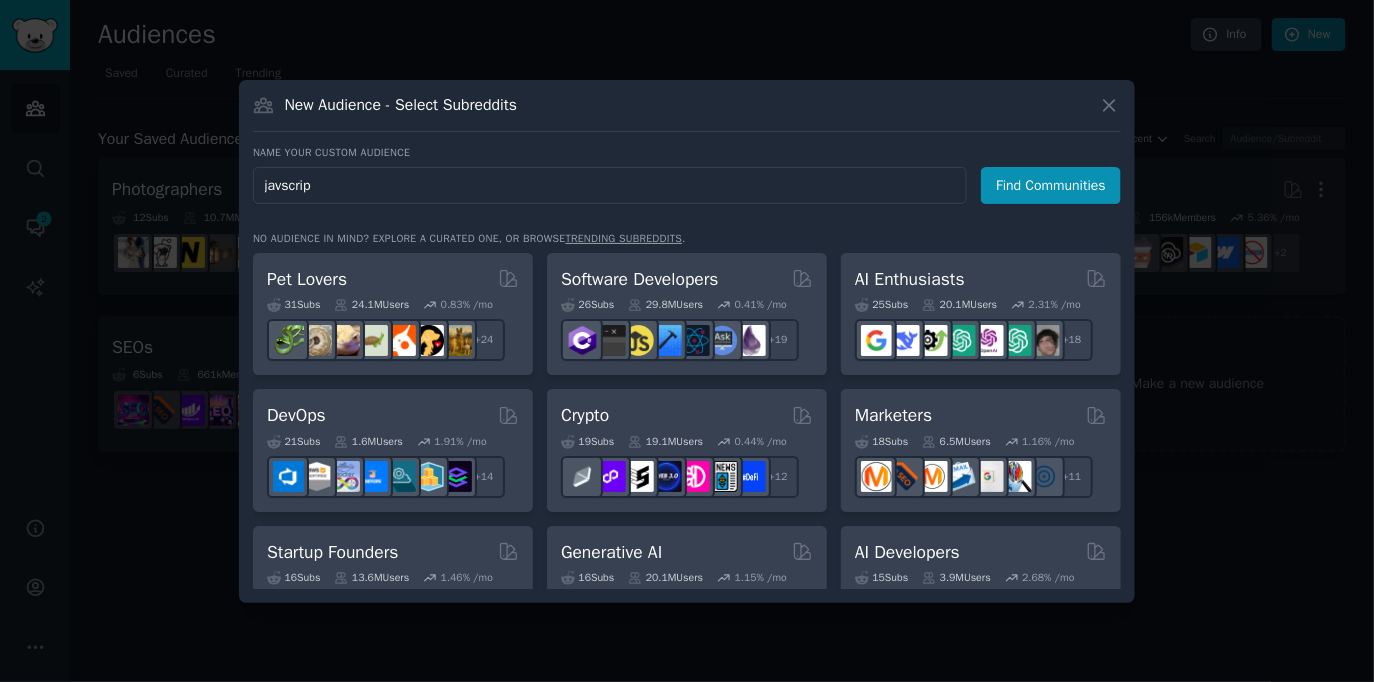 type on "javscript" 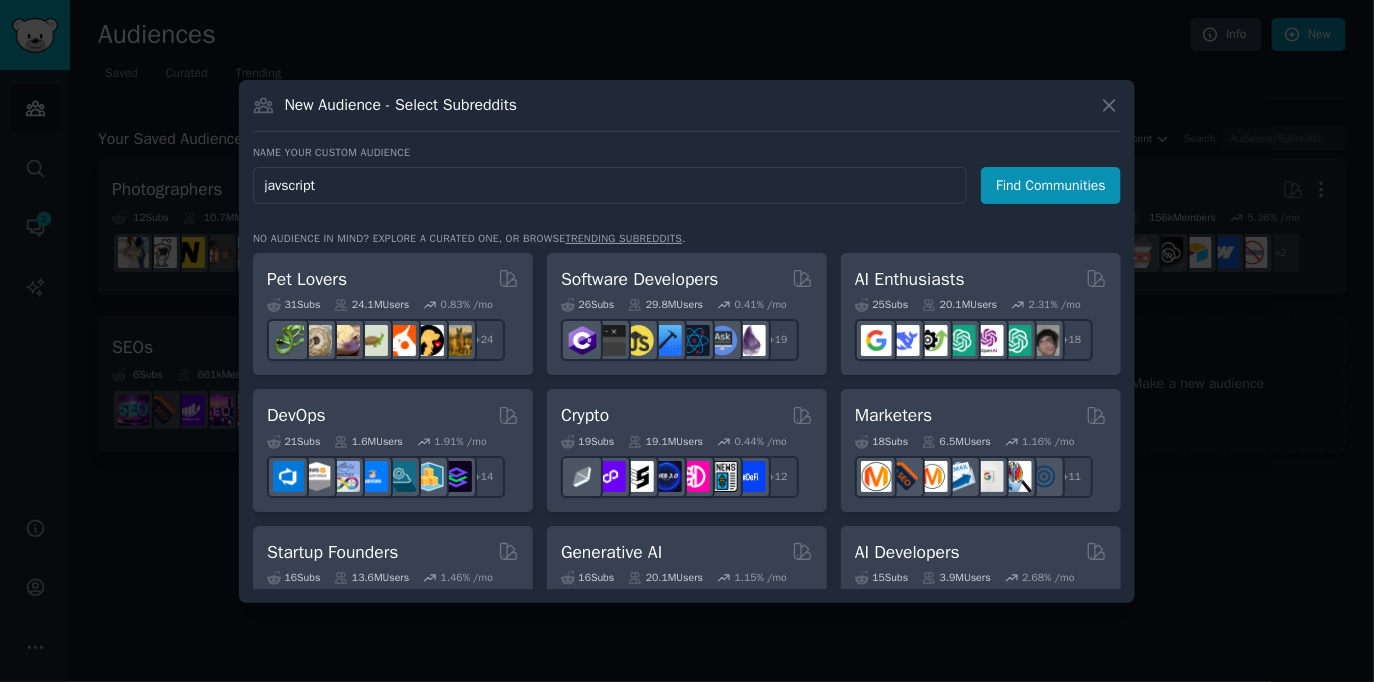 click on "Find Communities" at bounding box center (1051, 185) 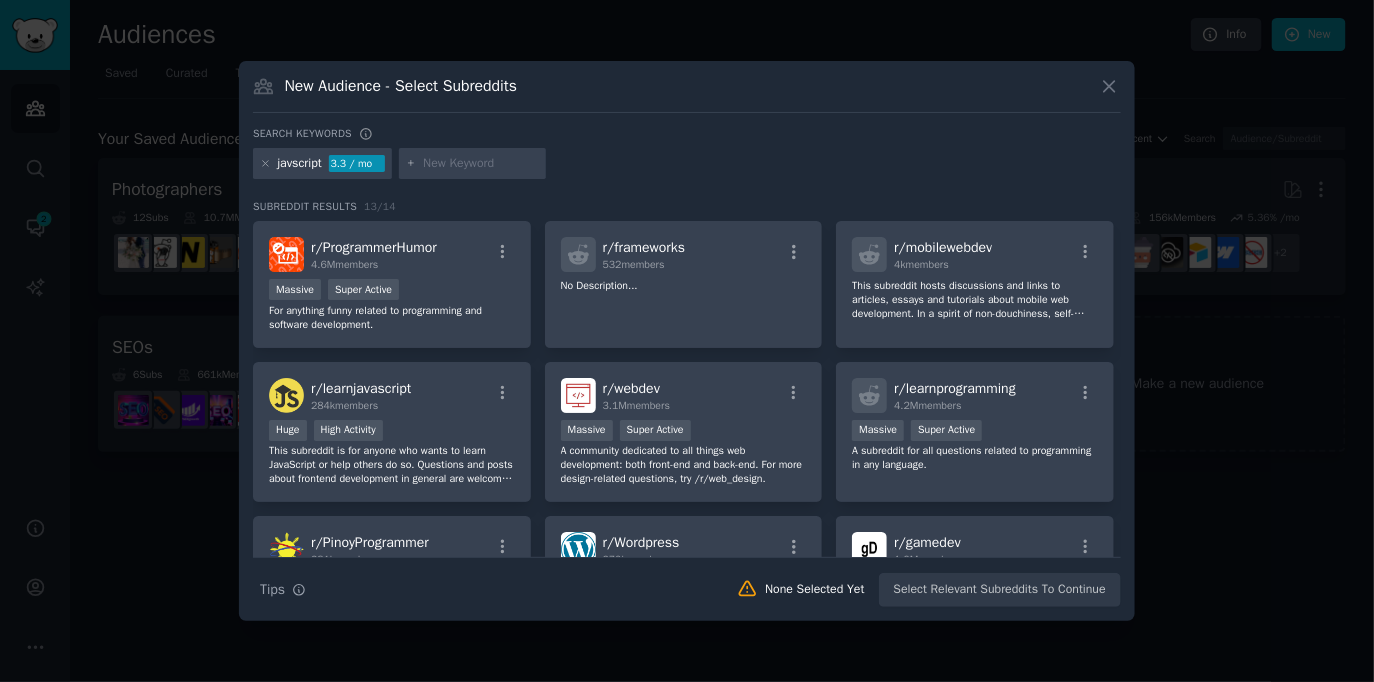 click at bounding box center [687, 341] 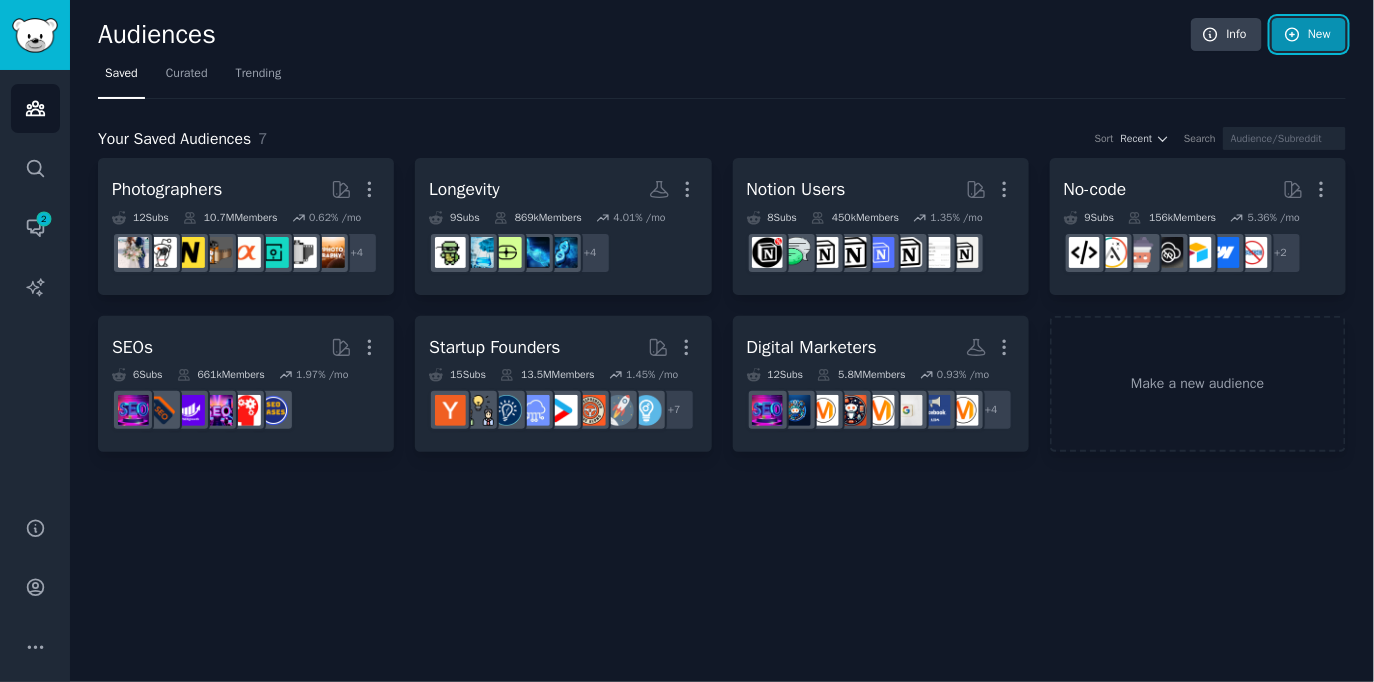 click on "New" at bounding box center (1309, 35) 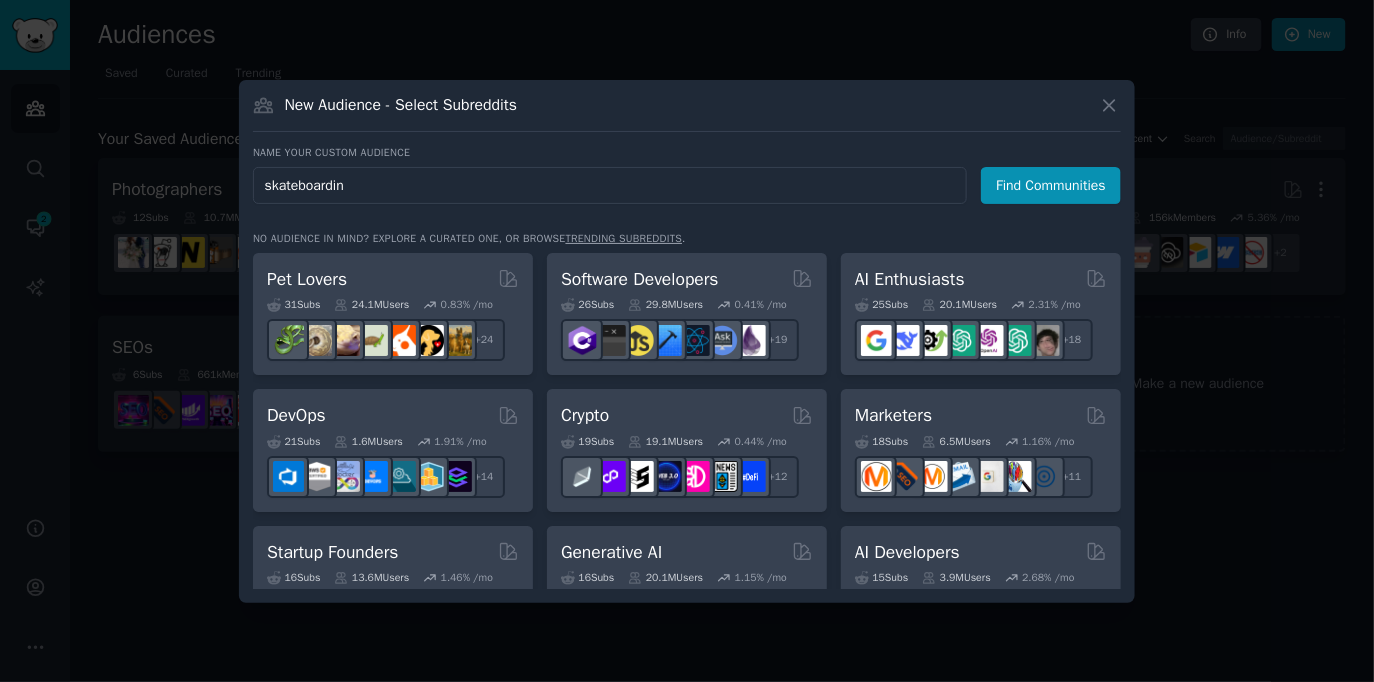 type on "skateboarding" 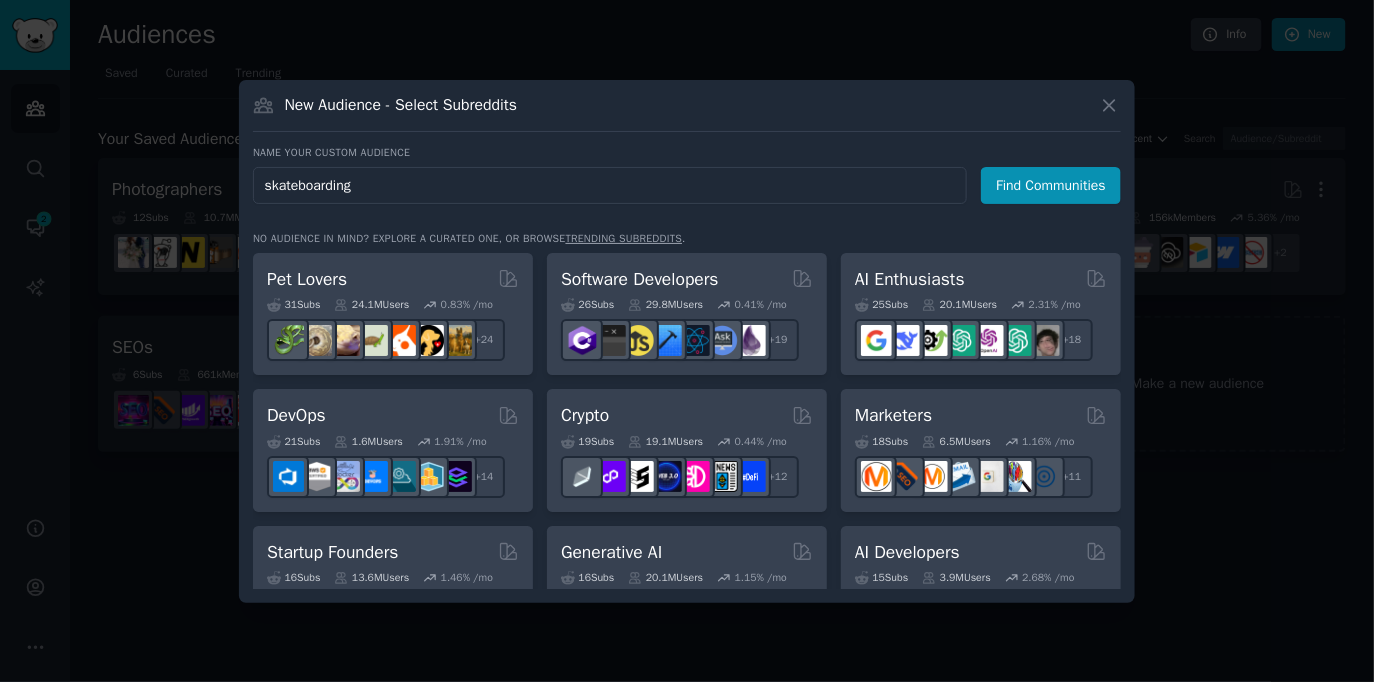 click on "Find Communities" at bounding box center (1051, 185) 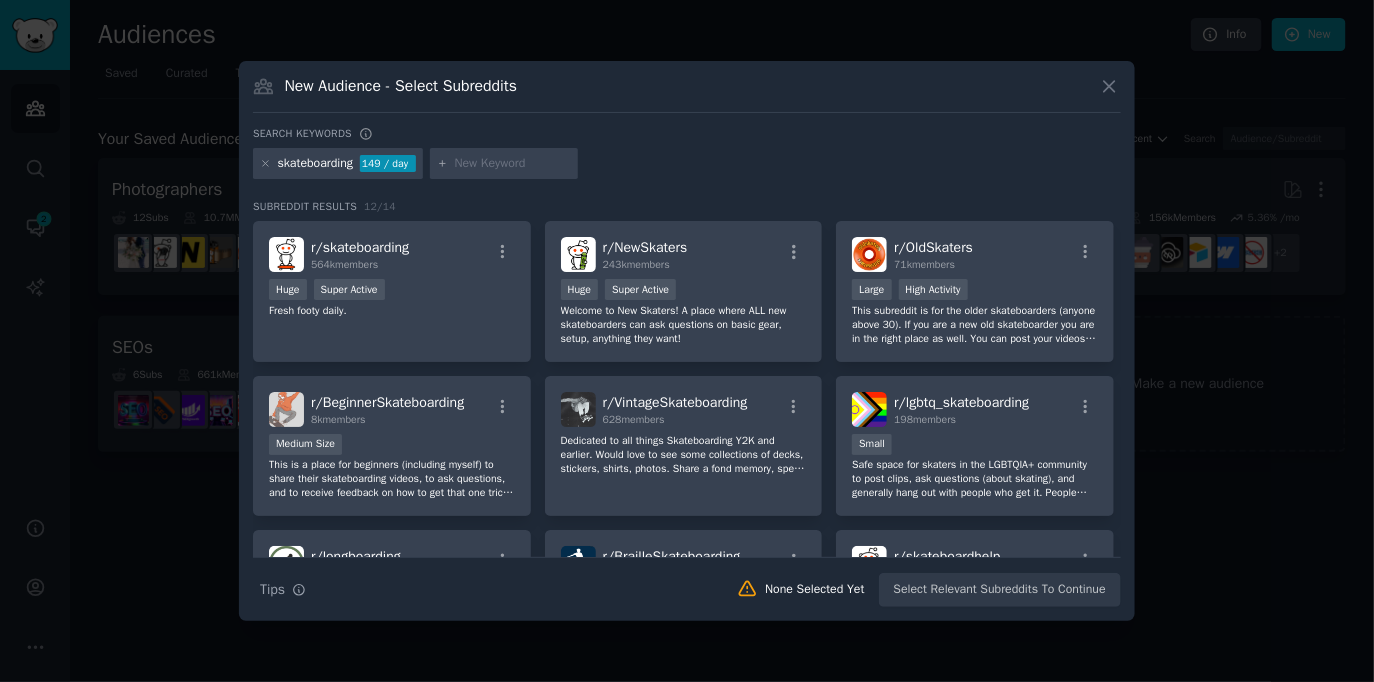 click at bounding box center (687, 341) 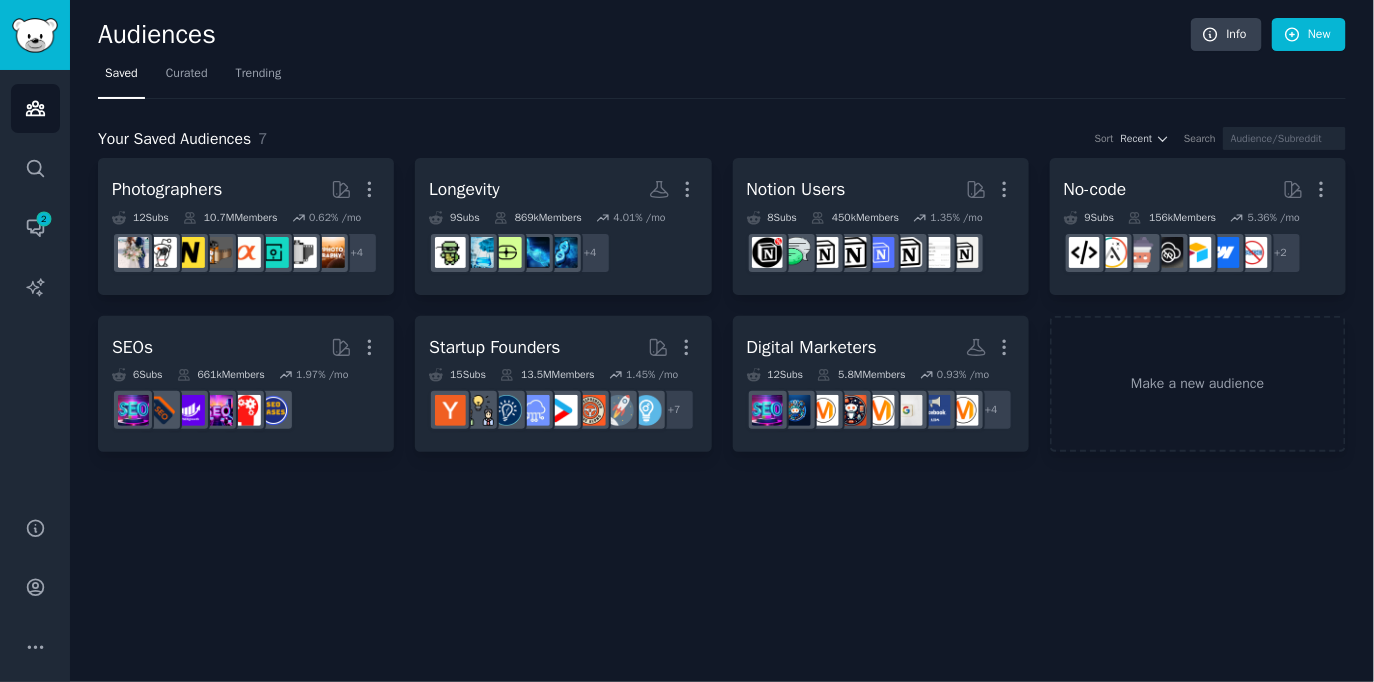 click on "Your Saved Audiences 7 Sort Recent Search" at bounding box center [722, 139] 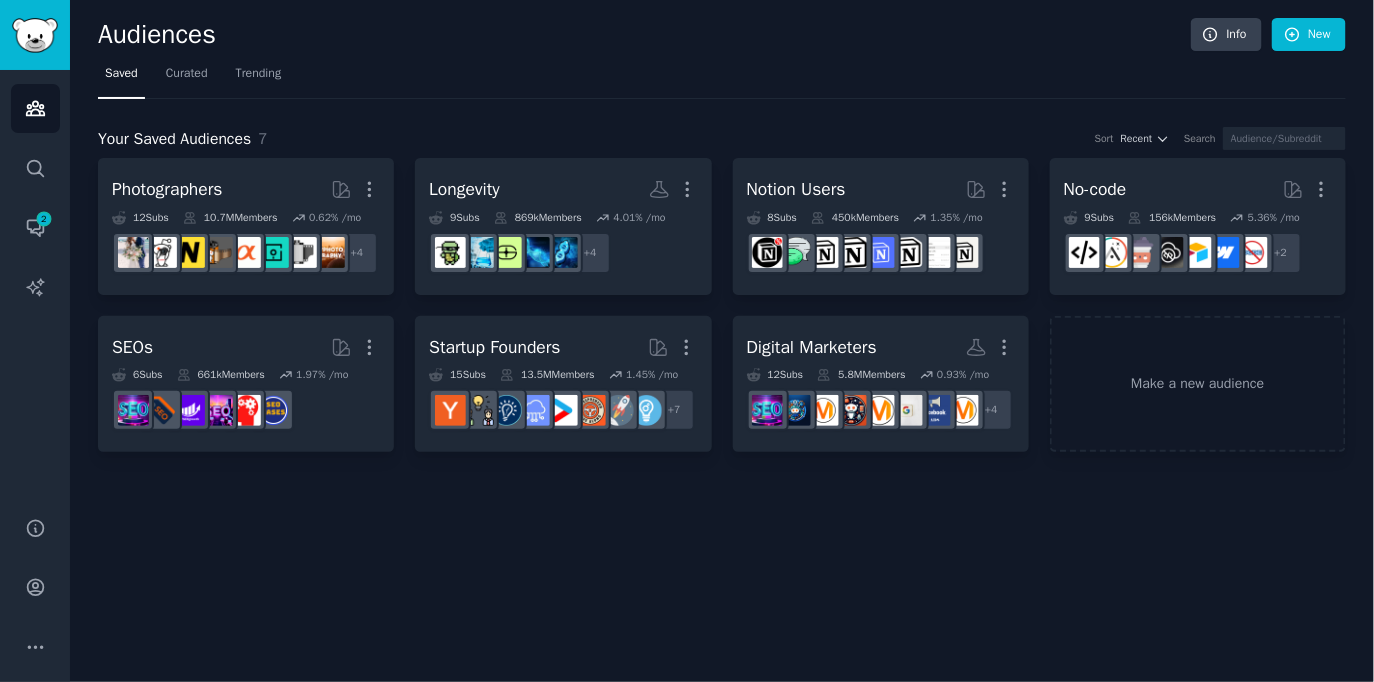 click on "Your Saved Audiences 7 Sort Recent Search Photographers More 12  Sub s 10.7M  Members 0.62 % /mo + 4 Longevity More 9  Sub s 869k  Members 4.01 % /mo + 4 Notion Users More 8  Sub s 450k  Members 1.35 % /mo No-code Curated by GummySearch More 9  Sub s 156k  Members 5.36 % /mo r/lowcode, r/nocodedevelopers + 2 SEOs More 6  Sub s 661k  Members 1.97 % /mo Startup Founders More 15  Sub s 13.5M  Members 1.45 % /mo + 7 Digital Marketers More 12  Sub s 5.8M  Members 0.93 % /mo + 4 Make a new audience" at bounding box center (722, 276) 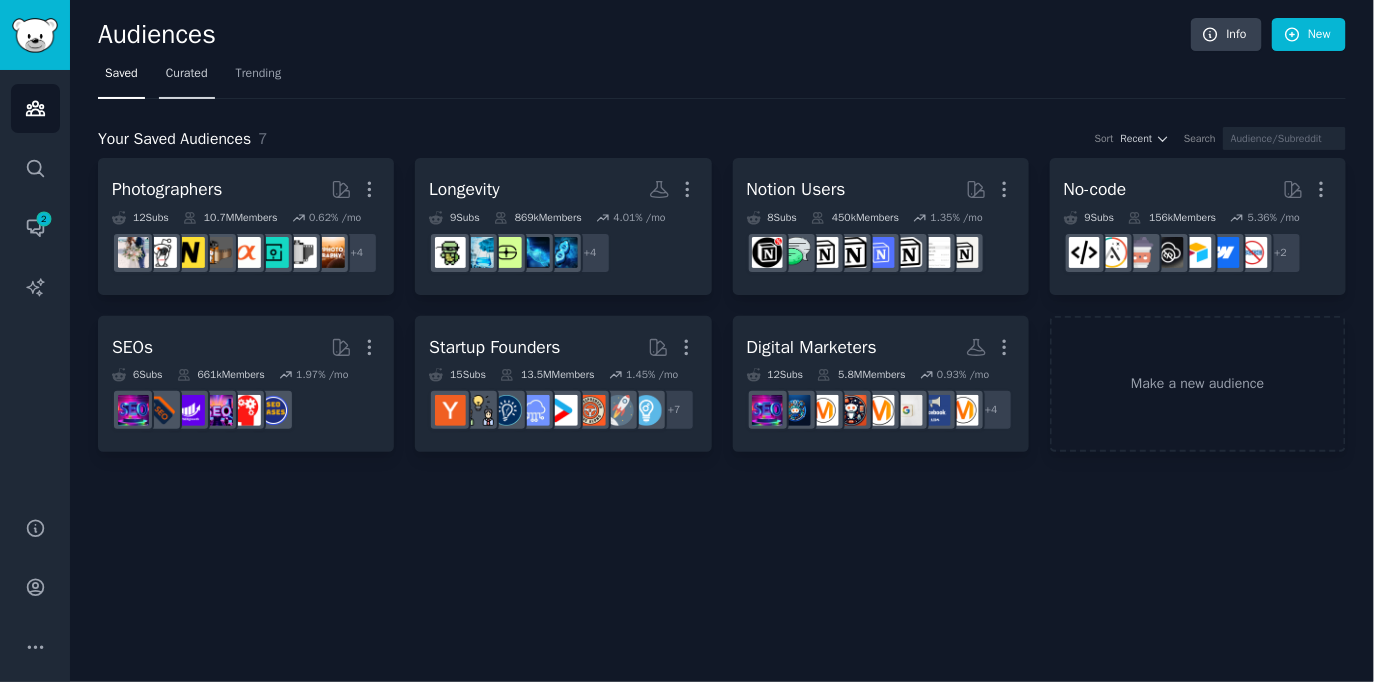 click on "Curated" at bounding box center [187, 78] 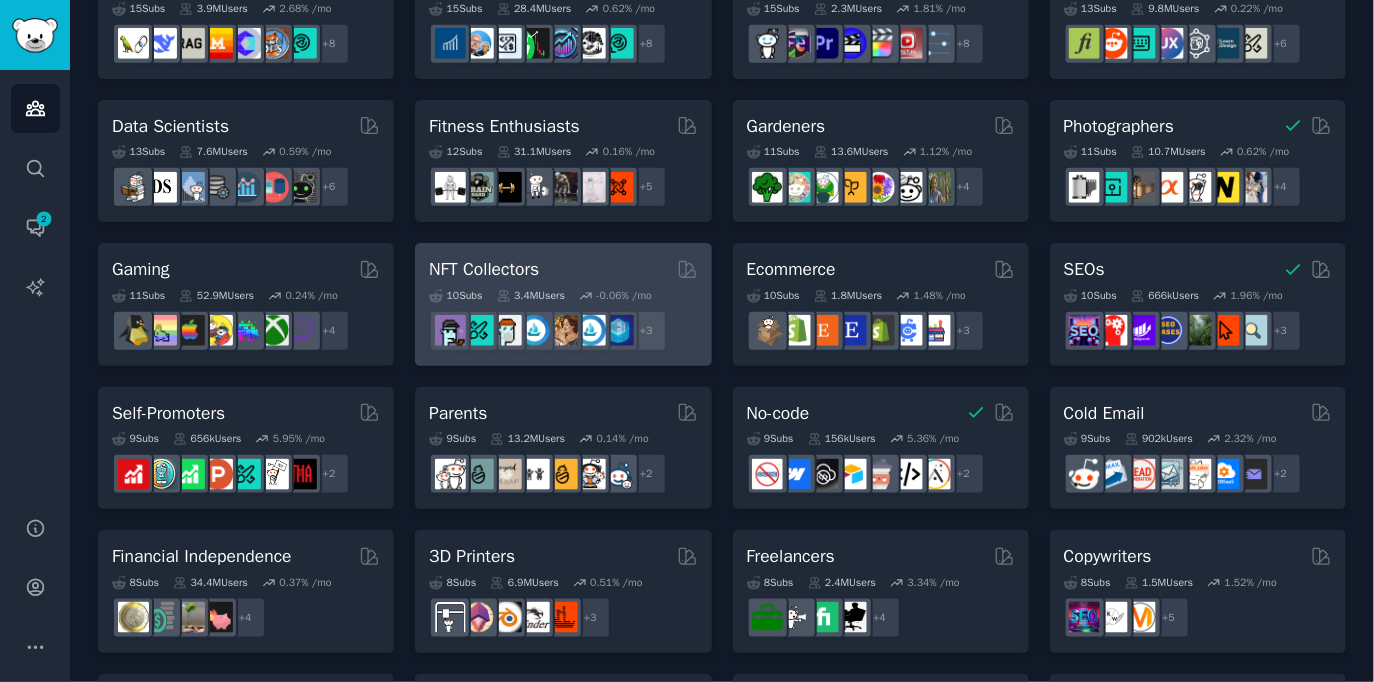 scroll, scrollTop: 490, scrollLeft: 0, axis: vertical 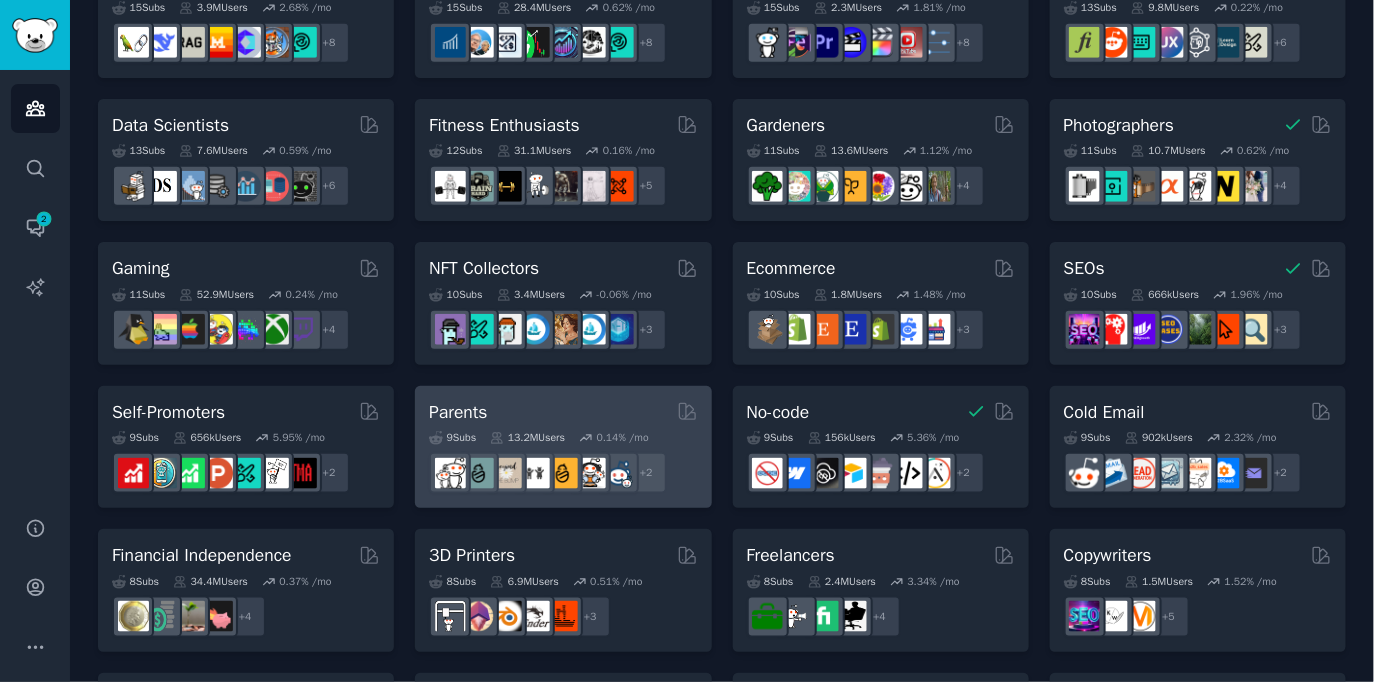 click on "Parents 9  Sub s 13.2M  Users 0.14 % /mo + 2" at bounding box center (563, 447) 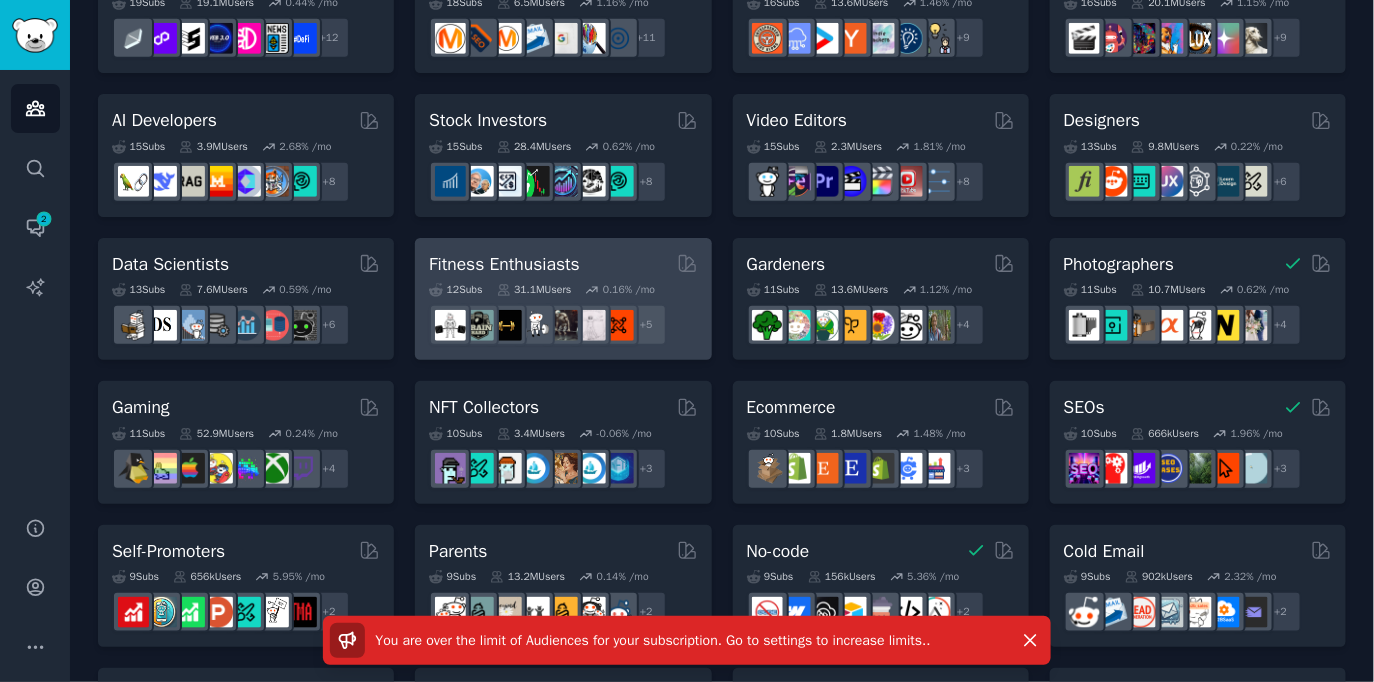 scroll, scrollTop: 0, scrollLeft: 0, axis: both 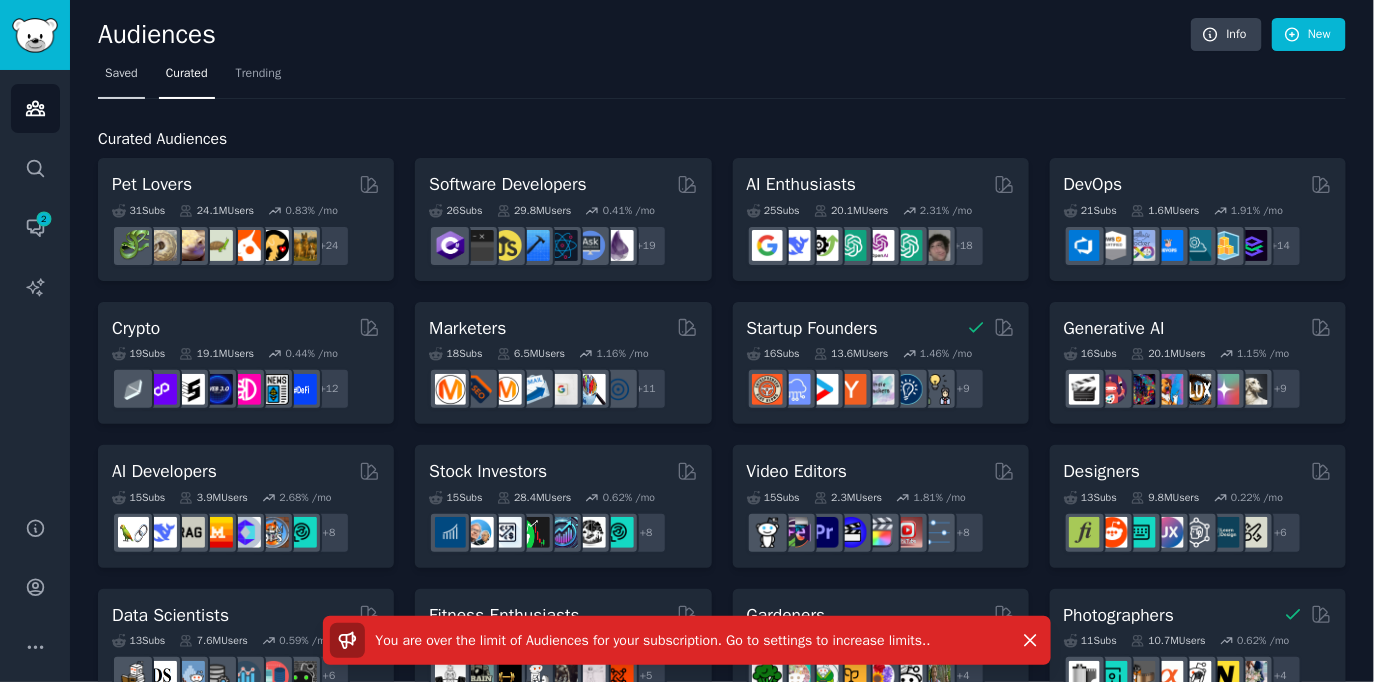 click on "Saved" at bounding box center [121, 78] 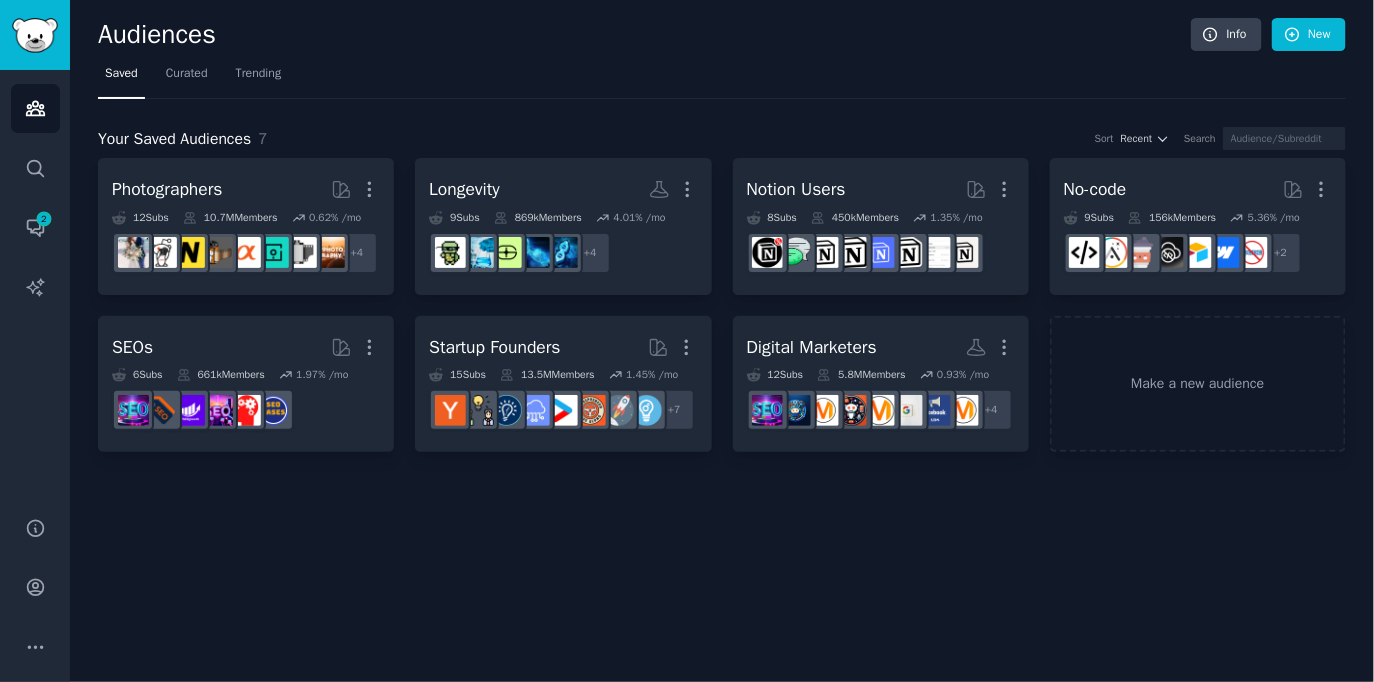 click on "Your Saved Audiences 7 Sort Recent Search Photographers More 12  Sub s 10.7M  Members 0.62 % /mo + 4 Longevity More 9  Sub s 869k  Members 4.01 % /mo + 4 Notion Users More 8  Sub s 450k  Members 1.35 % /mo No-code More 9  Sub s 156k  Members 5.36 % /mo + 2 SEOs More 6  Sub s 661k  Members 1.97 % /mo Startup Founders More 15  Sub s 13.5M  Members 1.45 % /mo + 7 Digital Marketers More 12  Sub s 5.8M  Members 0.93 % /mo + 4 Make a new audience" at bounding box center [722, 276] 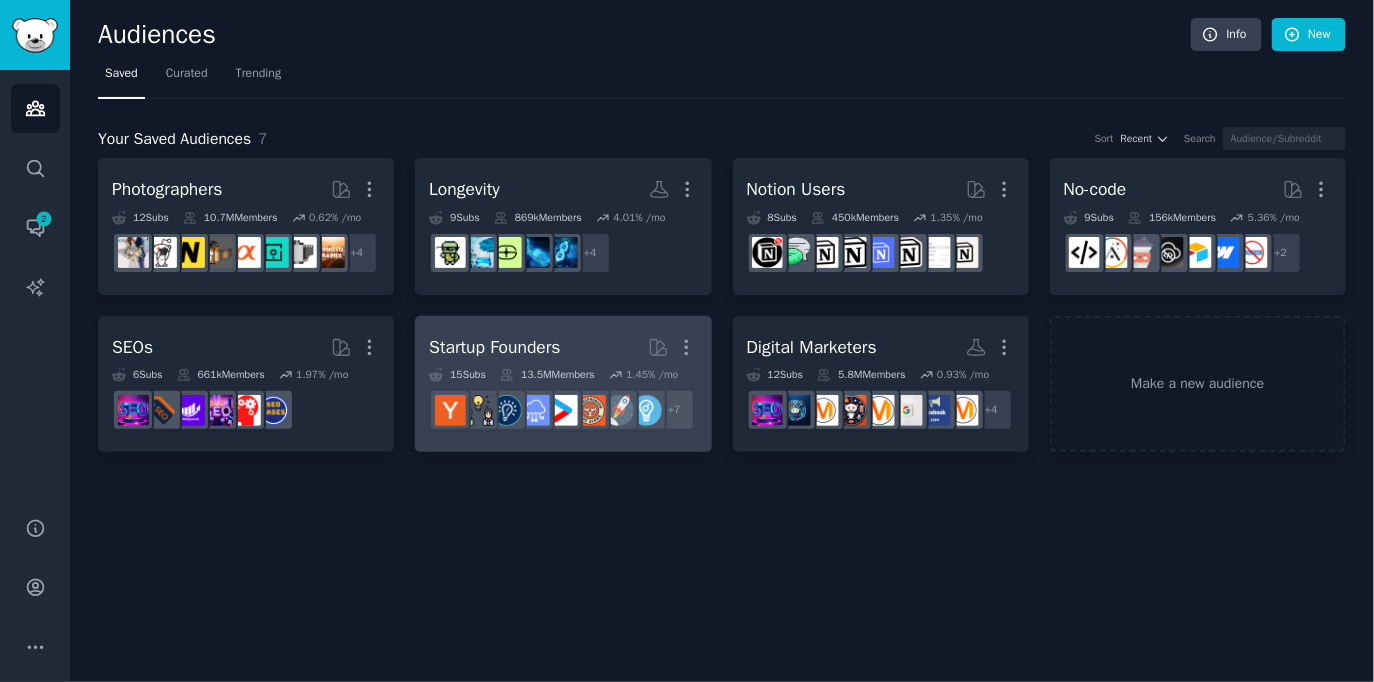 click on "Startup Founders" at bounding box center (494, 347) 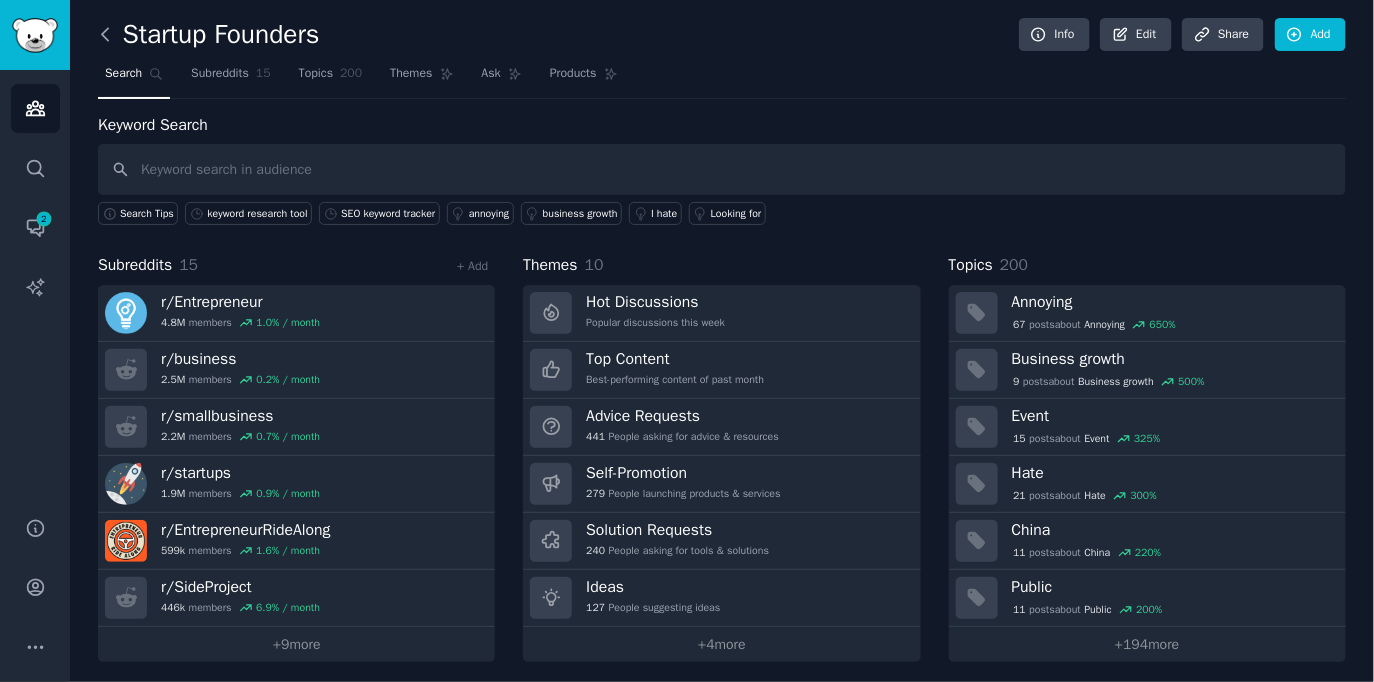 click 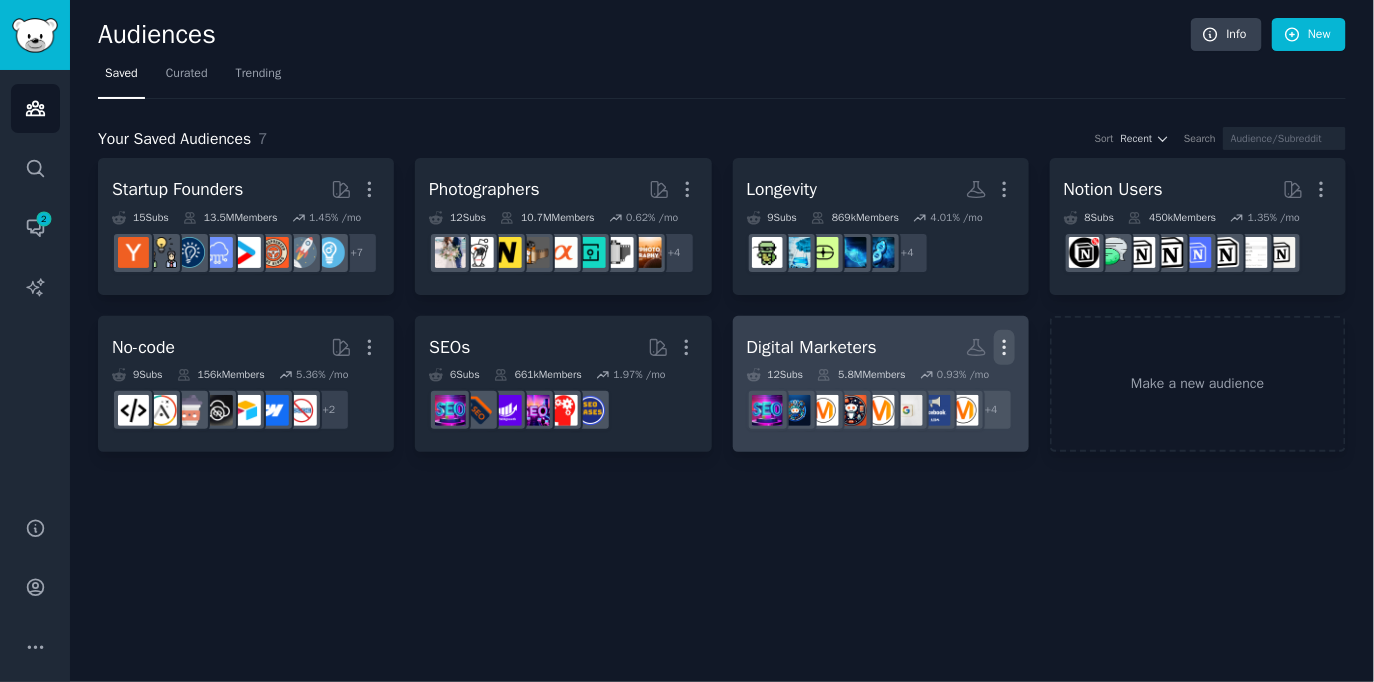 click 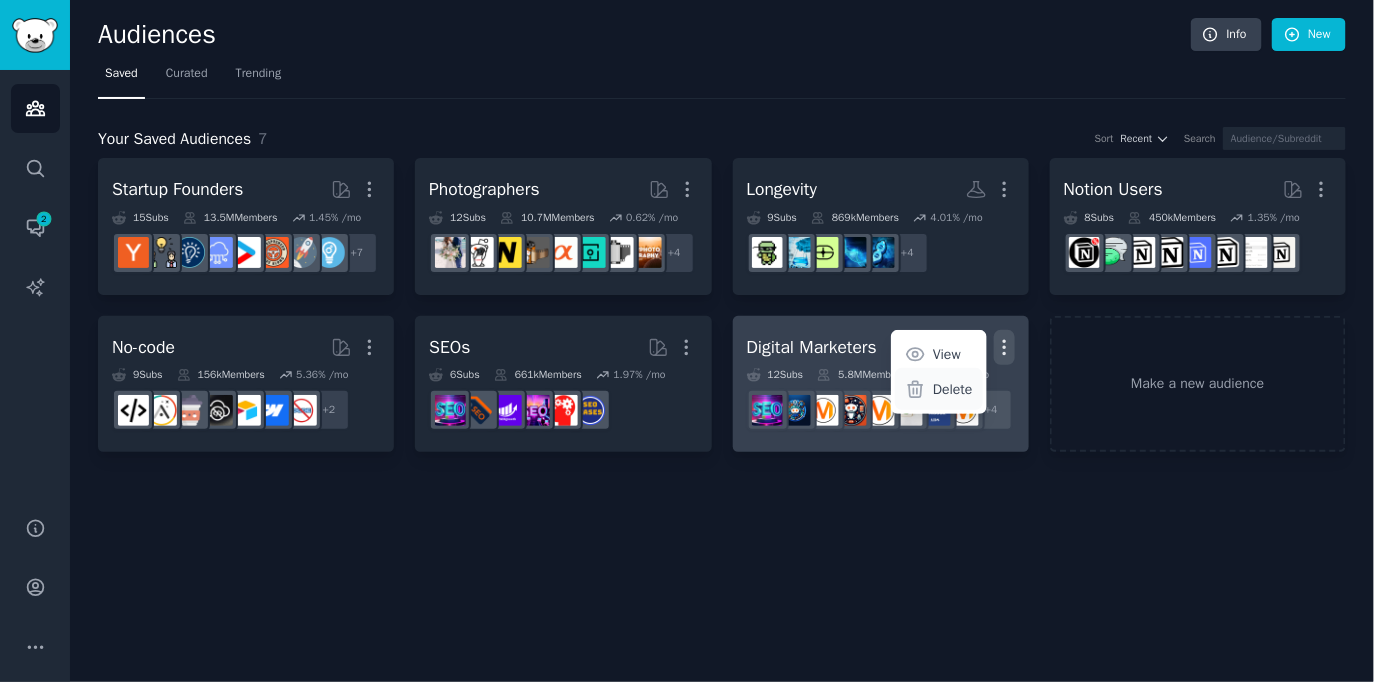 click on "Delete" at bounding box center [953, 389] 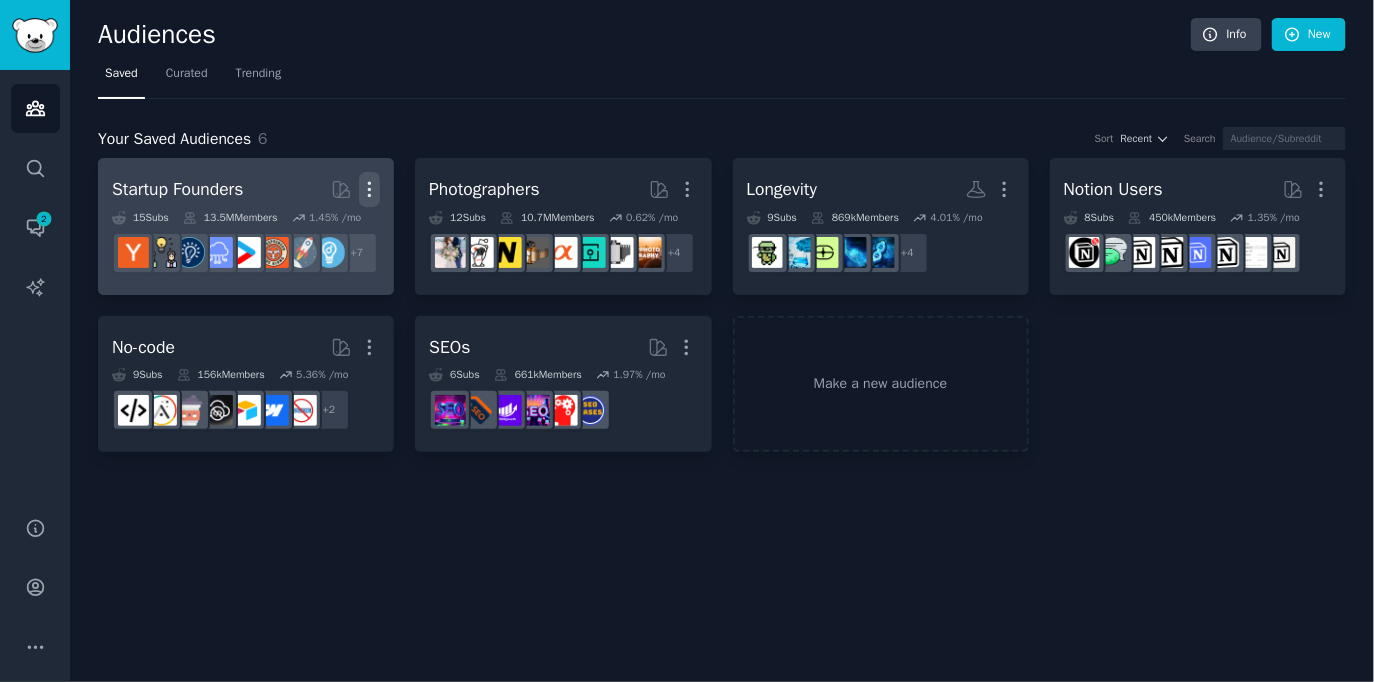 click 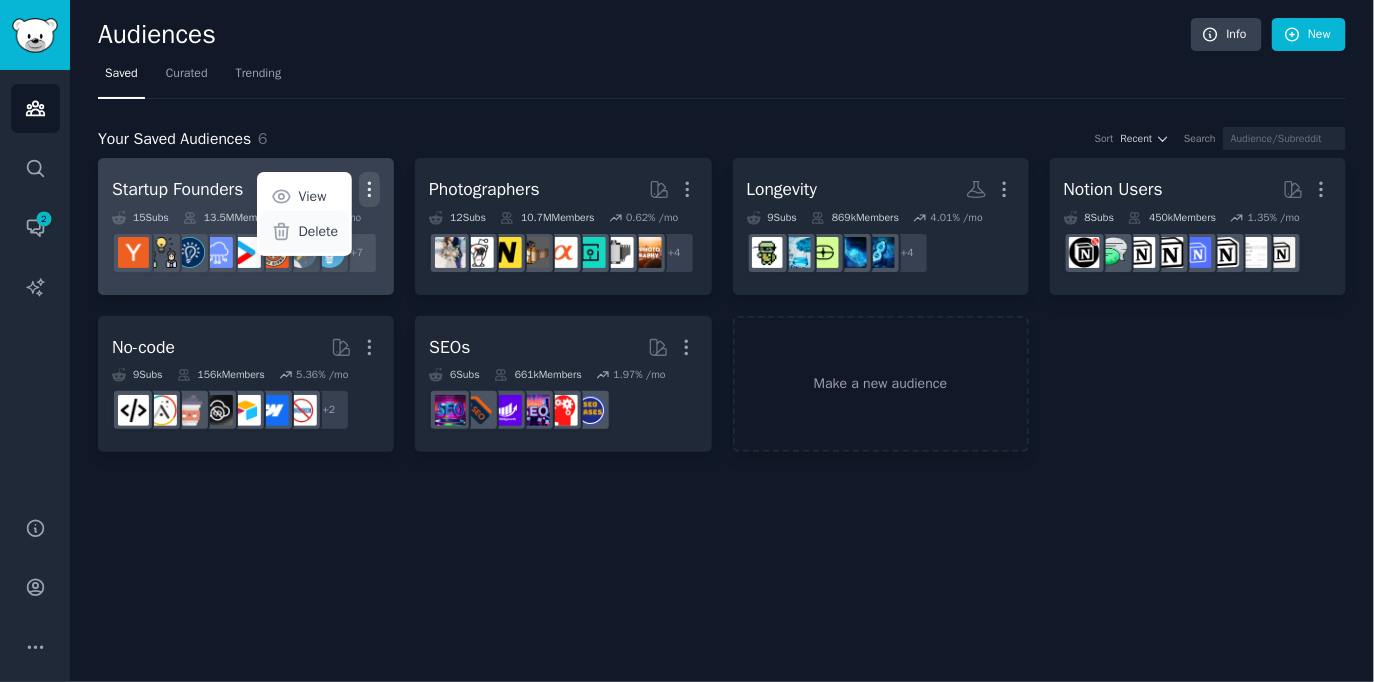 click on "Delete" at bounding box center (319, 231) 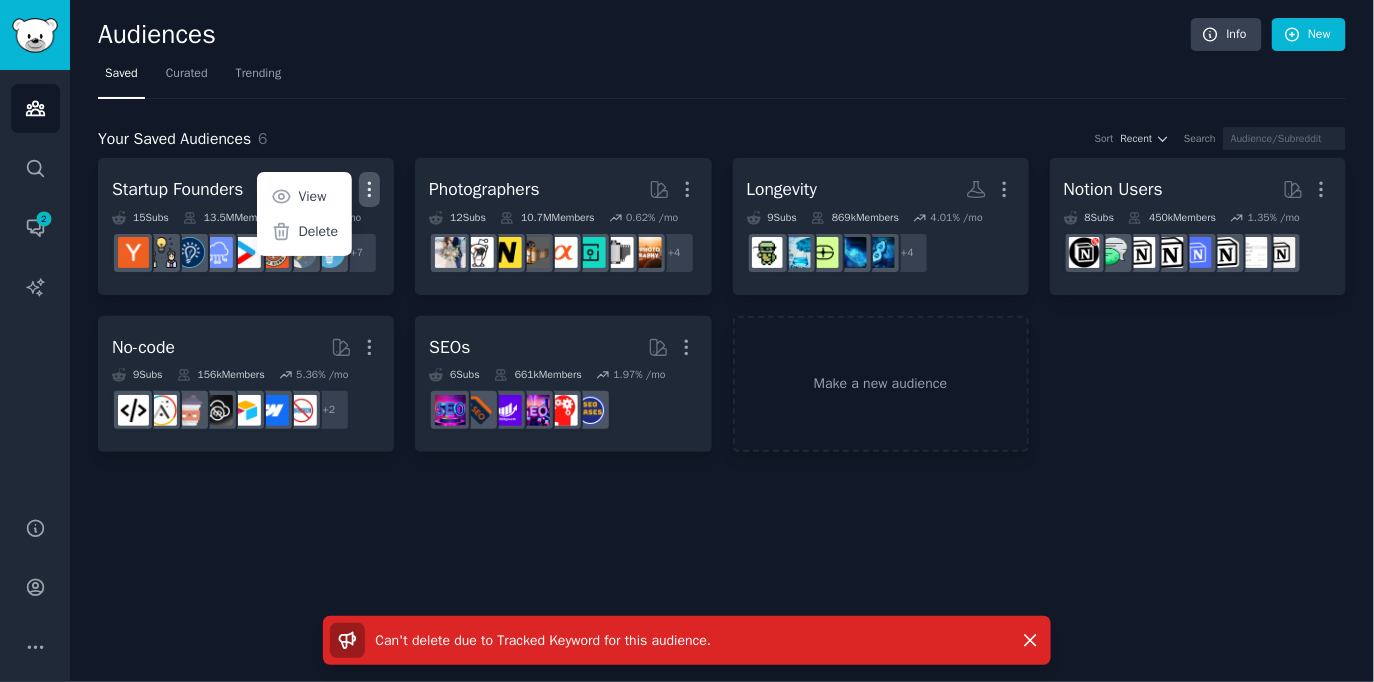 click on "Audiences Info New Saved Curated Trending Your Saved Audiences 6 Sort Recent Search Startup Founders More View Delete 15  Sub s 13.5M  Members 1.45 % /mo r/startups + 7 Photographers More 12  Sub s 10.7M  Members 0.62 % /mo r/streetphotography + 4 Longevity More 9  Sub s 869k  Members 4.01 % /mo r/AntiAging, r/LongevityDiet, r/LongevityInvesting, r/longevity + 4 Notion Users More 8  Sub s 450k  Members 1.35 % /mo No-code Curated by GummySearch More 9  Sub s 156k  Members 5.36 % /mo + 2 SEOs Curated by GummySearch More 6  Sub s 661k  Members 1.97 % /mo Make a new audience Can't delete due to Tracked Keyword for this audience .  Dismiss" 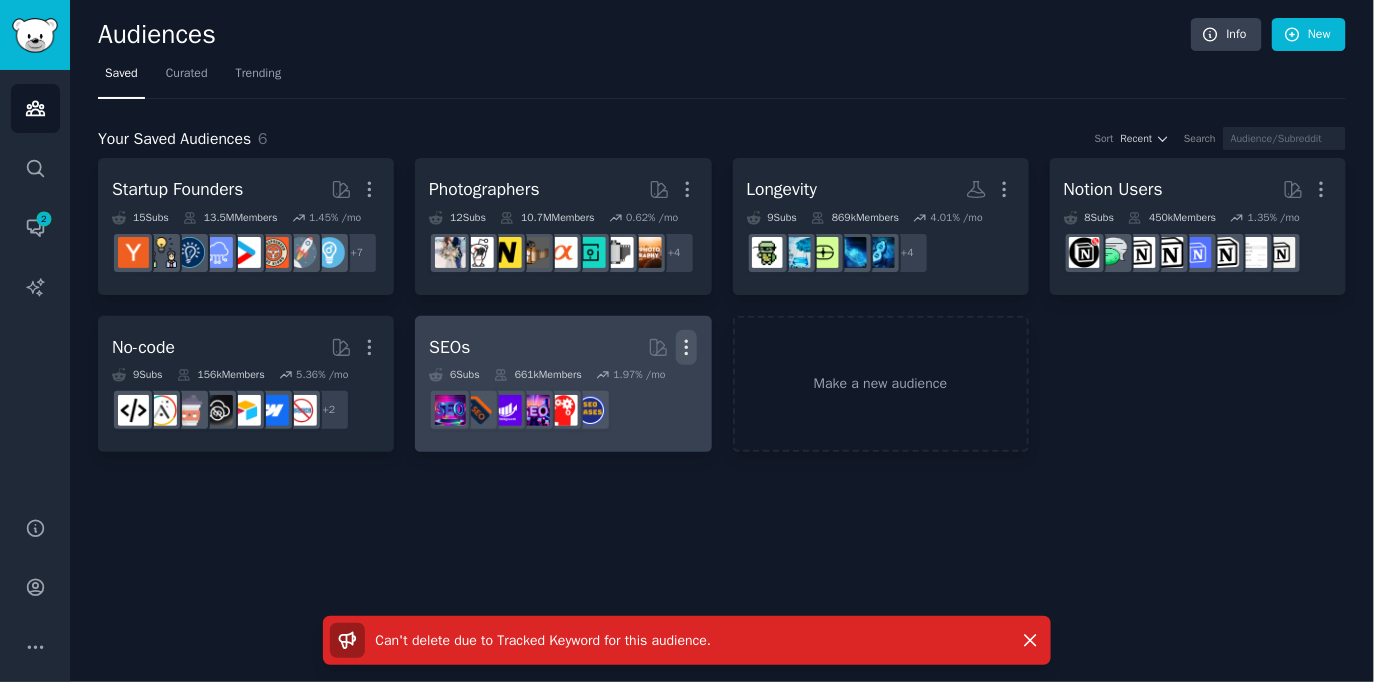 click 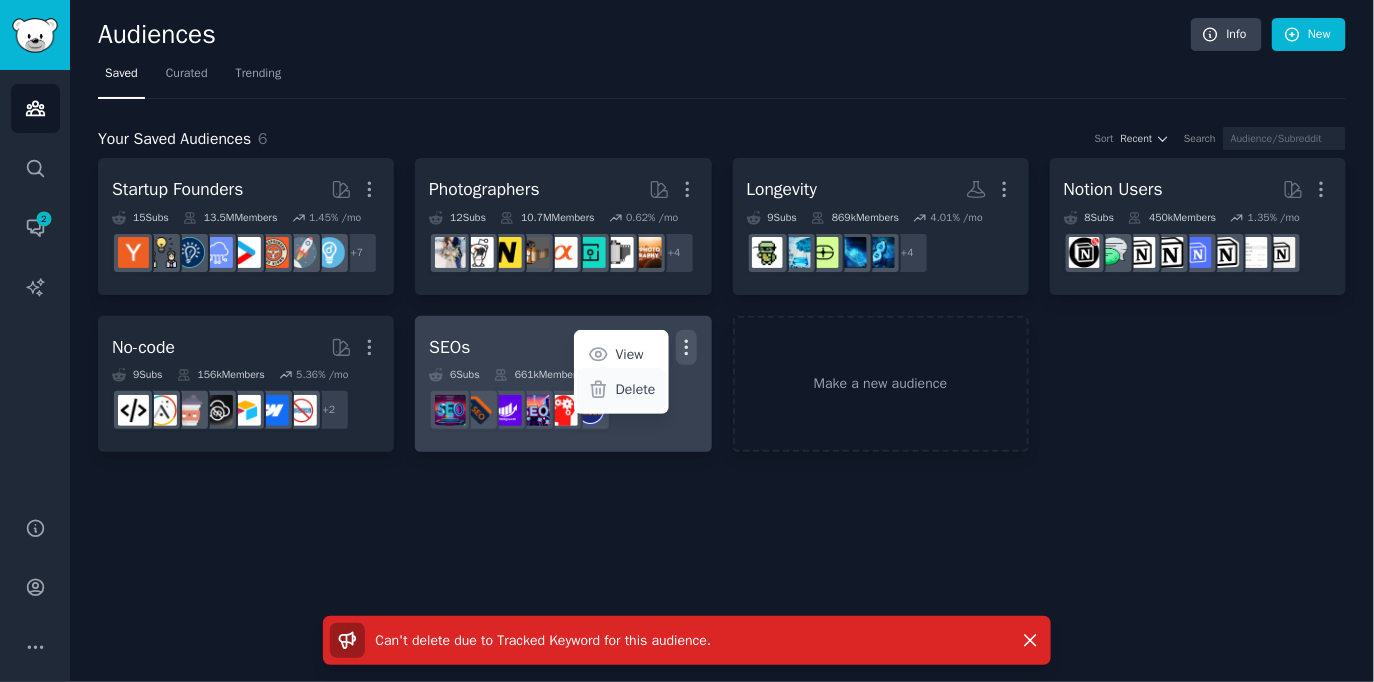 click on "Delete" at bounding box center [636, 389] 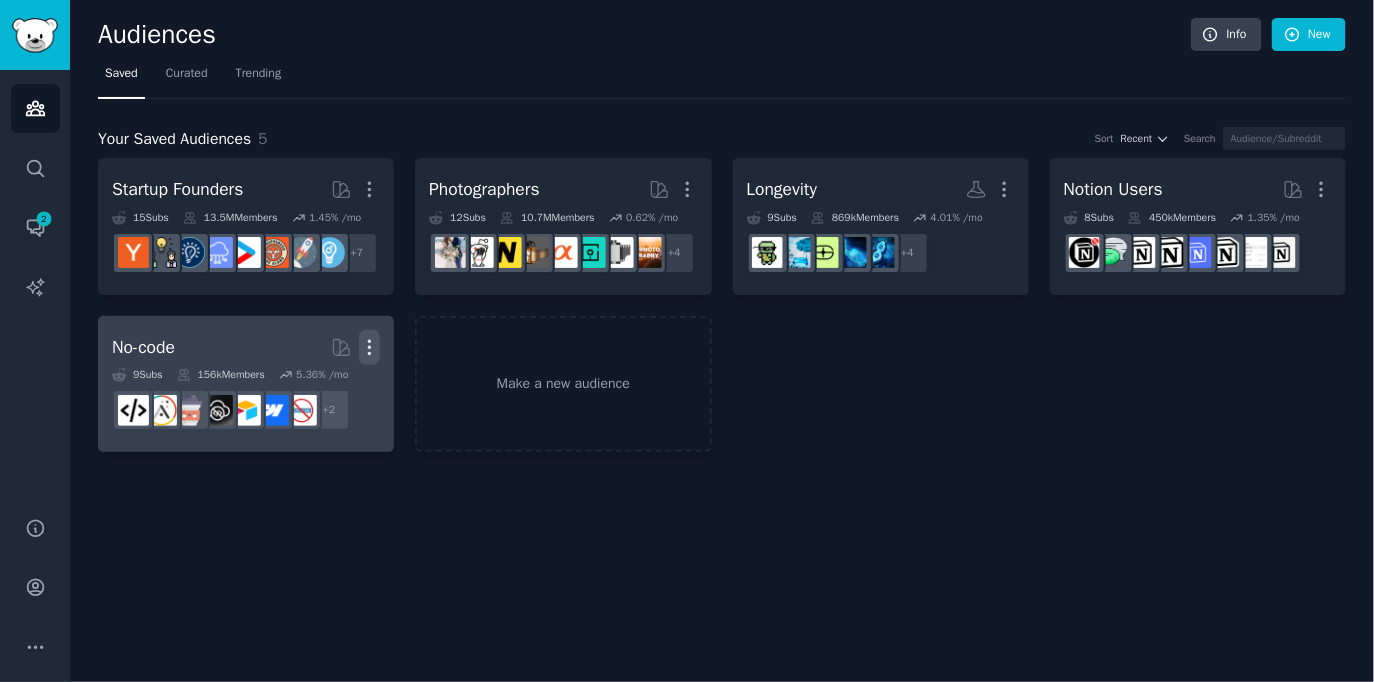 click 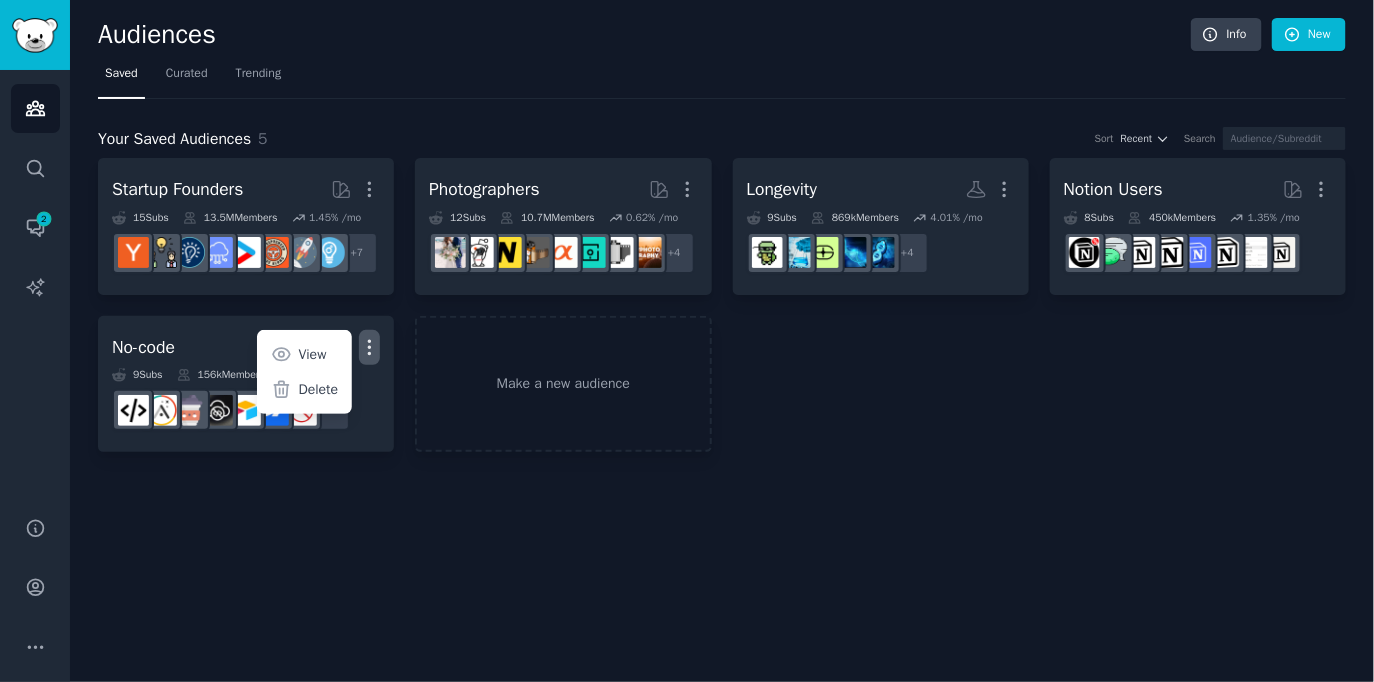 click on "Audiences Info New Saved Curated Trending Your Saved Audiences 5 Sort Recent Search Startup Founders More 15  Sub s 13.5M  Members 1.45 % /mo r/startups + 7 Photographers More 12  Sub s 10.7M  Members 0.62 % /mo r/WeddingPhotography + 4 Longevity More 9  Sub s 869k  Members 4.01 % /mo r/AntiAging, r/LongevityDiet, r/LongevityInvesting, r/longevity + 4 Notion Users More 8  Sub s 450k  Members 1.35 % /mo No-code Curated by GummySearch More View Delete 9  Sub s 156k  Members 5.36 % /mo + 2 Make a new audience" 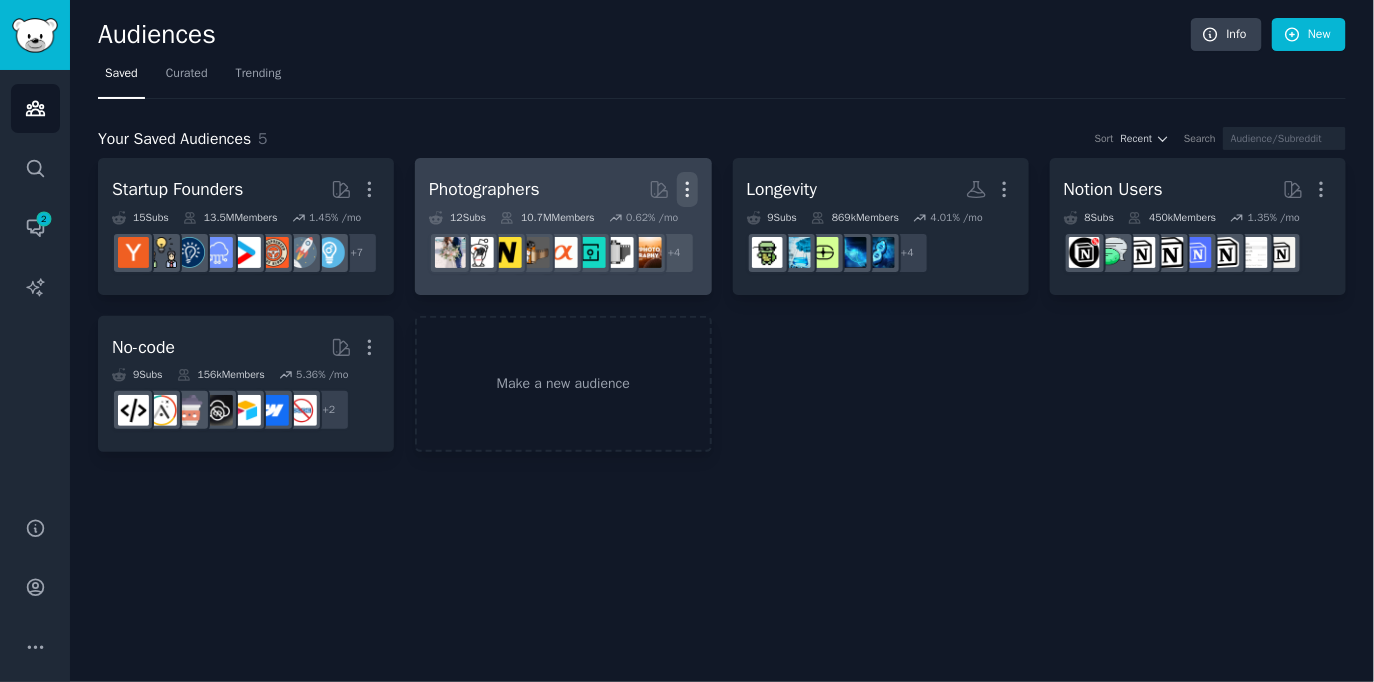 click 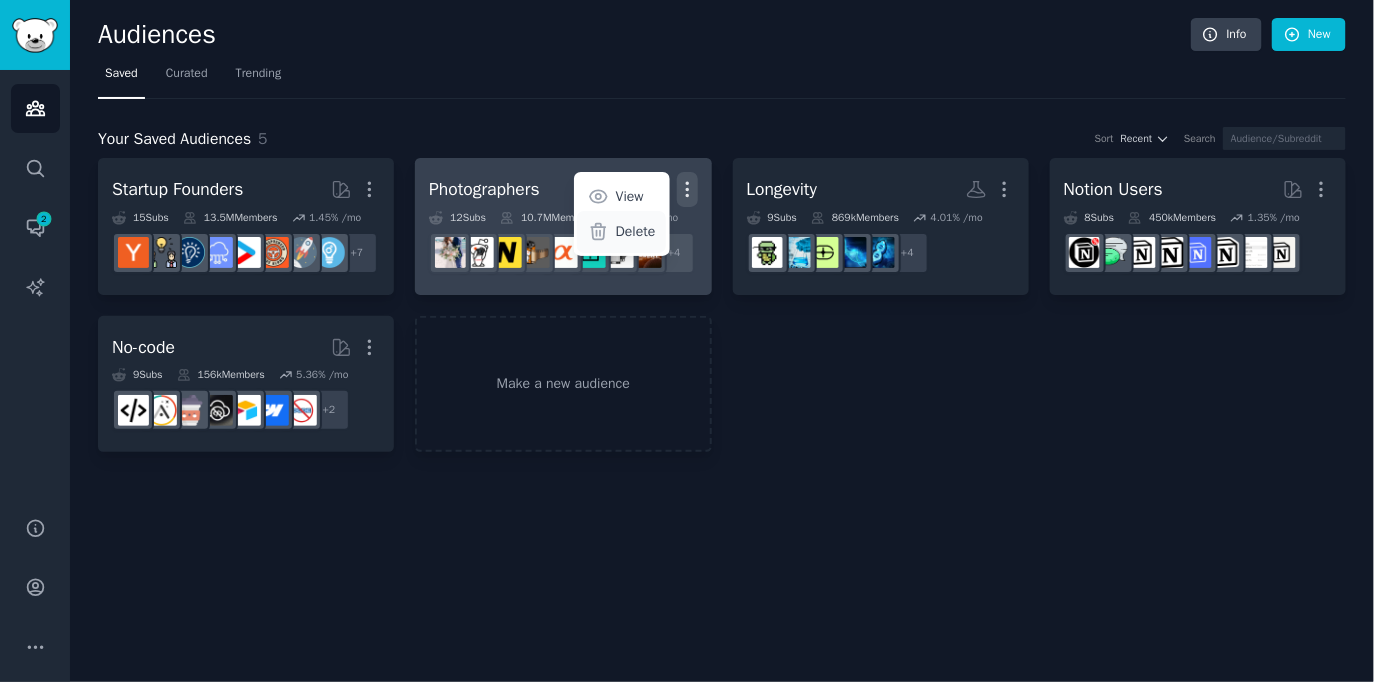 click on "Delete" at bounding box center (636, 231) 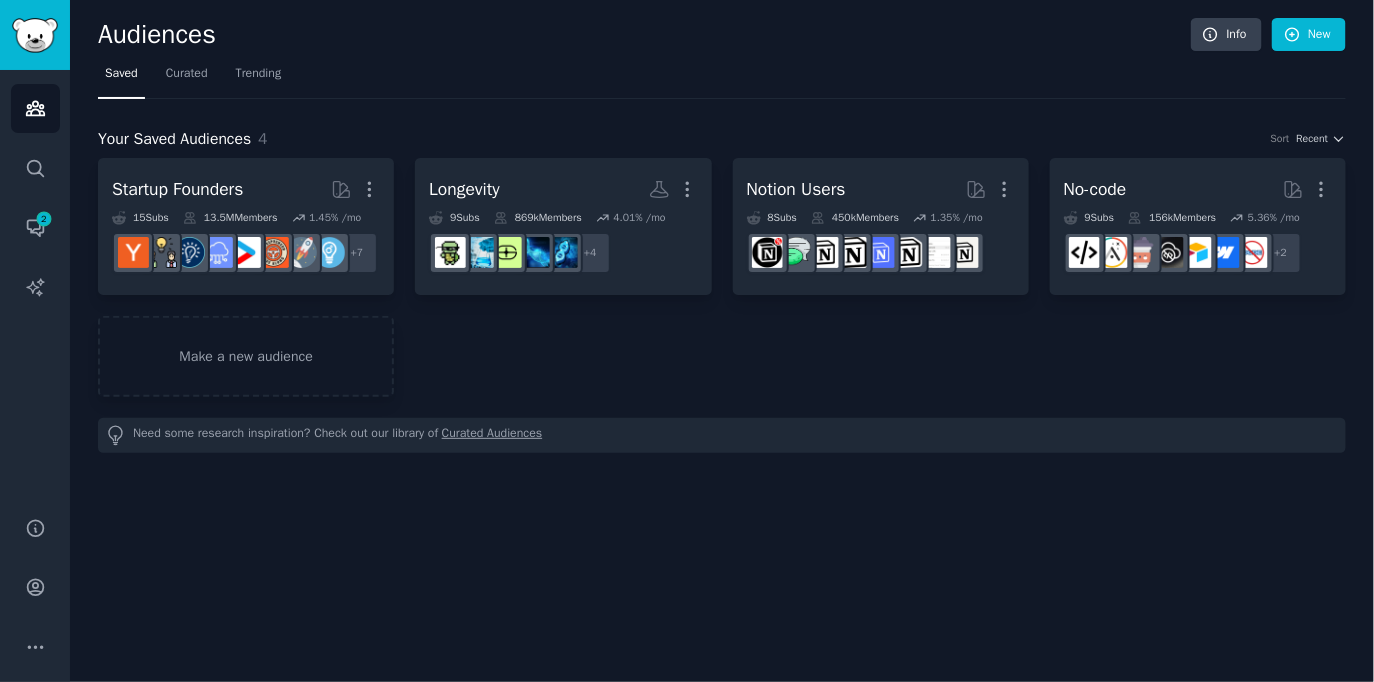click on "Saved Curated Trending" at bounding box center [722, 78] 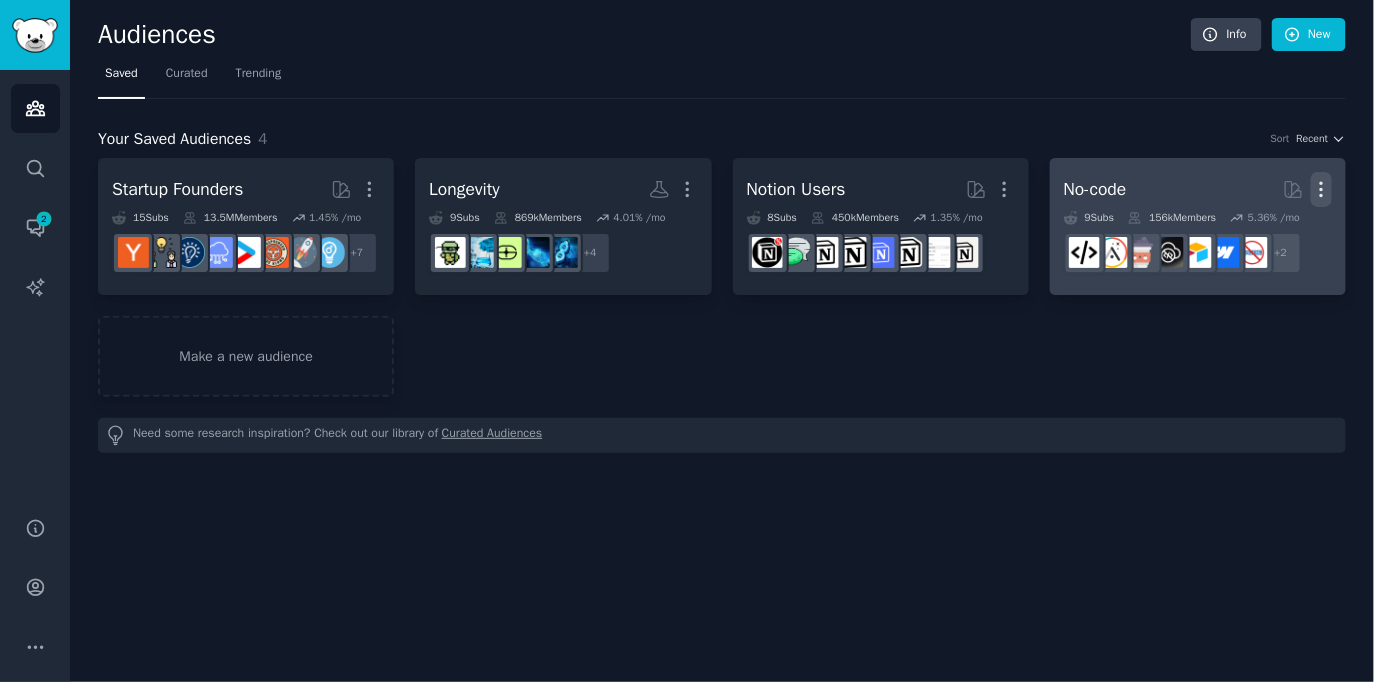 click 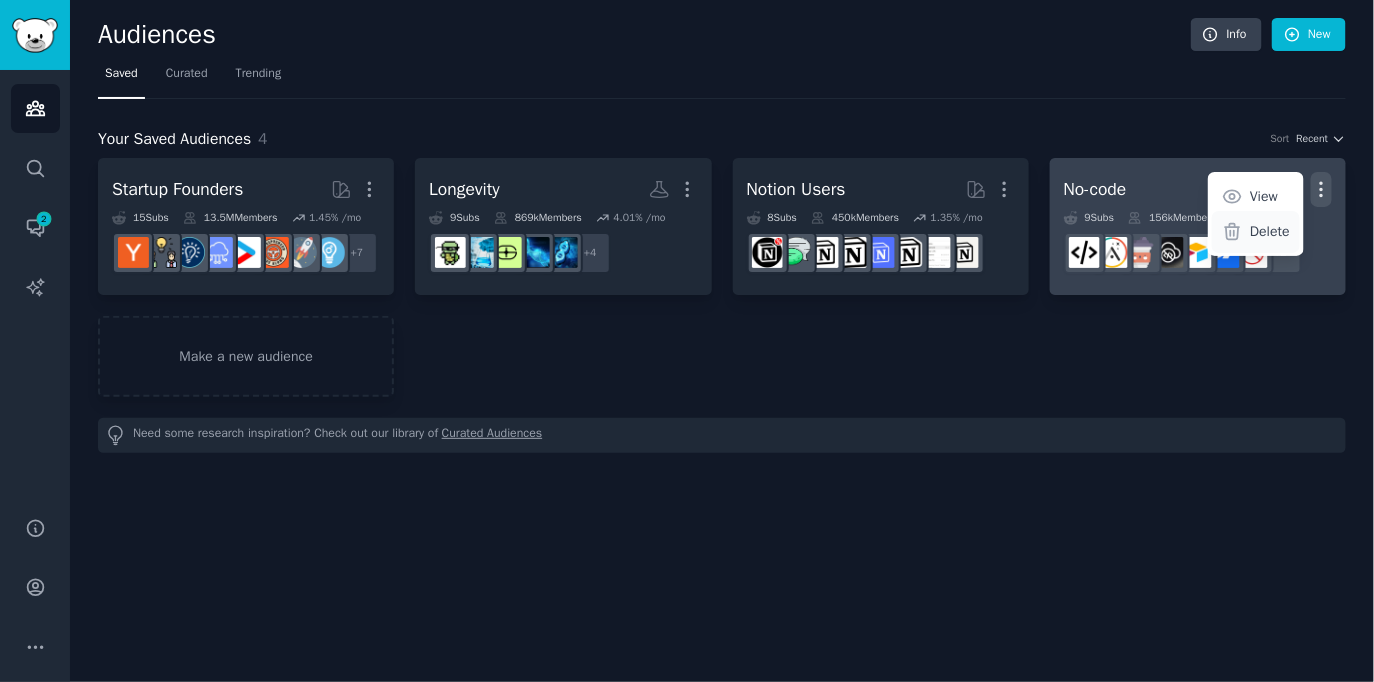 click on "Delete" at bounding box center [1270, 231] 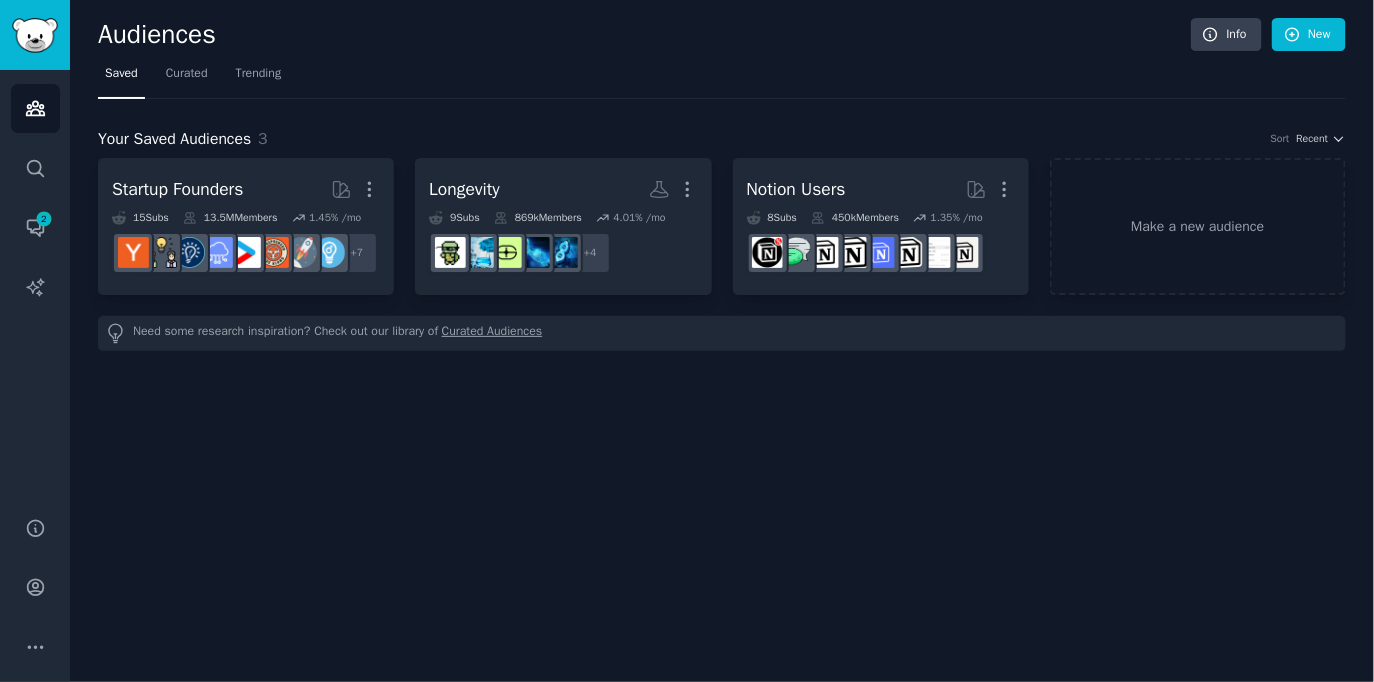 click on "Audiences Info New" at bounding box center (722, 38) 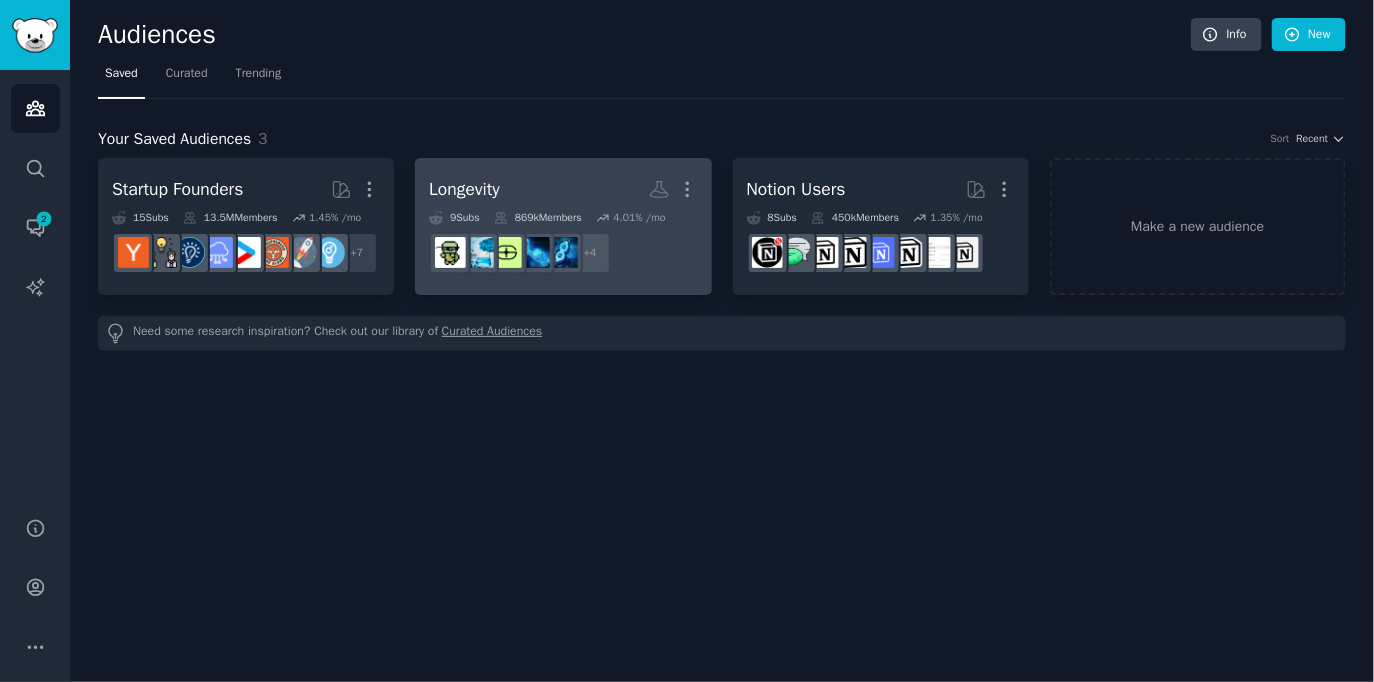 click on "Longevity Custom Audience More 9  Sub s 869k  Members 4.01 % /mo r/longevity_protocol + 4" at bounding box center [563, 226] 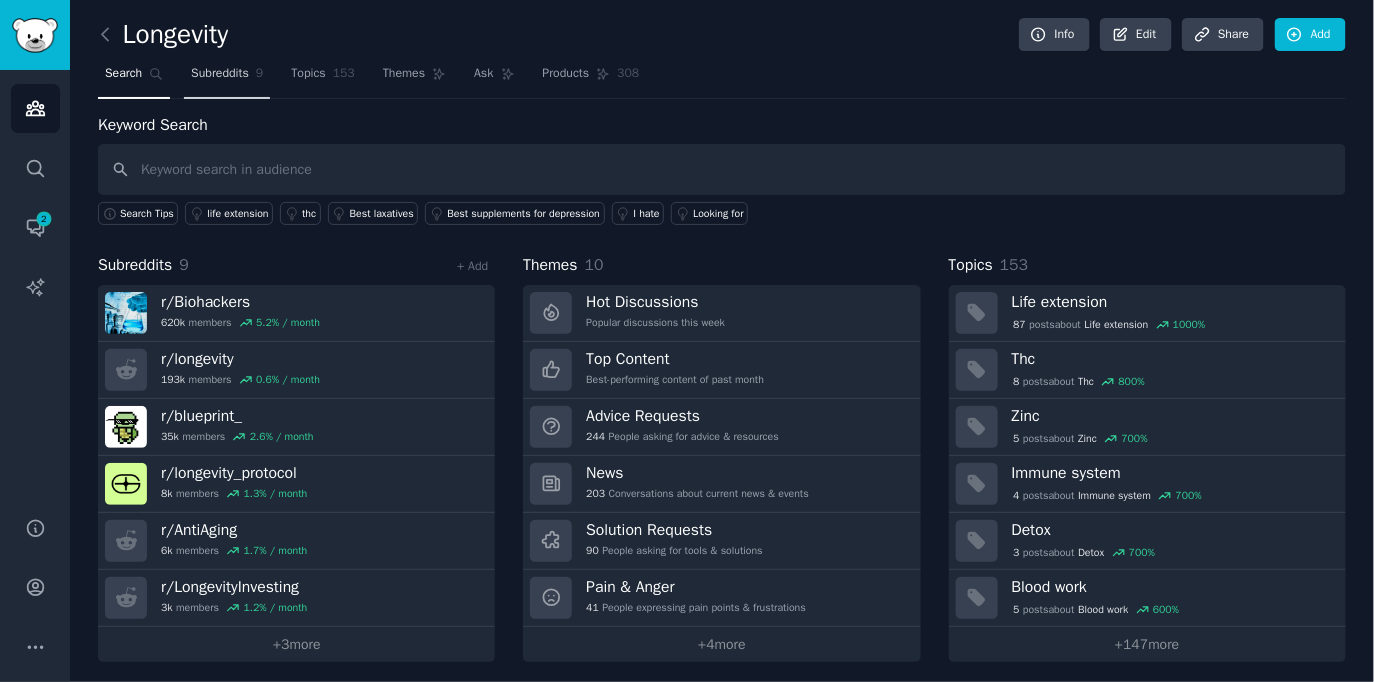 click on "Subreddits 9" at bounding box center [227, 78] 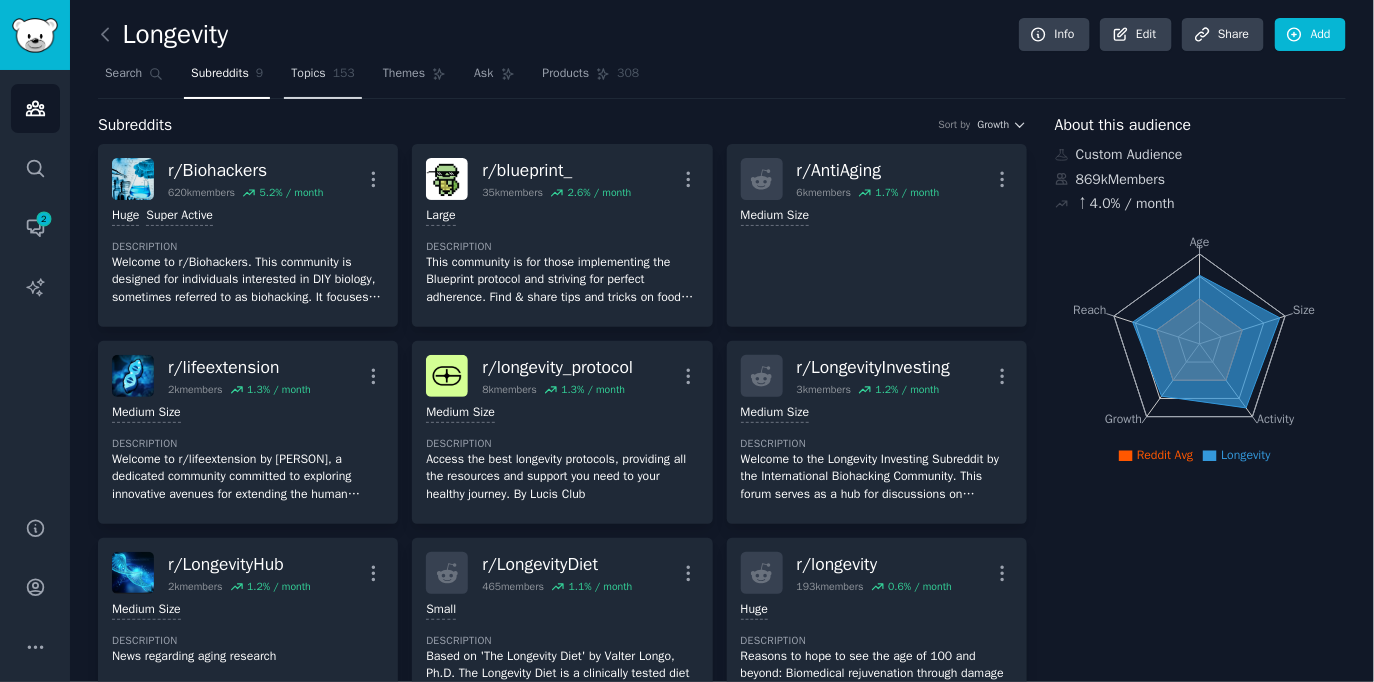 click on "Topics 153" at bounding box center [323, 78] 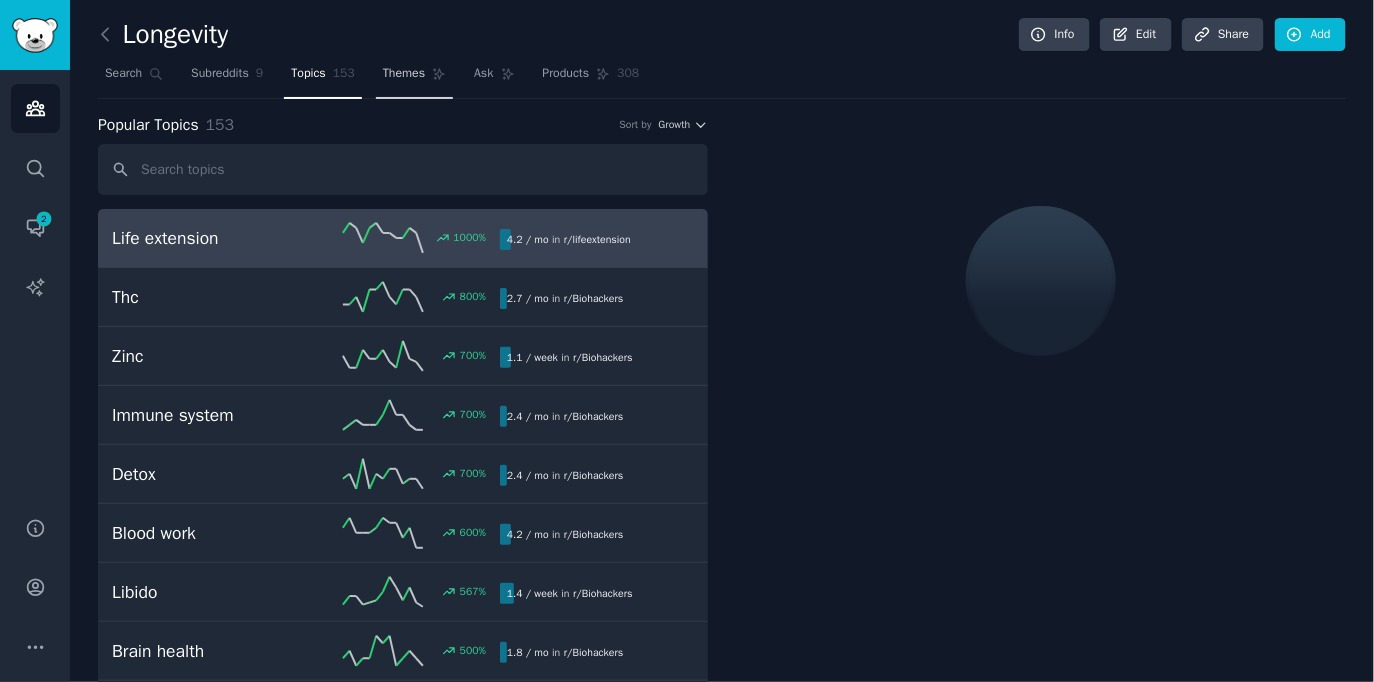 click on "Themes" at bounding box center (414, 78) 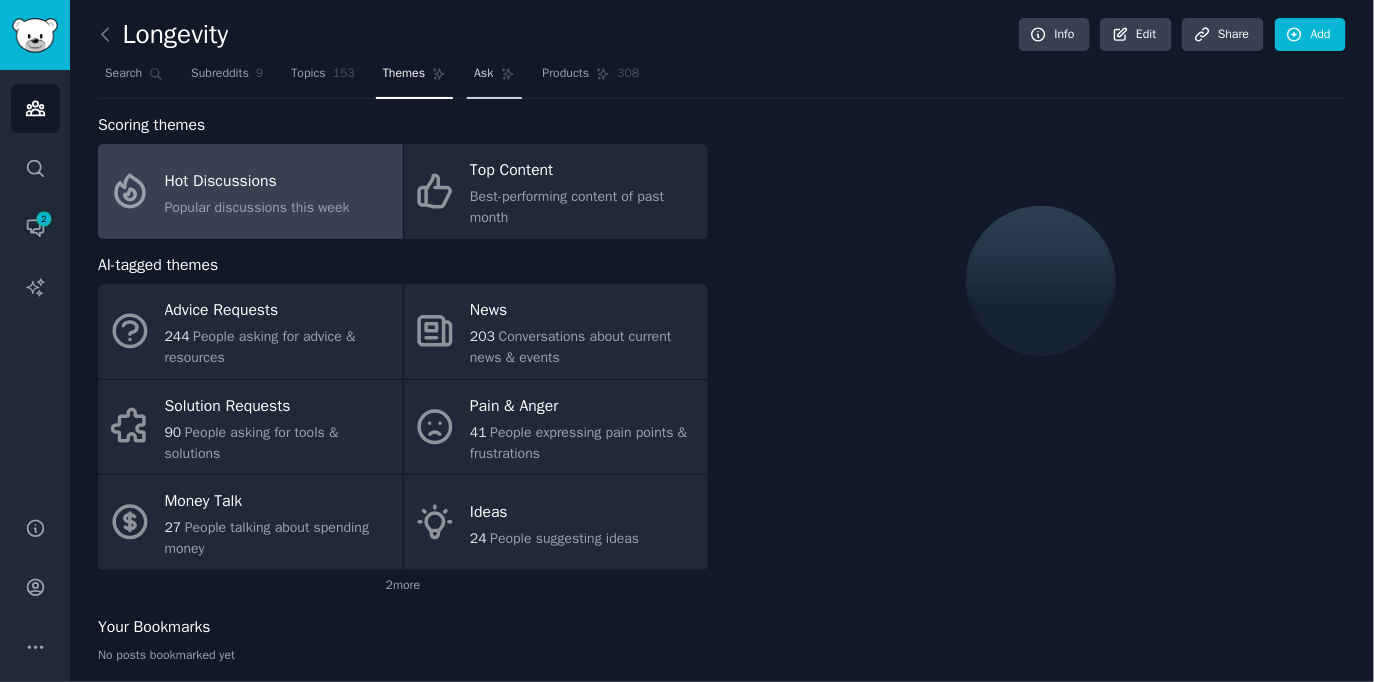 click 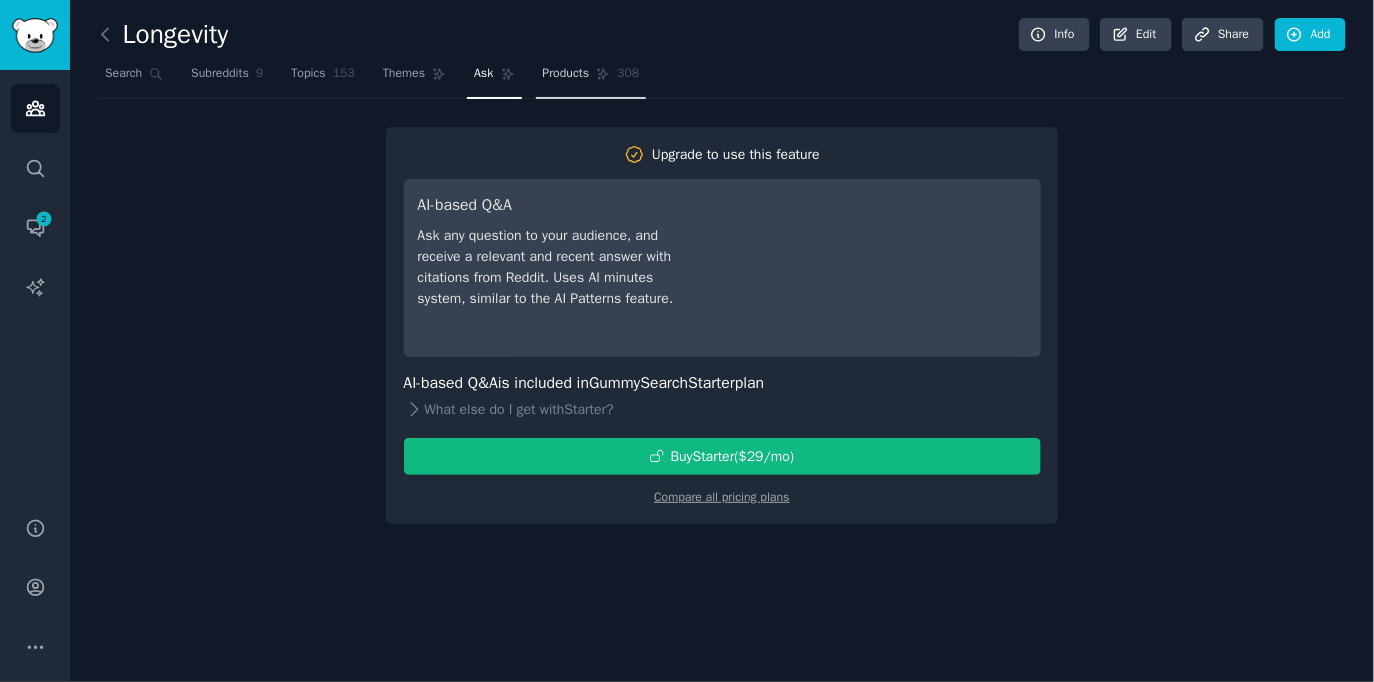 click on "Products" at bounding box center [566, 74] 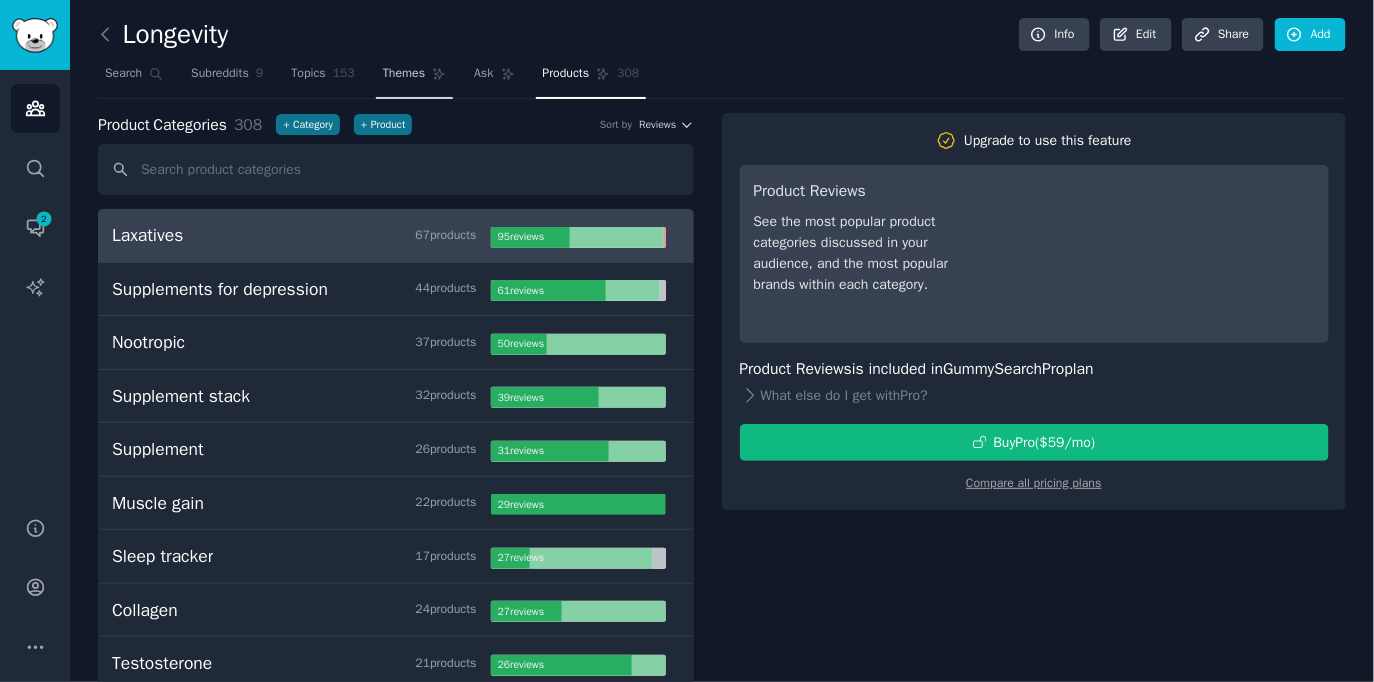 click on "Themes" at bounding box center (404, 74) 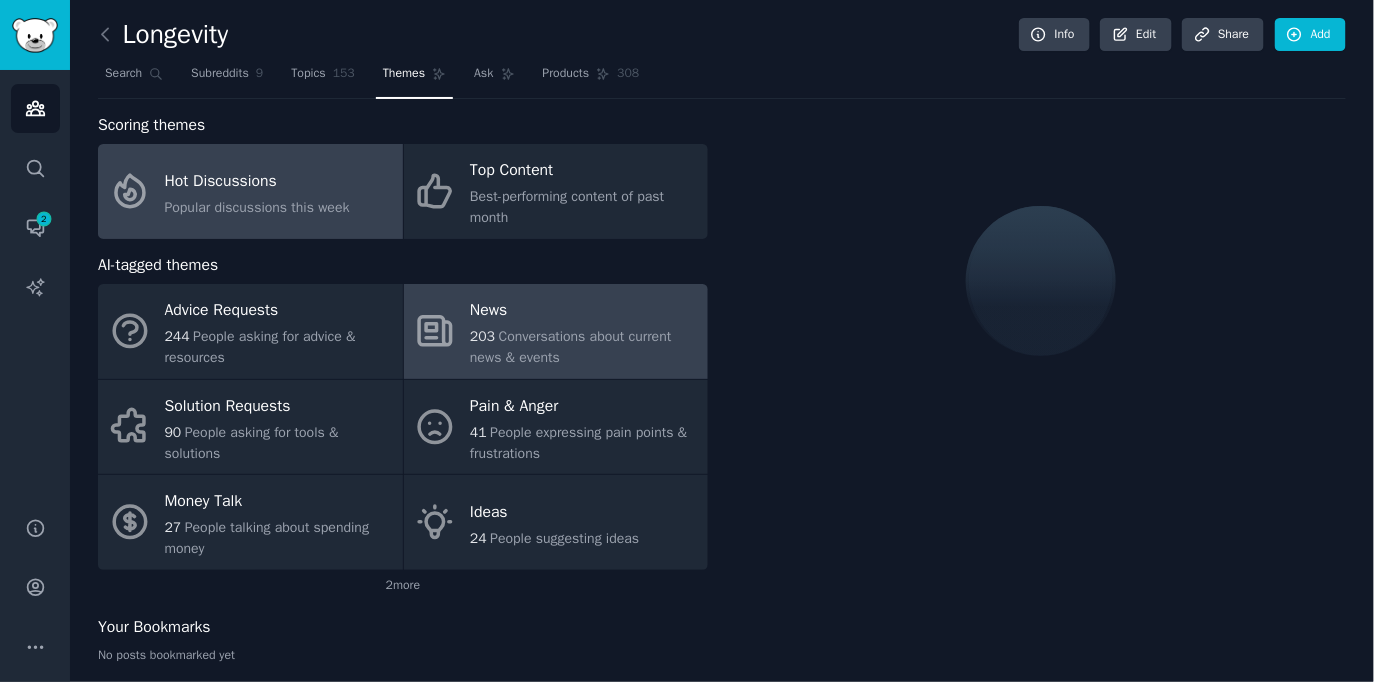click on "News" at bounding box center (584, 311) 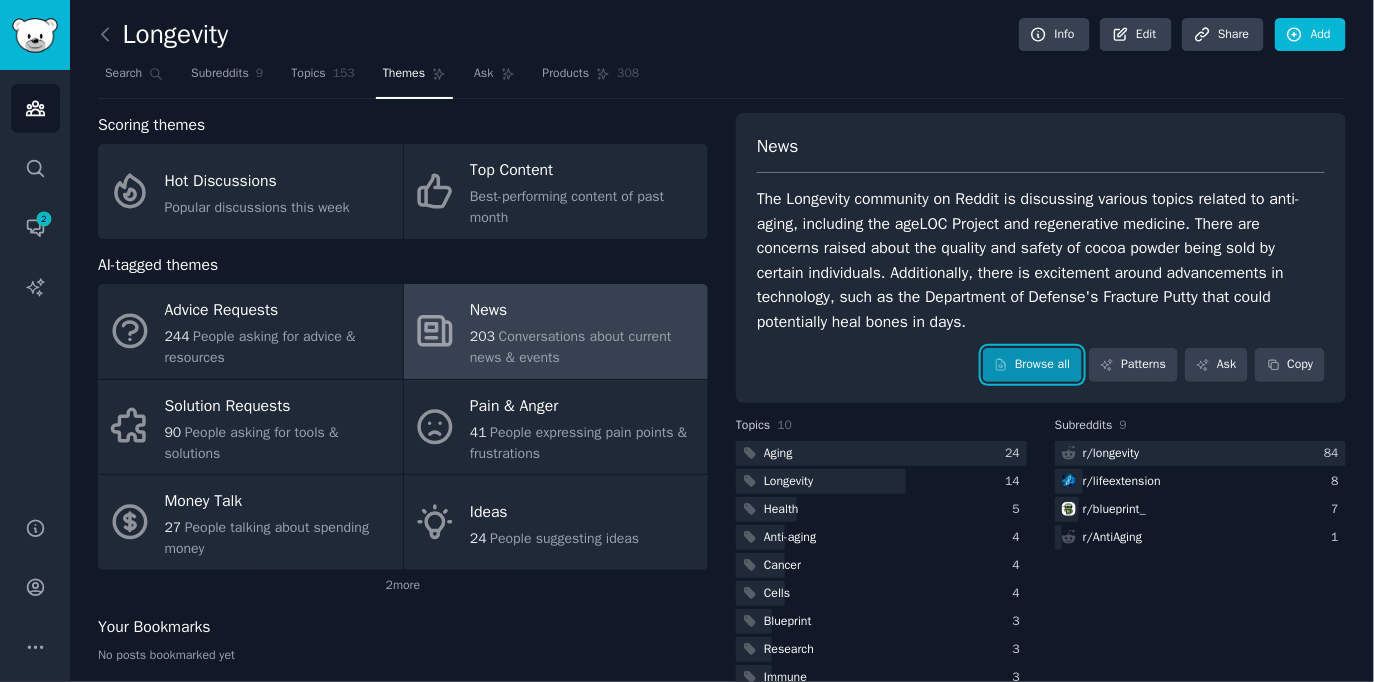 click on "Browse all" at bounding box center [1032, 365] 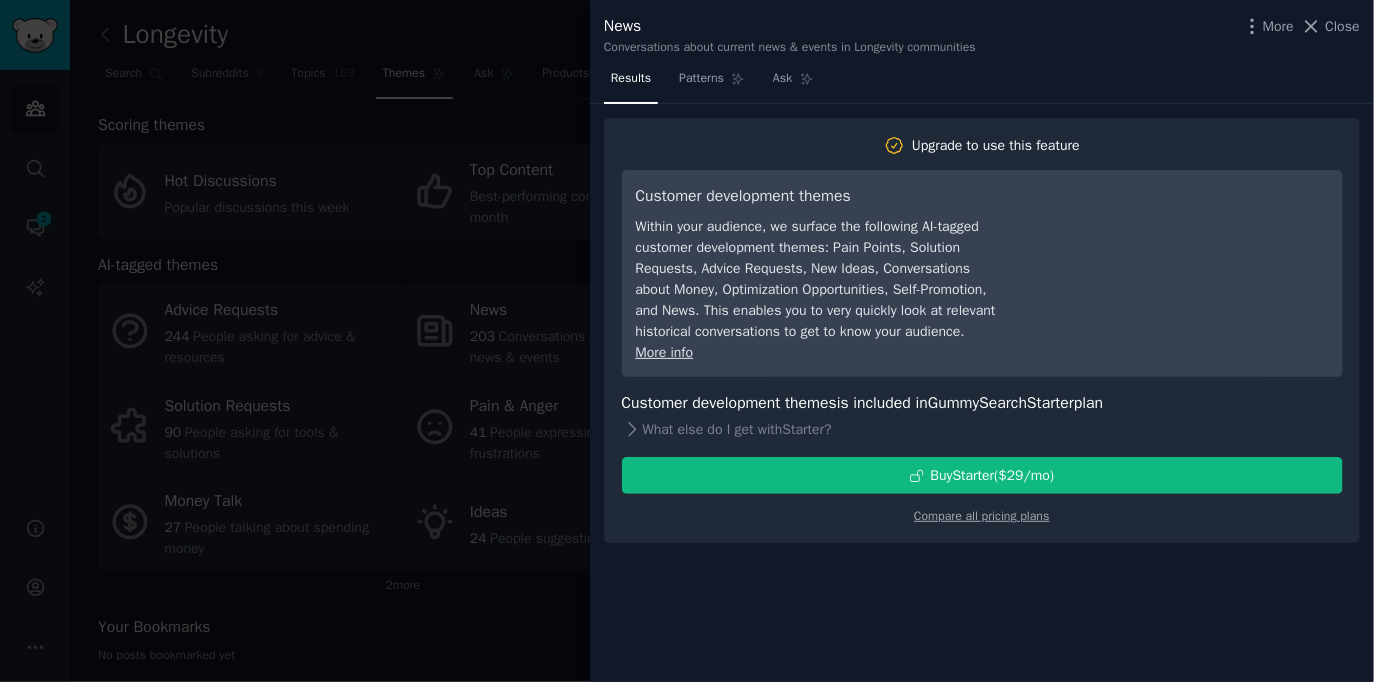 click at bounding box center (687, 341) 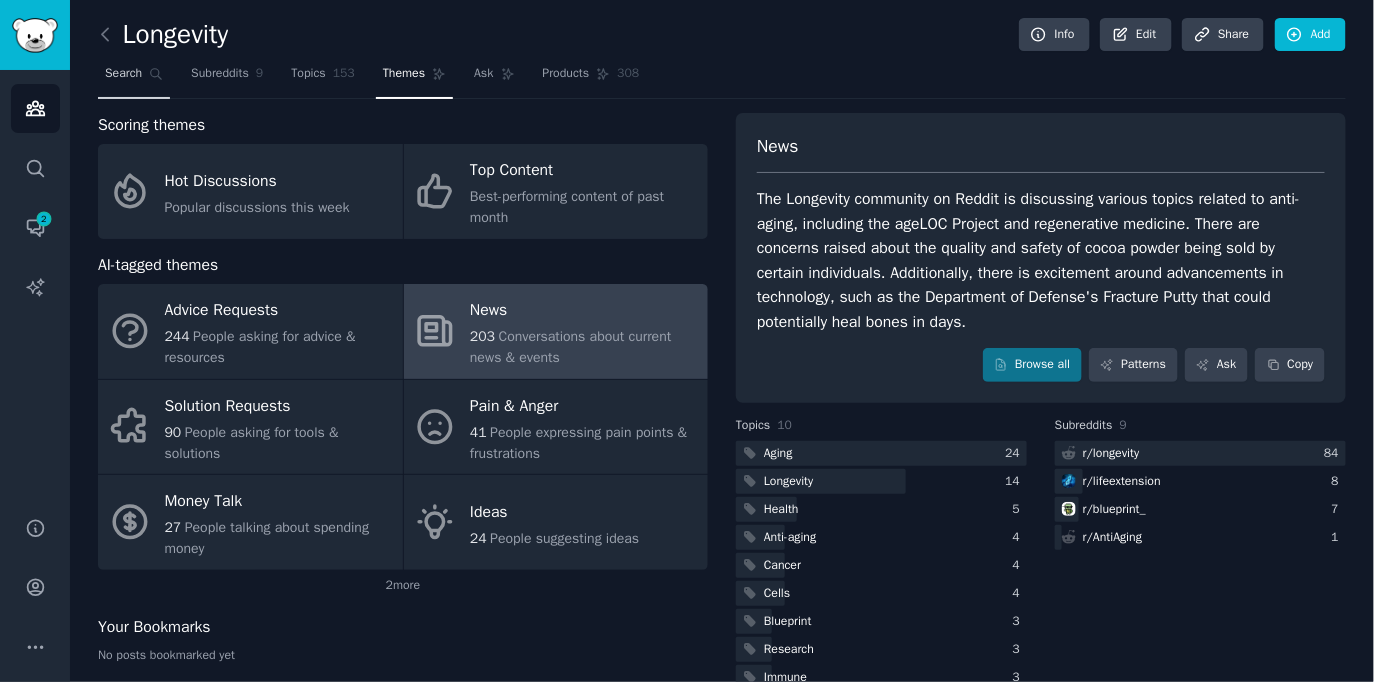 click on "Search" at bounding box center (134, 78) 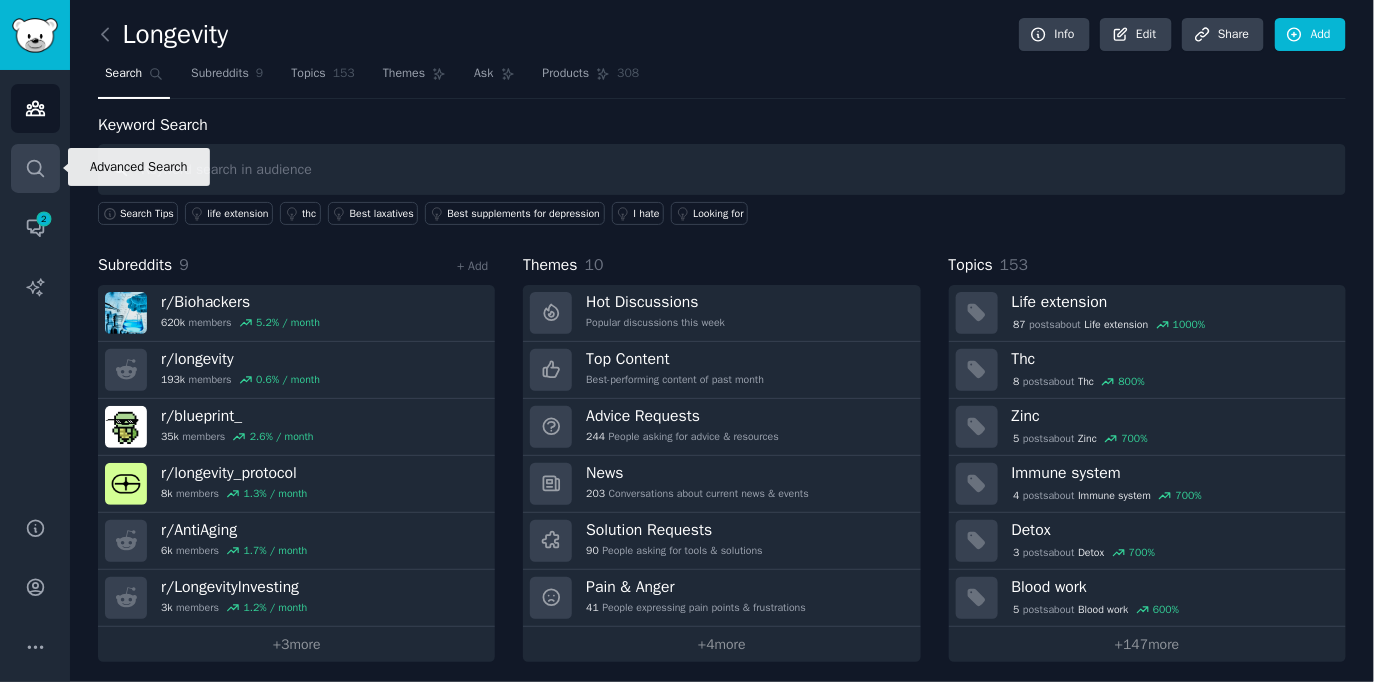 click 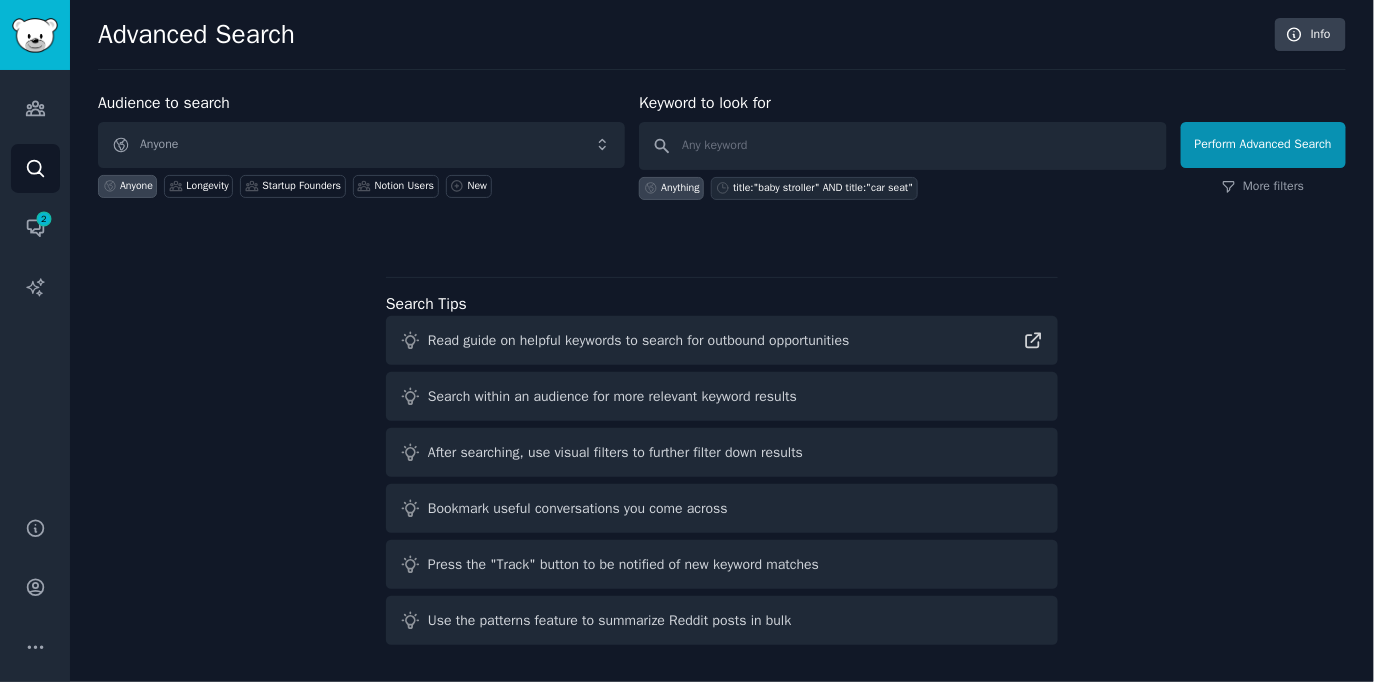 click on "title:"baby stroller" AND title:"car seat"" at bounding box center (823, 188) 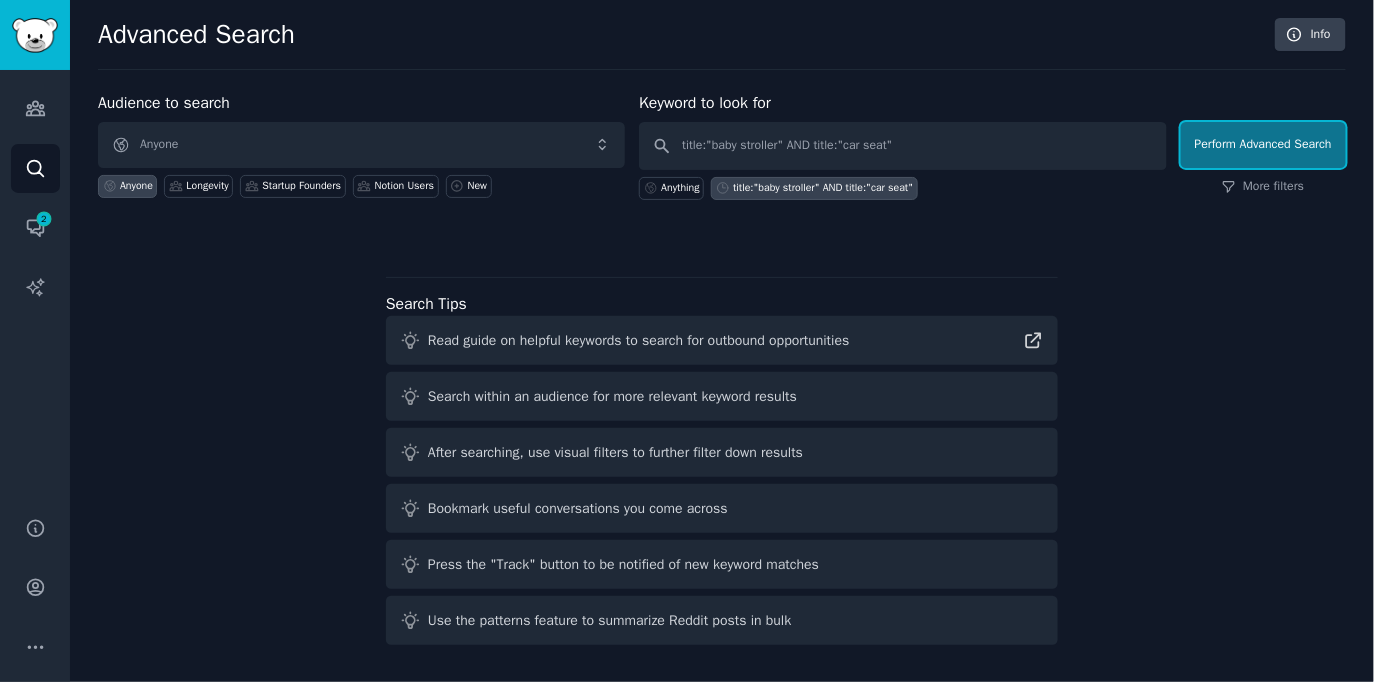 click on "Perform Advanced Search" at bounding box center [1263, 145] 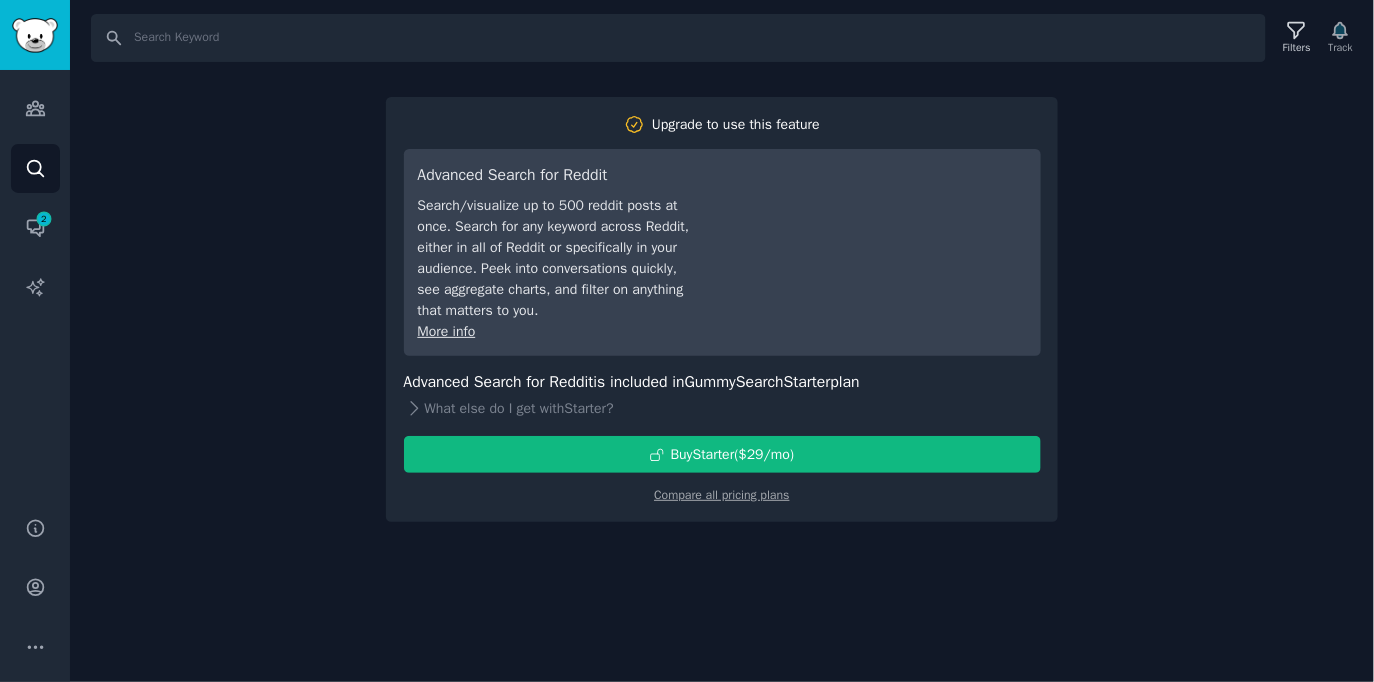 click on "Search Filters Track Upgrade to use this feature Advanced Search for Reddit Search/visualize up to 500 reddit posts at once. Search for any keyword across Reddit, either in all of Reddit or specifically in your audience. Peek into conversations quickly, see aggregate charts, and filter on anything that matters to you. More info Advanced Search for Reddit  is included in  GummySearch  Starter  plan What else do I get with  Starter ? Buy  Starter  ($ 29 /mo ) Compare all pricing plans" at bounding box center (722, 341) 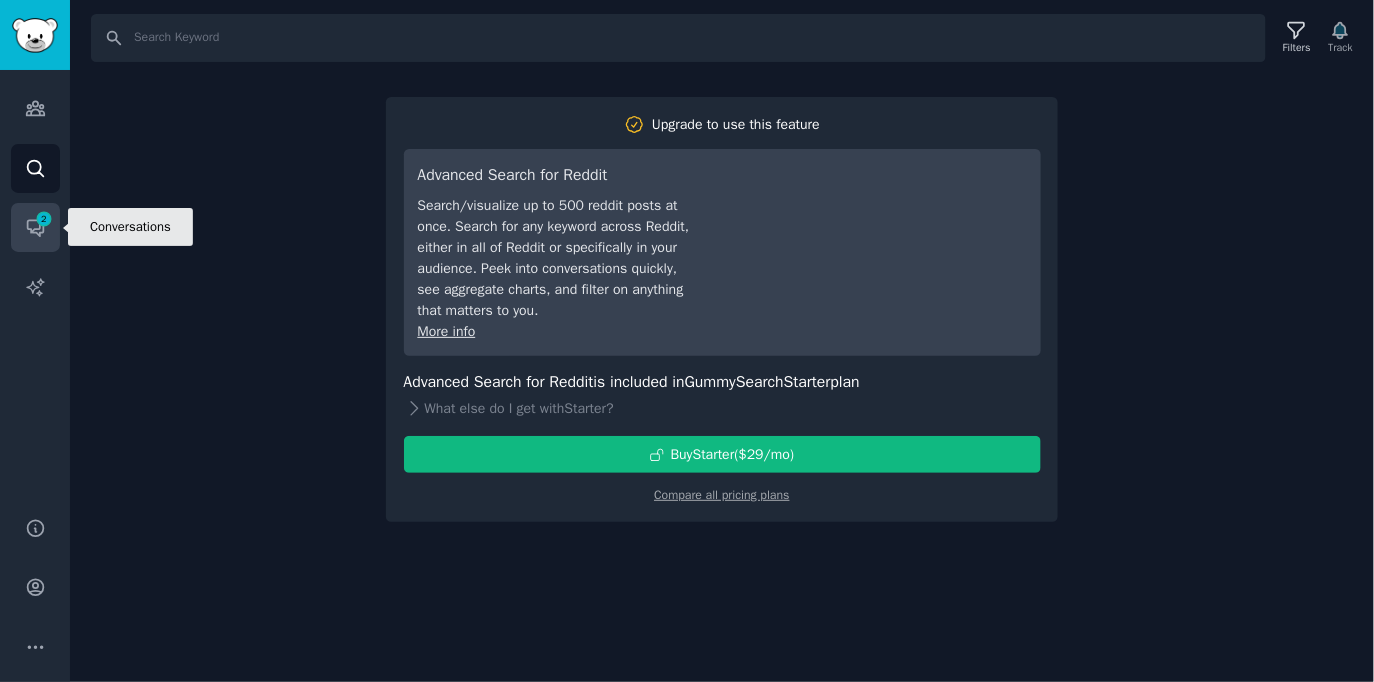 click on "2" at bounding box center [44, 219] 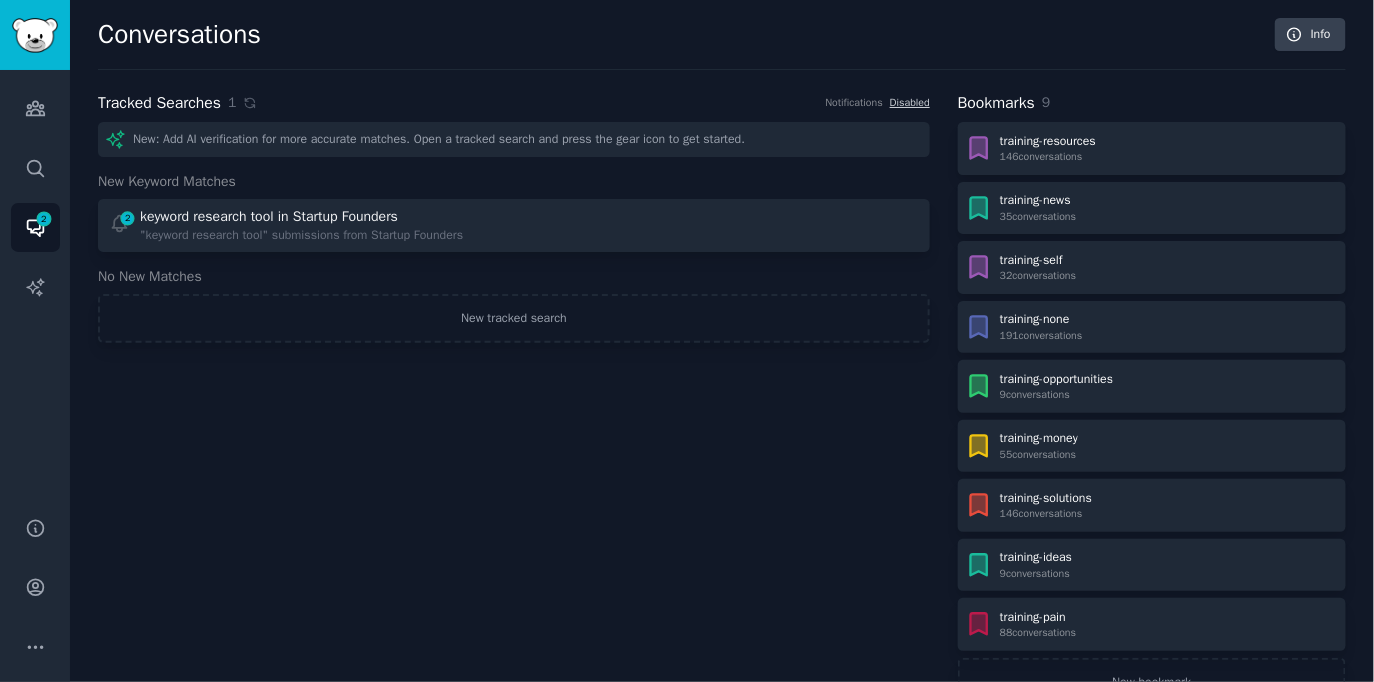 click on "Conversations Info" at bounding box center [722, 44] 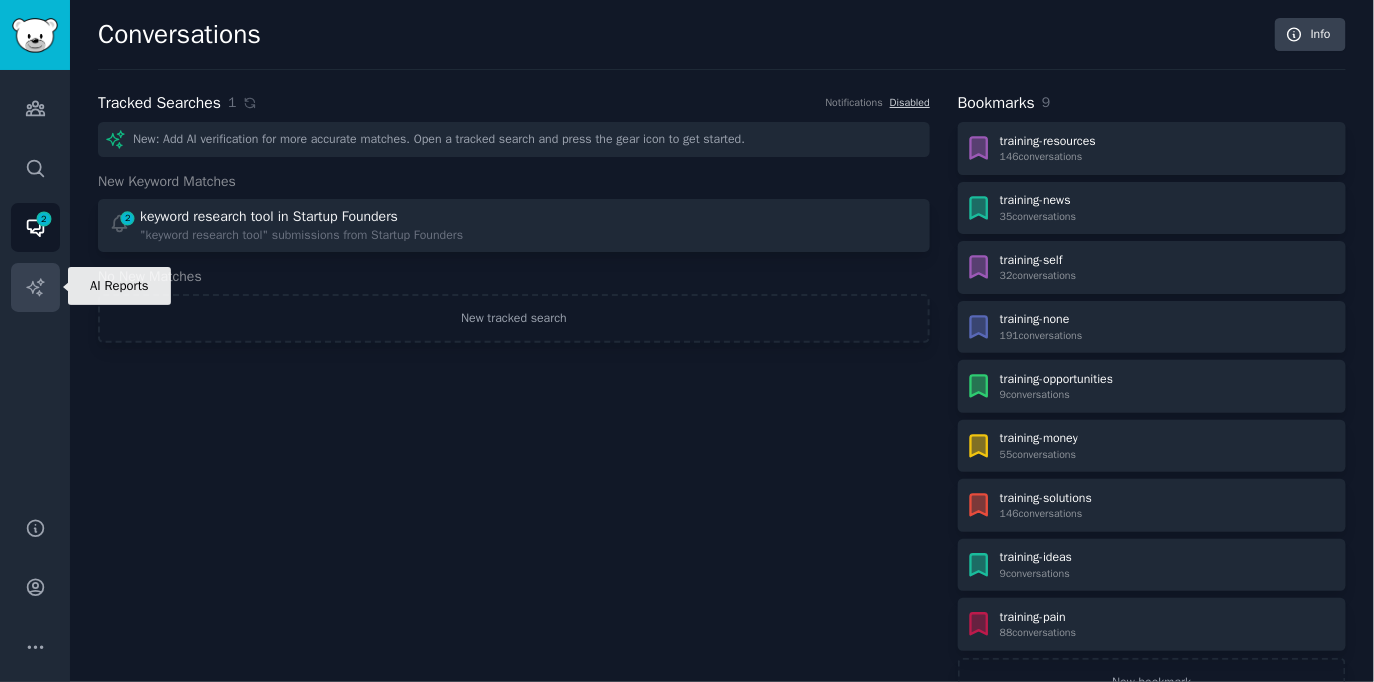 click on "AI Reports" at bounding box center [35, 287] 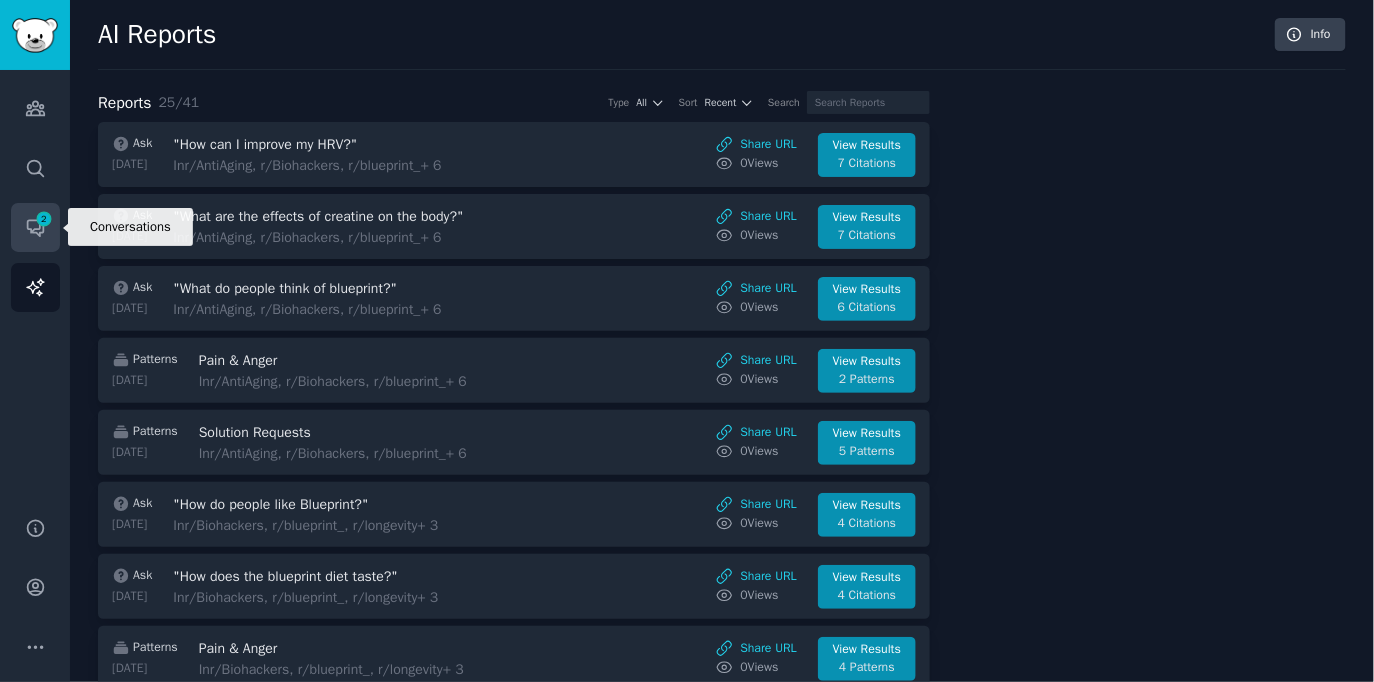 click 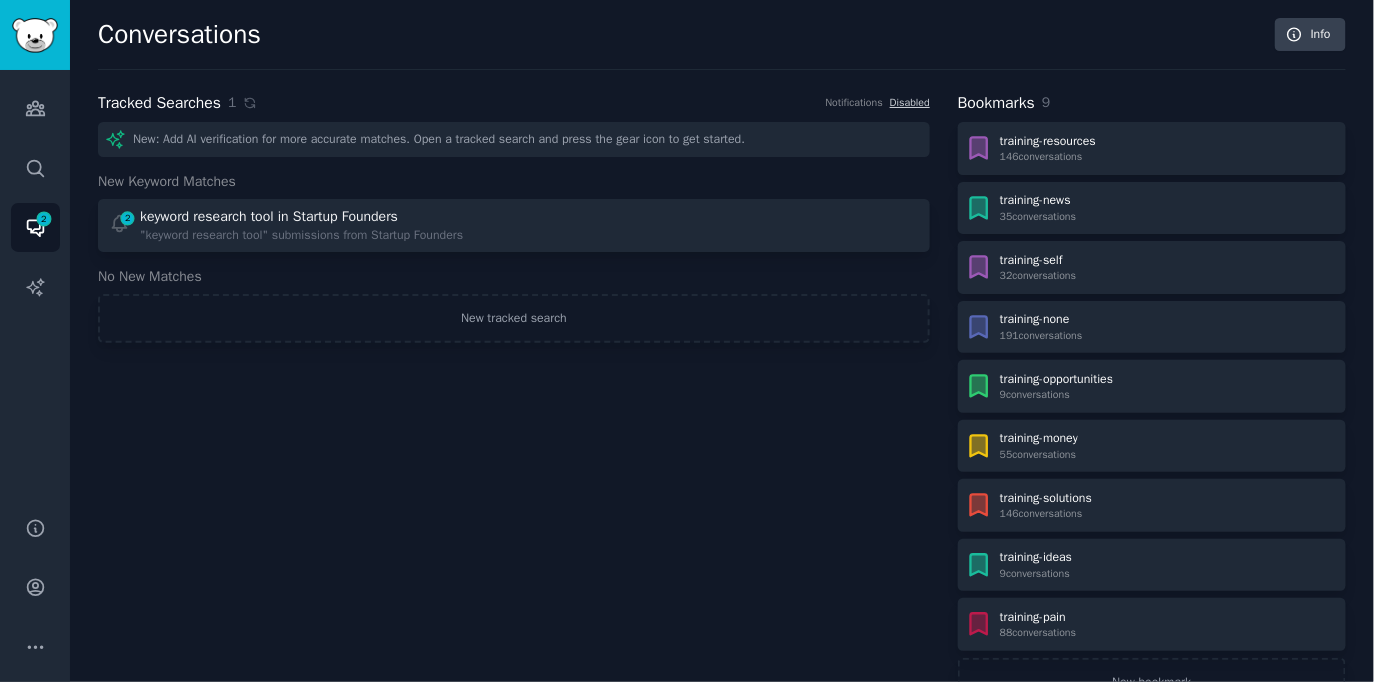 click on "Conversations Info" at bounding box center (722, 44) 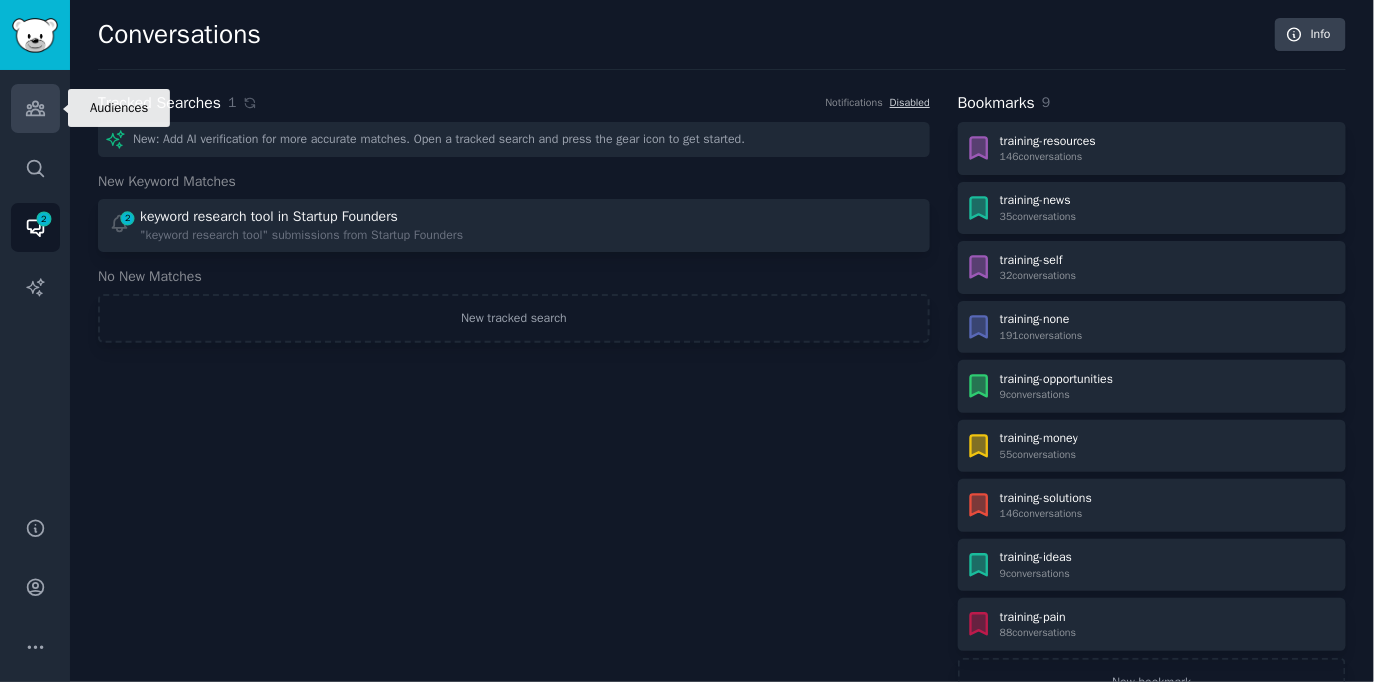 click on "Audiences" at bounding box center (35, 108) 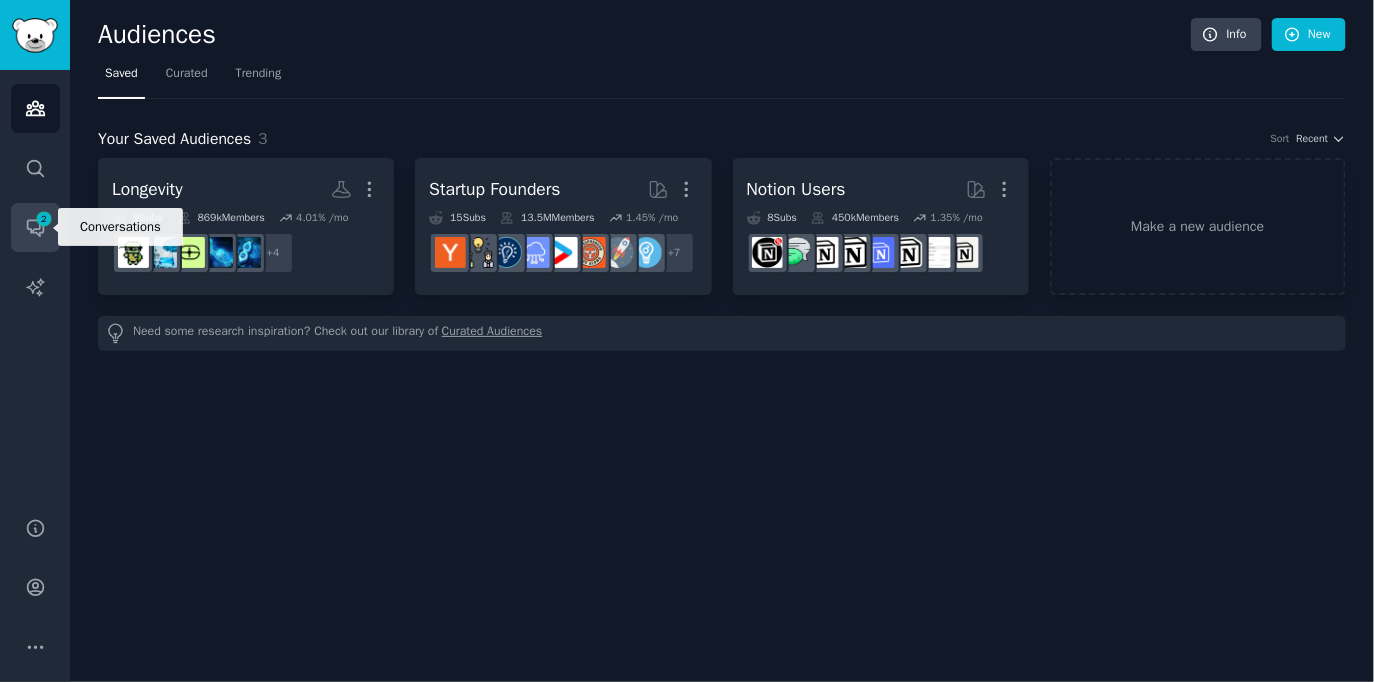 click on "2" at bounding box center [44, 219] 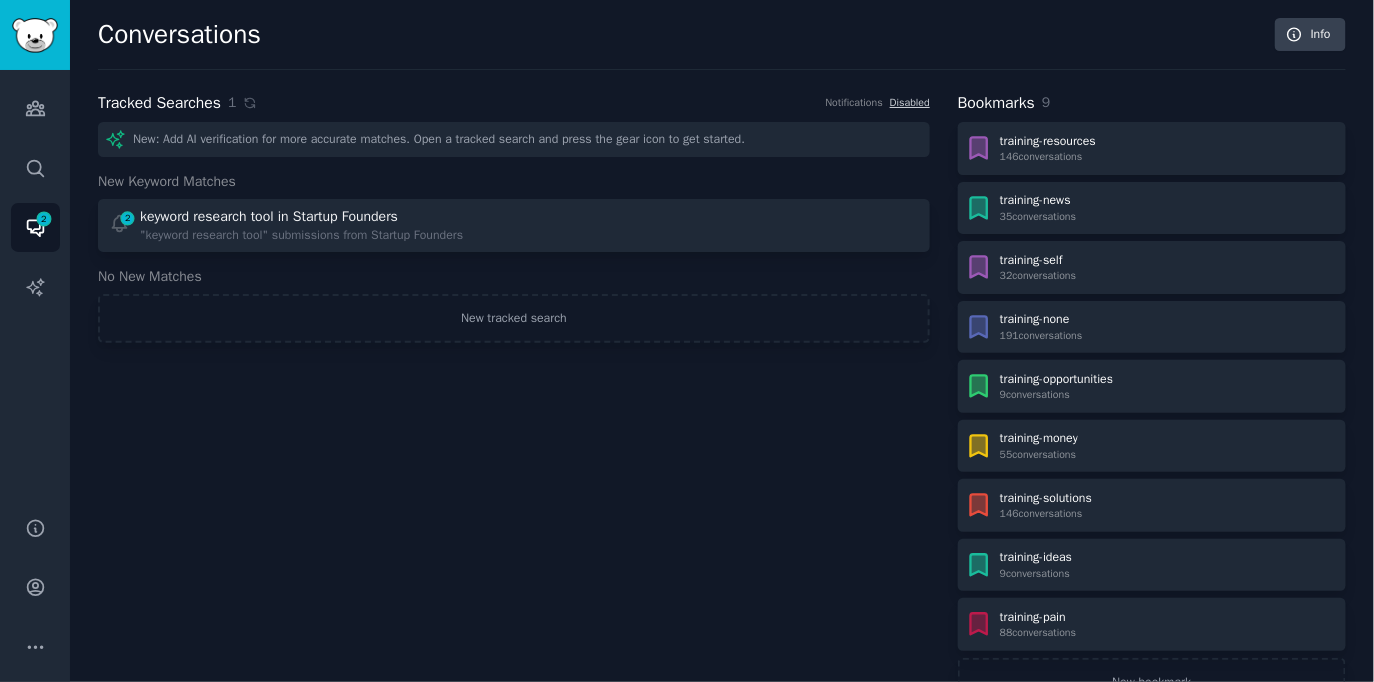 click on "Conversations Info Tracked Searches 1 Notifications Disabled New: Add AI verification for more accurate matches. Open a tracked search and press the gear icon to get started. New Keyword Matches 2 keyword research tool in Startup Founders "keyword research tool" submissions from Startup Founders No New Matches New tracked search Bookmarks 9 training-resources 146  conversation s training-news 35  conversation s training-self 32  conversation s training-none 191  conversation s training-opportunities 9  conversation s training-money 55  conversation s training-solutions 146  conversation s training-ideas 9  conversation s training-pain 88  conversation s New bookmark" at bounding box center (722, 374) 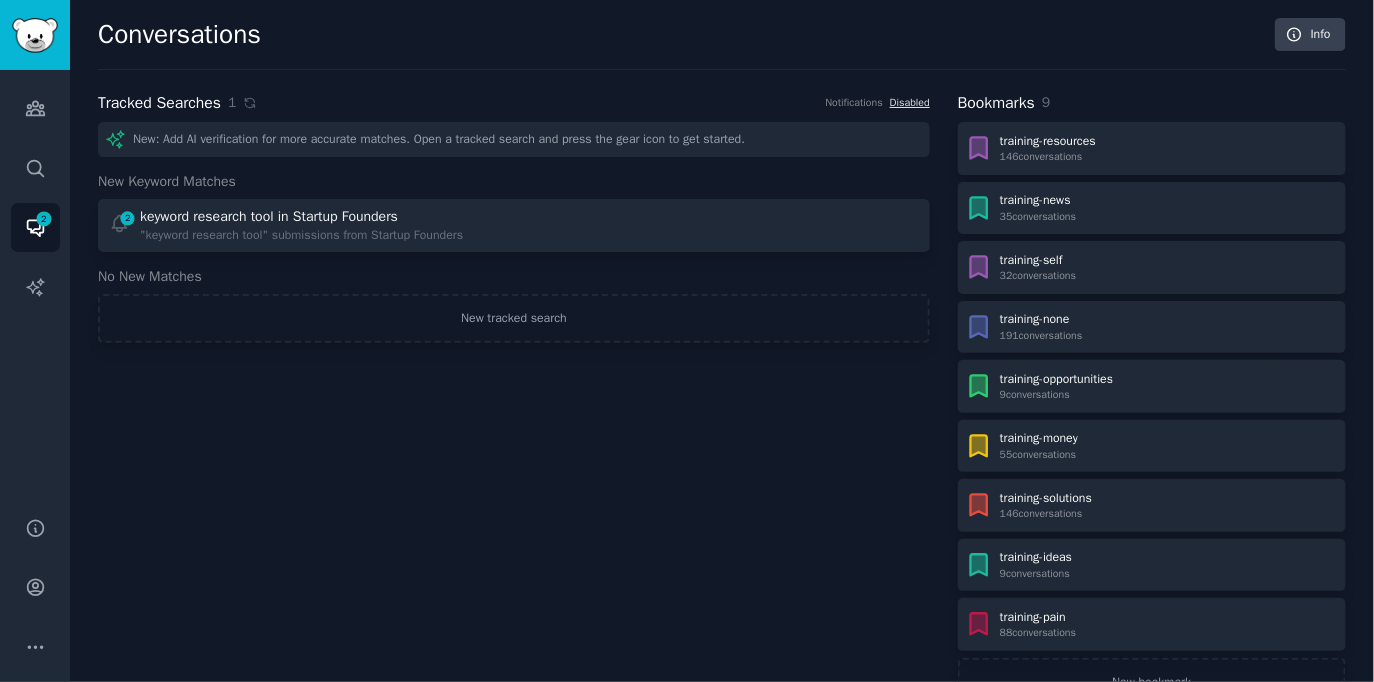 click on "Disabled" at bounding box center [910, 102] 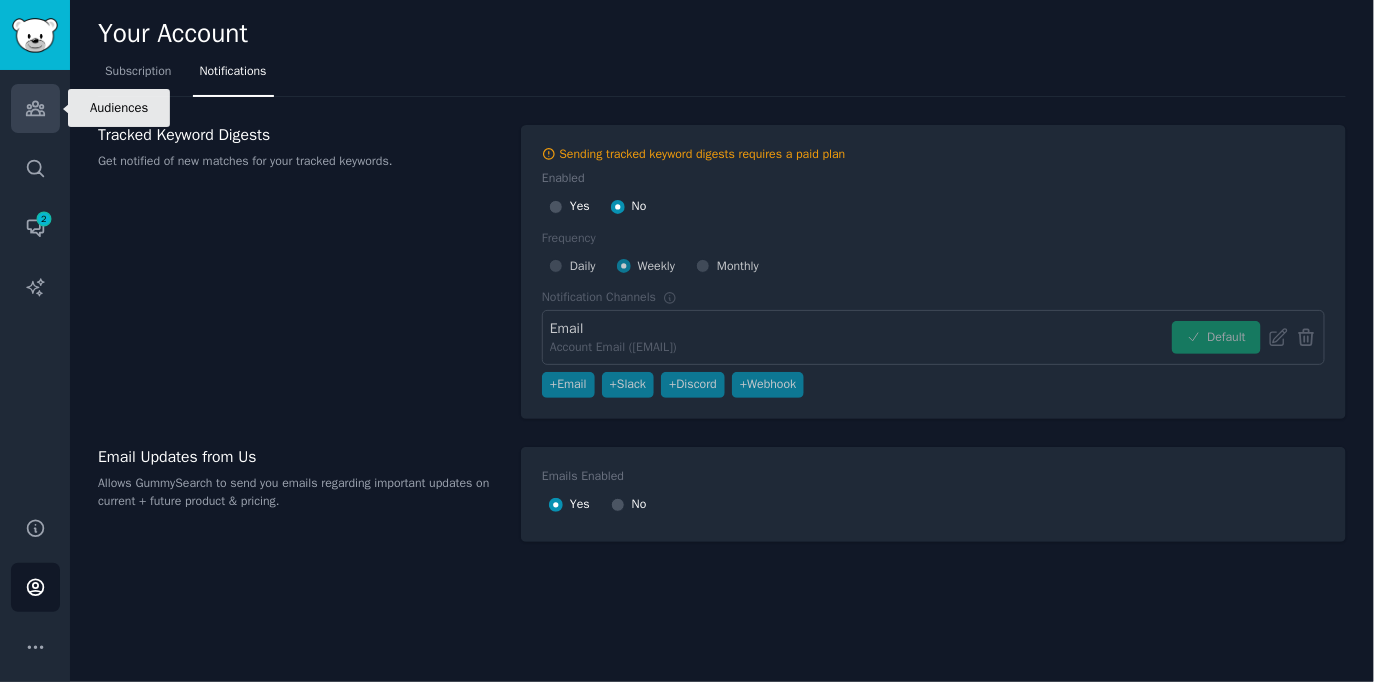 click on "Audiences" at bounding box center (35, 108) 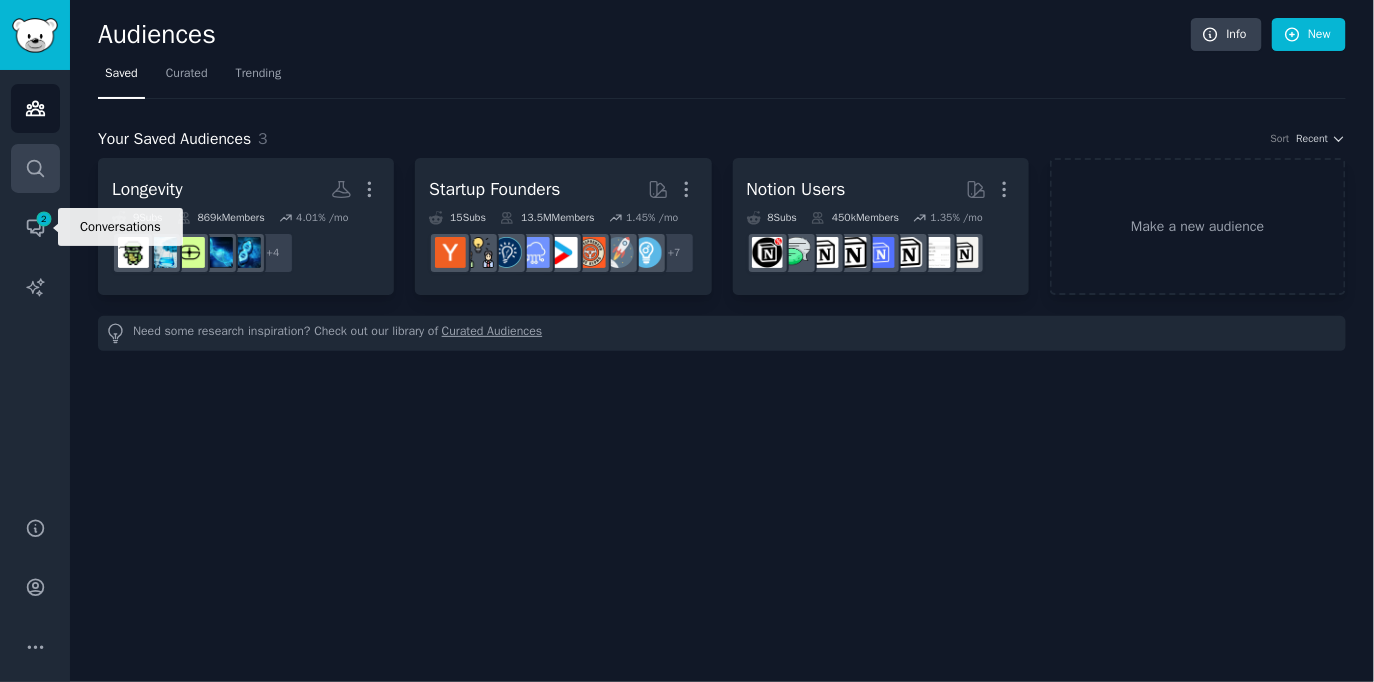 click on "Search" at bounding box center [35, 168] 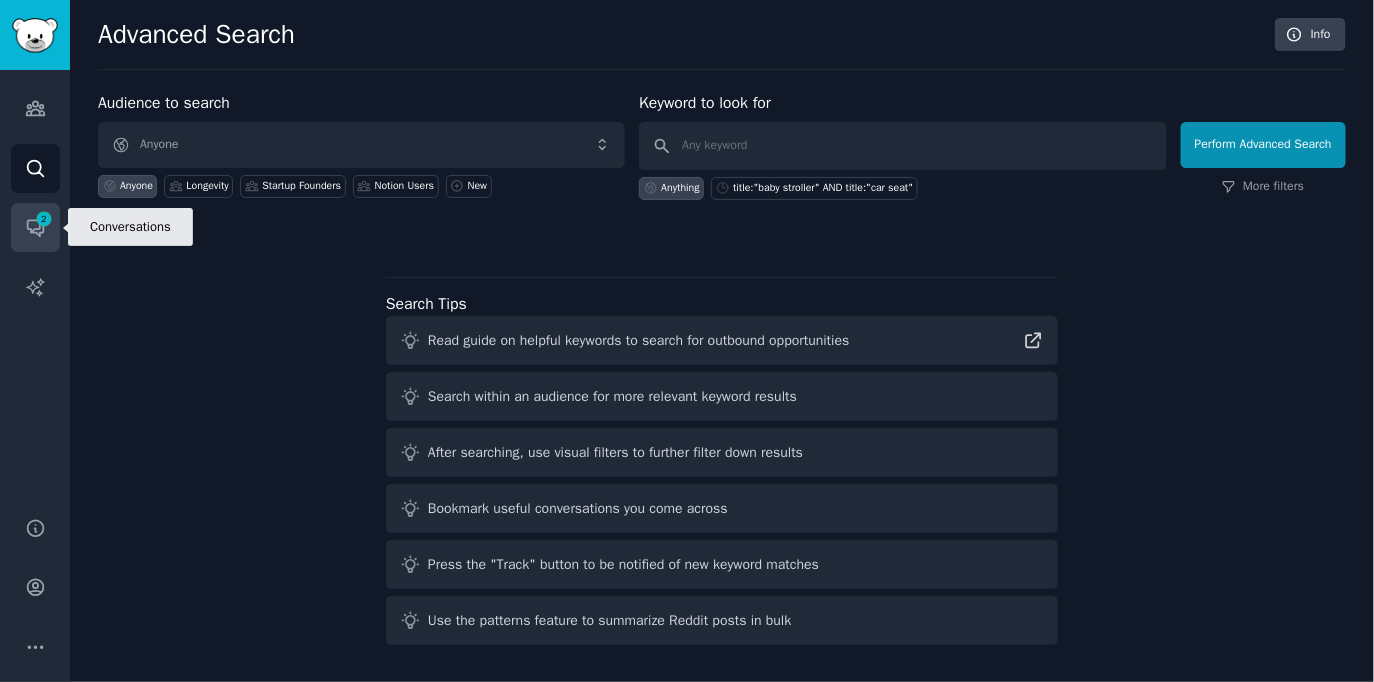 click on "2" at bounding box center (44, 219) 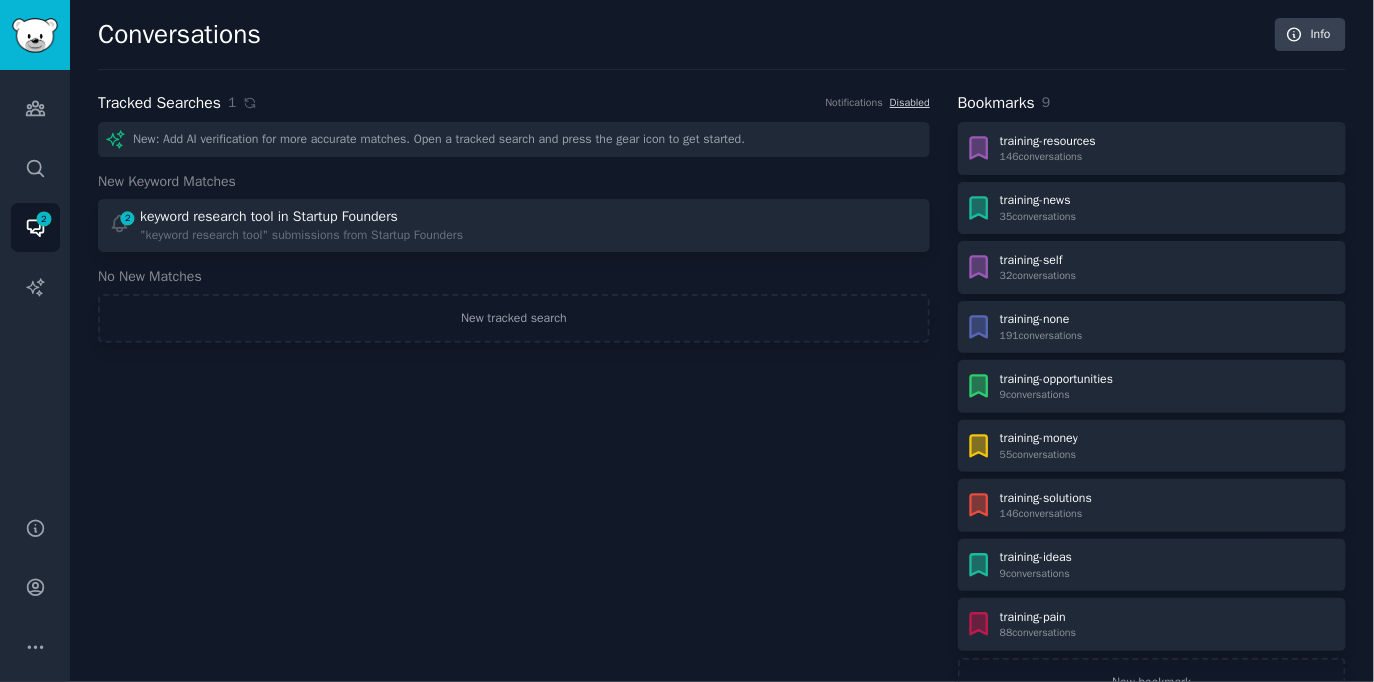 click on "Audiences Search Conversations 2 AI Reports" at bounding box center [35, 281] 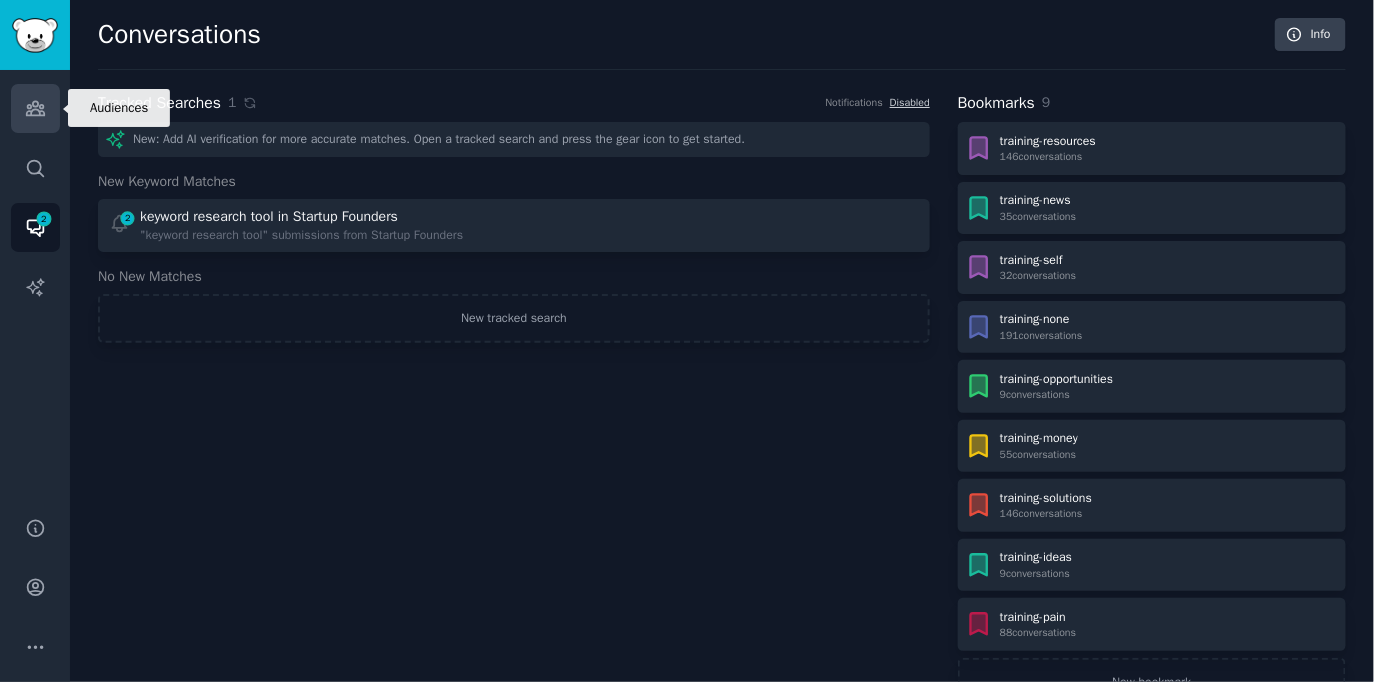 click on "Audiences" at bounding box center (35, 108) 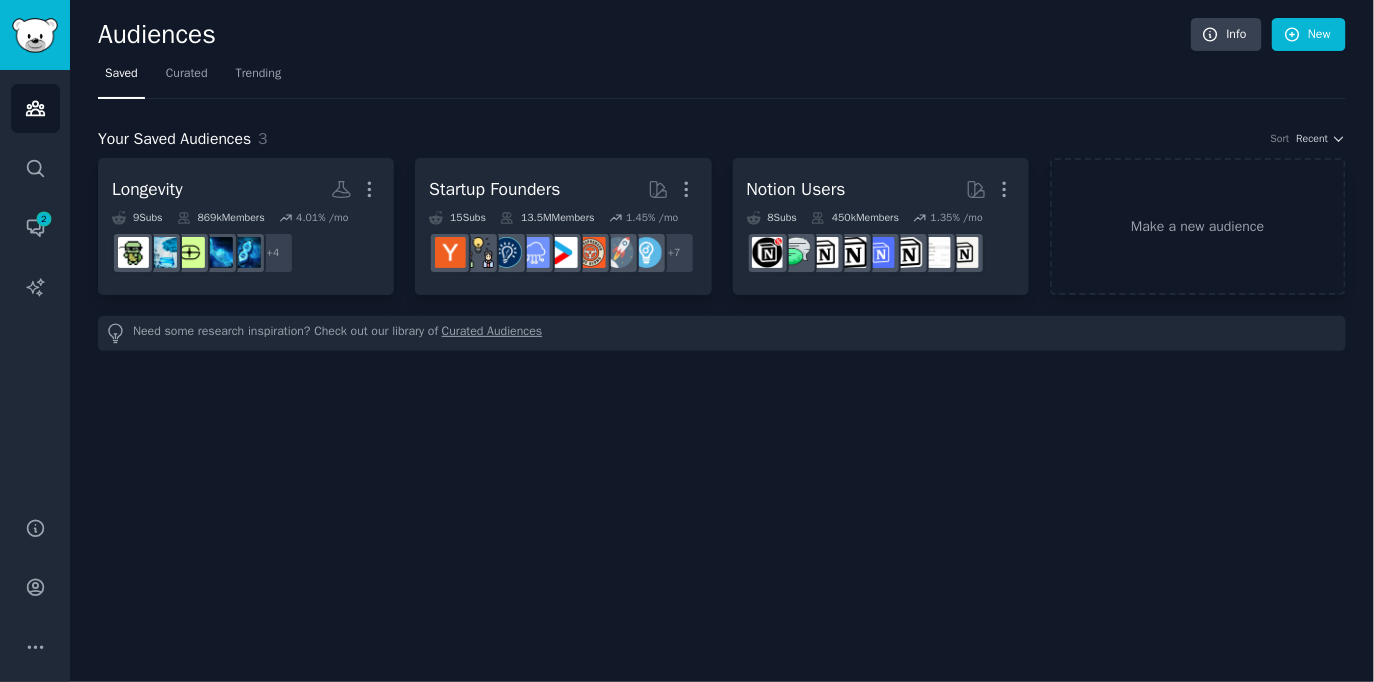 click on "Saved Curated Trending" at bounding box center (722, 78) 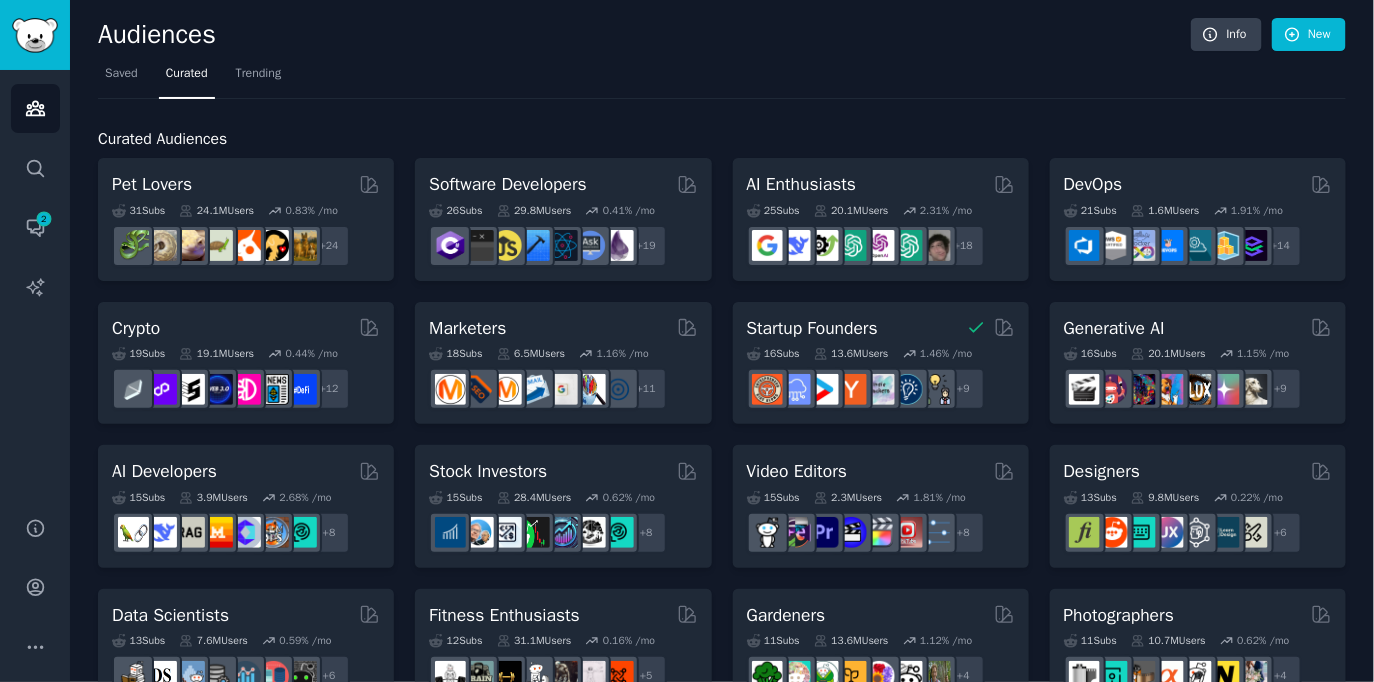 click on "Curated Audiences Pet Lovers 31  Sub s 24.1M  Users 0.83 % /mo + 24 Software Developers 26  Sub s 29.8M  Users 0.41 % /mo + 19 AI Enthusiasts 25  Sub s 20.1M  Users 2.31 % /mo + 18 DevOps 21  Sub s 1.6M  Users 1.91 % /mo + 14 Crypto 19  Sub s 19.1M  Users 0.44 % /mo + 12 Marketers 18  Sub s 6.5M  Users 1.16 % /mo + 11 Startup Founders 16  Sub s 13.6M  Users 1.46 % /mo + 9 Generative AI 16  Sub s 20.1M  Users 1.15 % /mo + 9 AI Developers 15  Sub s 3.9M  Users 2.68 % /mo + 8 Stock Investors 15  Sub s 28.4M  Users 0.62 % /mo + 8 Video Editors 15  Sub s 2.3M  Users 1.81 % /mo + 8 Designers 13  Sub s 9.8M  Users 0.22 % /mo + 6 Data Scientists 13  Sub s 7.6M  Users 0.59 % /mo + 6 Fitness Enthusiasts 12  Sub s 31.1M  Users 0.16 % /mo + 5 Gardeners 11  Sub s 13.6M  Users 1.12 % /mo + 4 Photographers 11  Sub s 10.7M  Users 0.62 % /mo + 4 Gaming 11  Sub s 52.9M  Users 0.24 % /mo + 4 NFT Collectors 10  Sub s 3.4M  Users -0.06 % /mo + 3 Ecommerce 10  Sub s 1.8M  Users 1.48 % /mo + 3 SEOs 10  Sub s 666k  Users 1.96 % /mo" at bounding box center [722, 836] 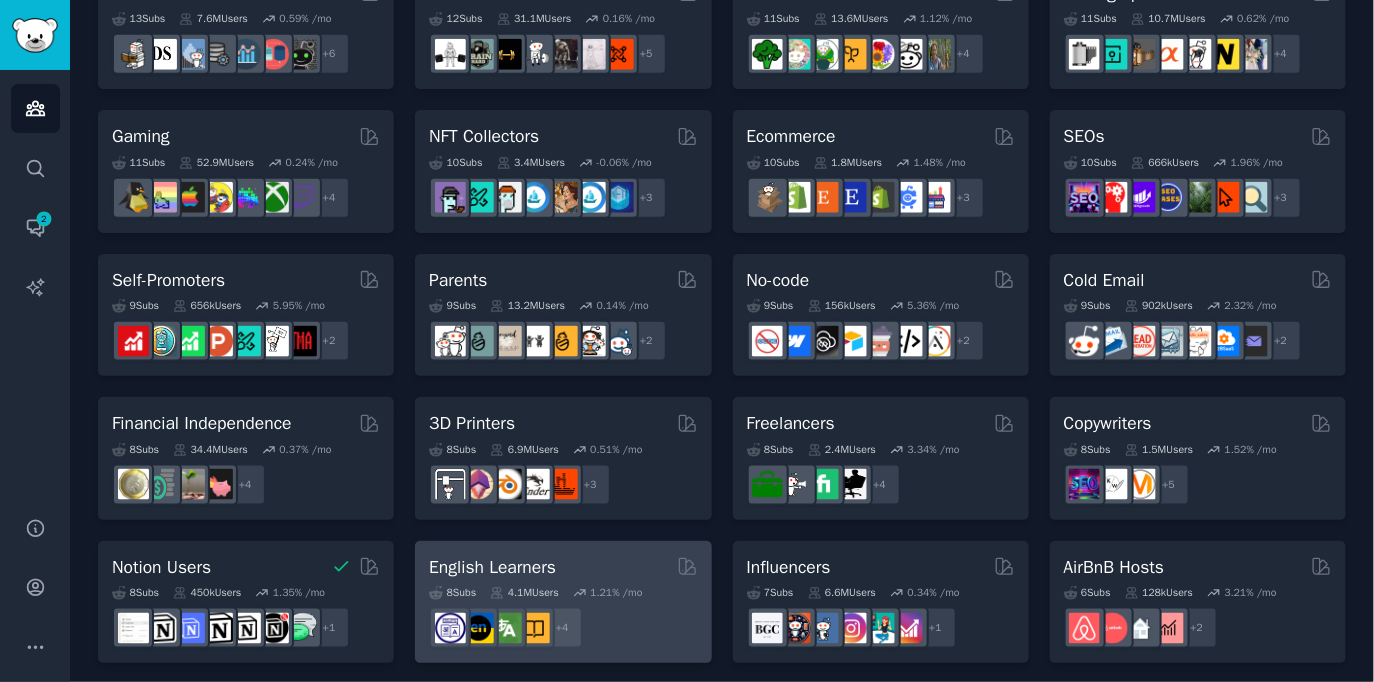 scroll, scrollTop: 467, scrollLeft: 0, axis: vertical 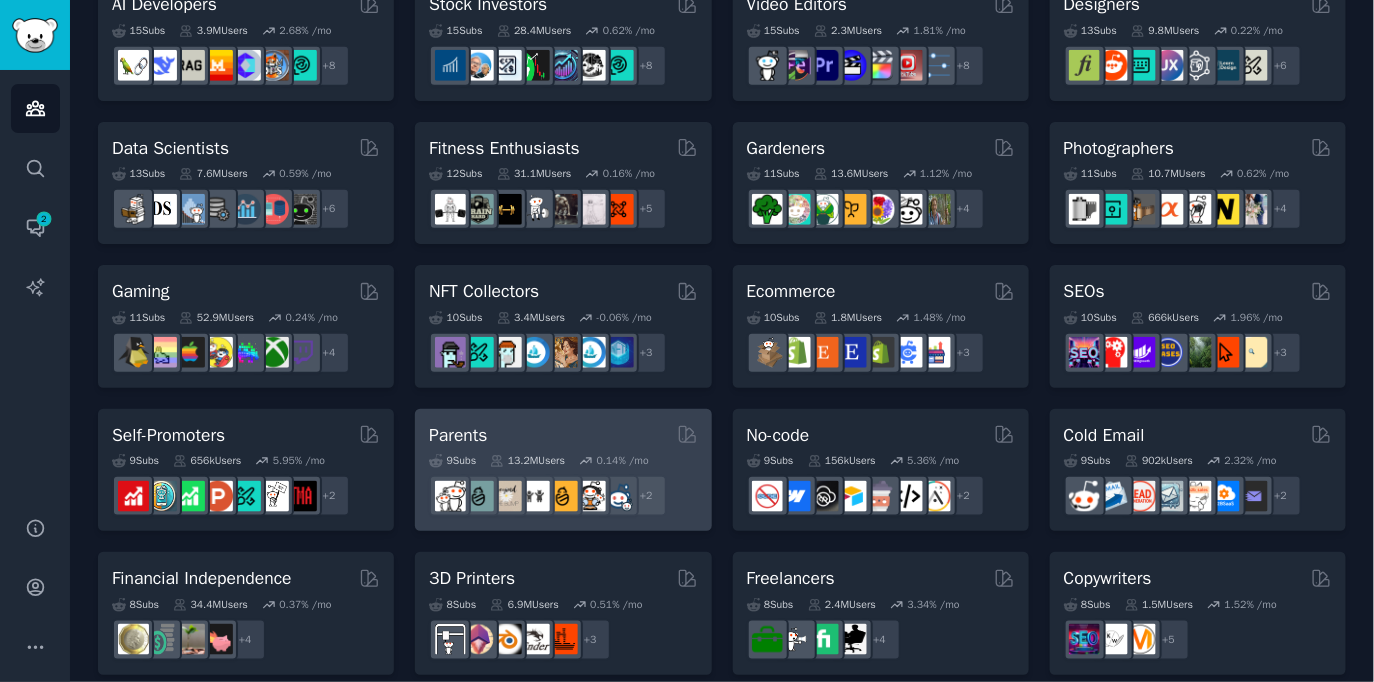 click on "Parents 9  Sub s 13.2M  Users 0.14 % /mo + 2" at bounding box center [563, 470] 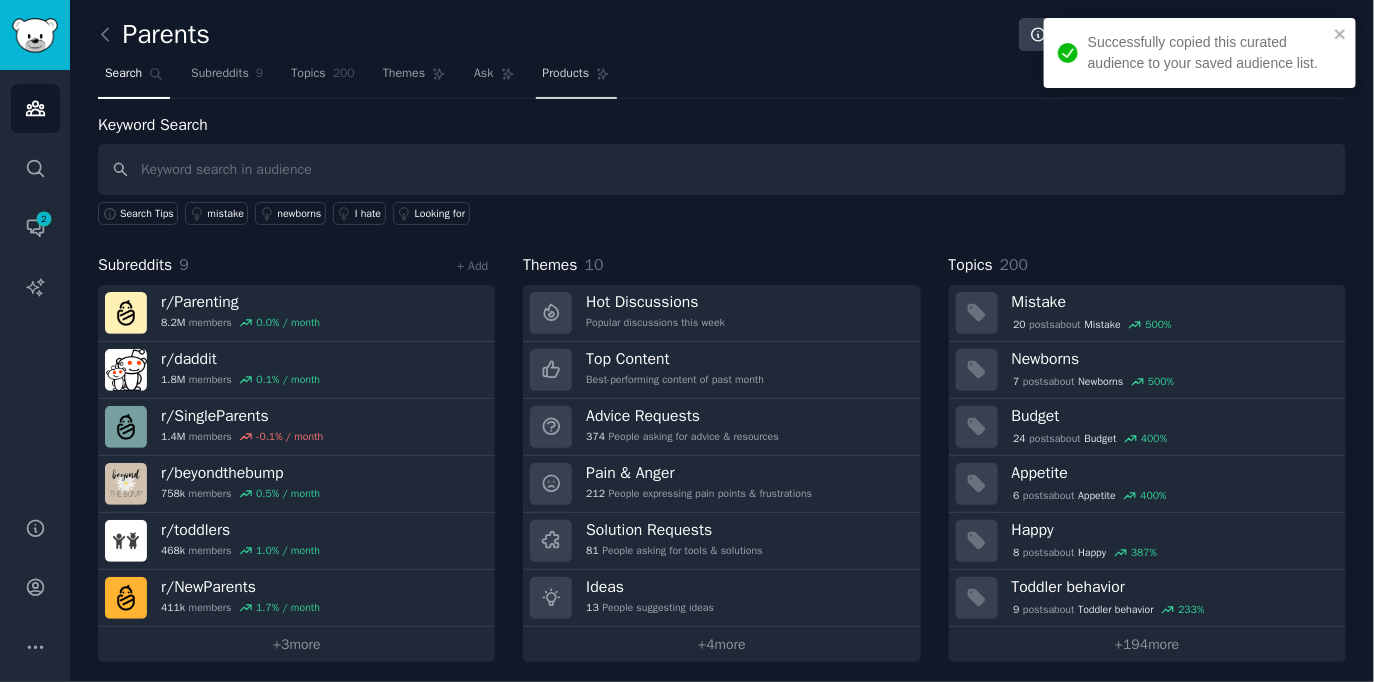 click on "Products" at bounding box center [577, 78] 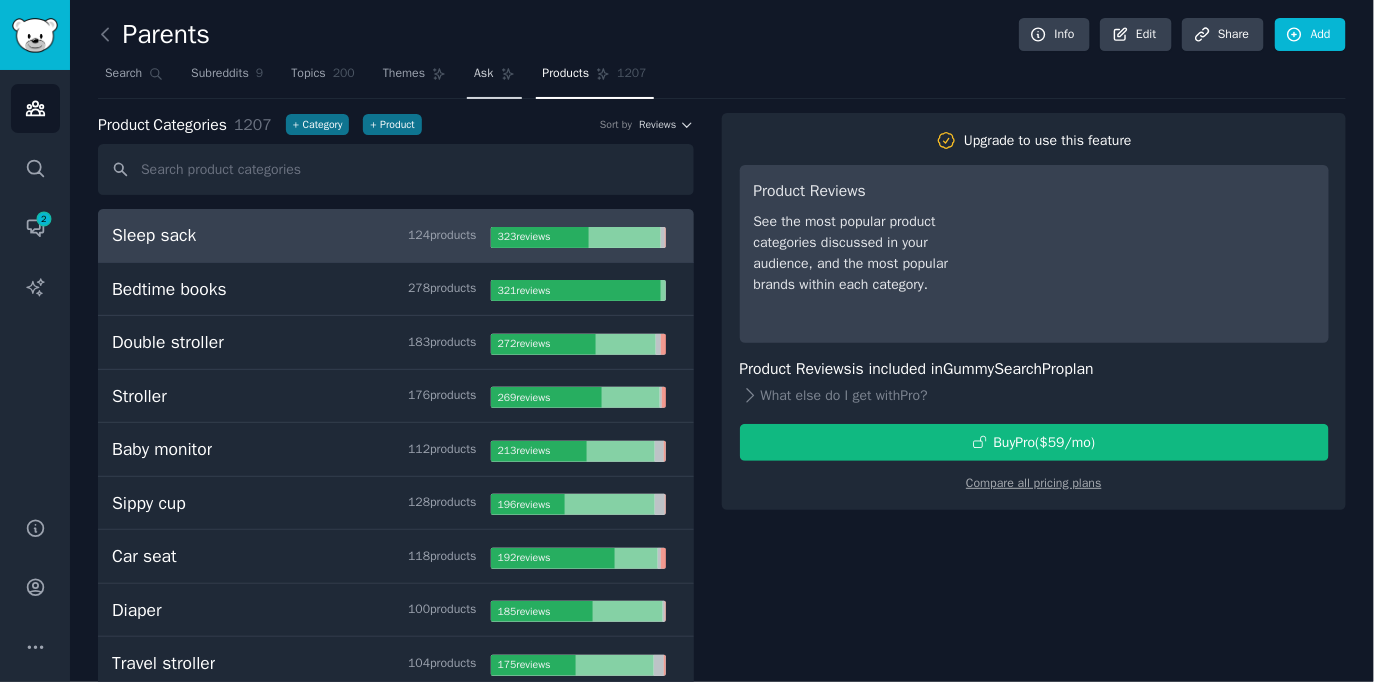 click on "Ask" at bounding box center (483, 74) 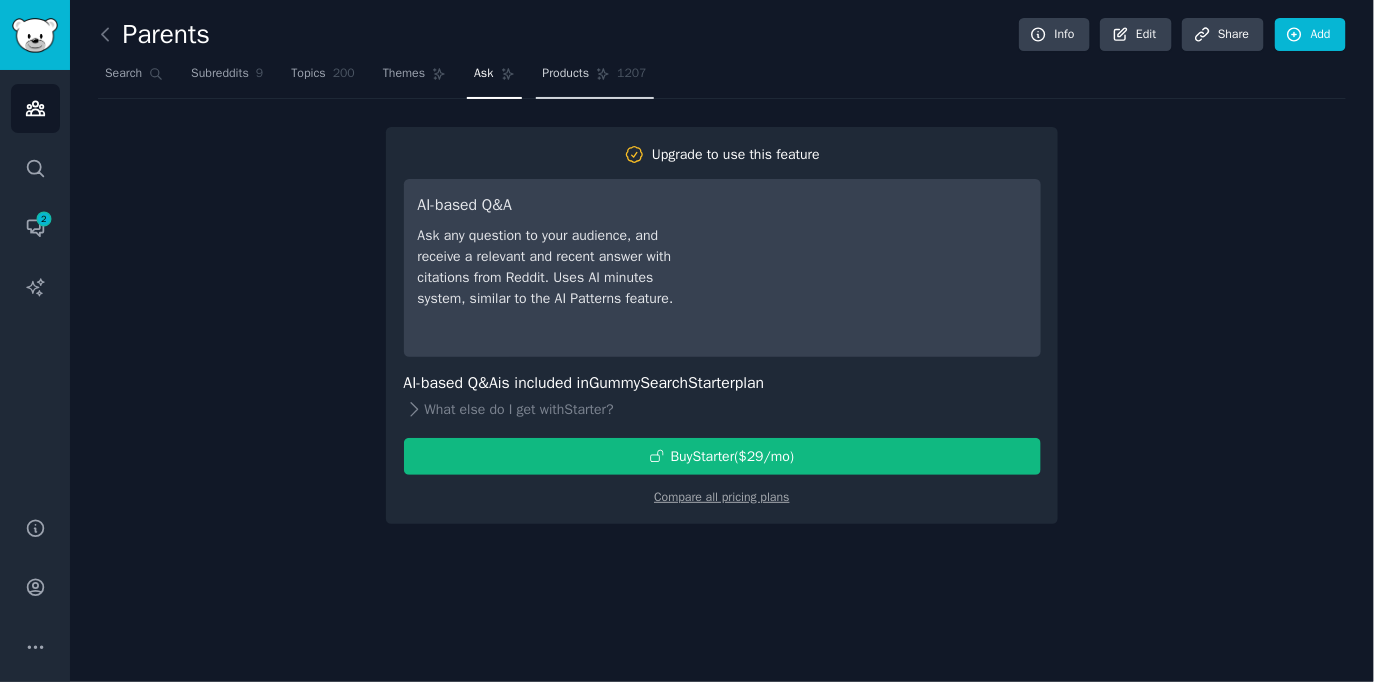 click 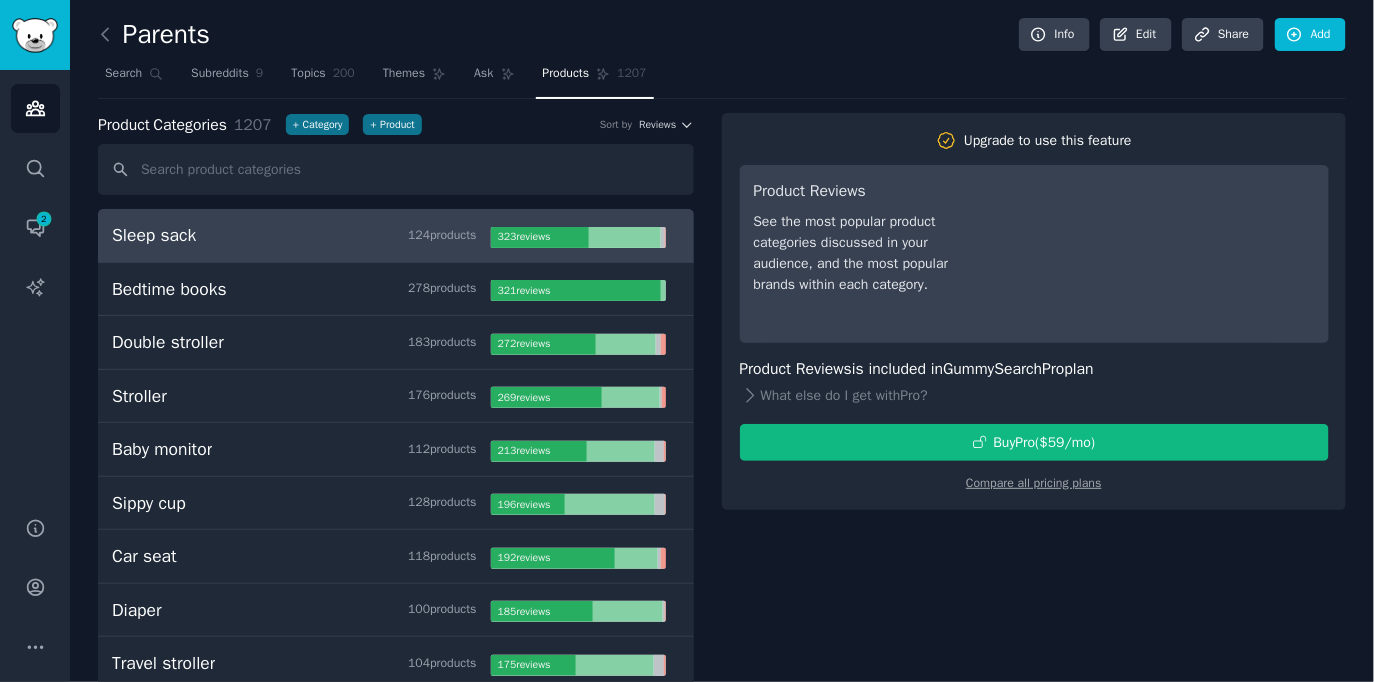 click on "Parents Info Edit Share Add" at bounding box center [722, 38] 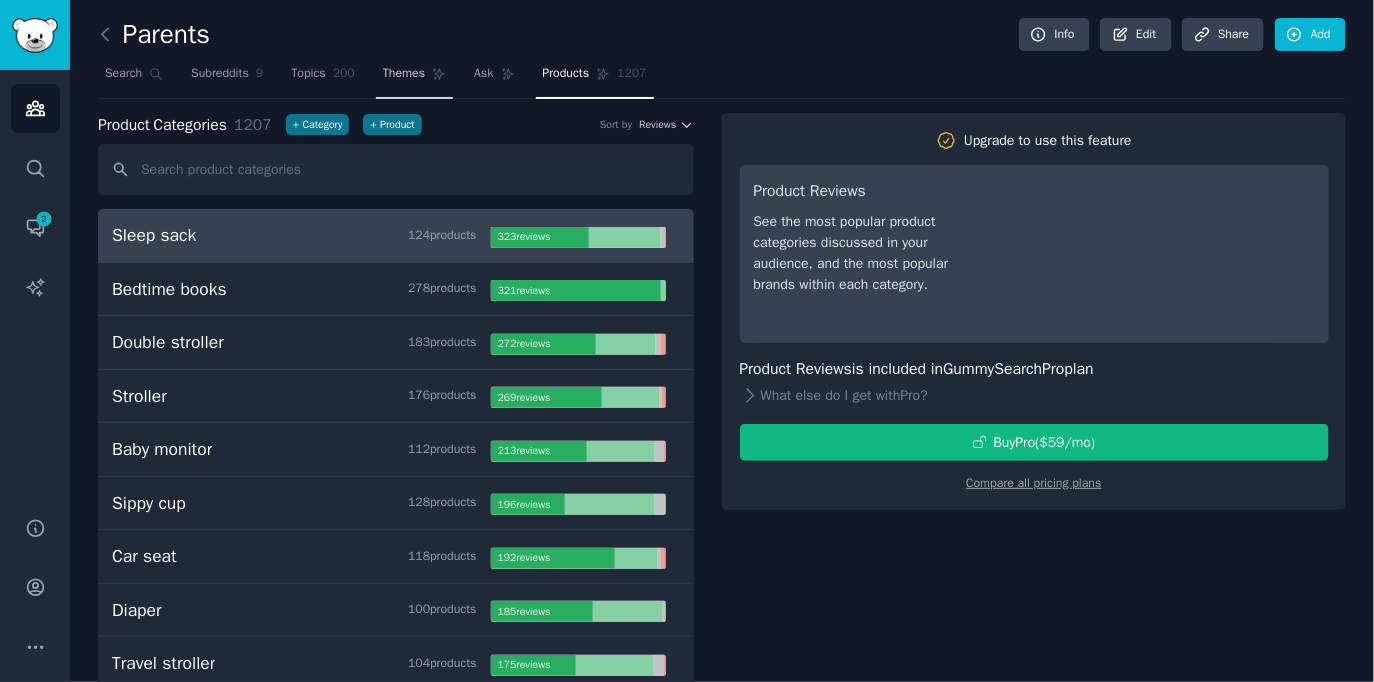 click on "Themes" at bounding box center (414, 78) 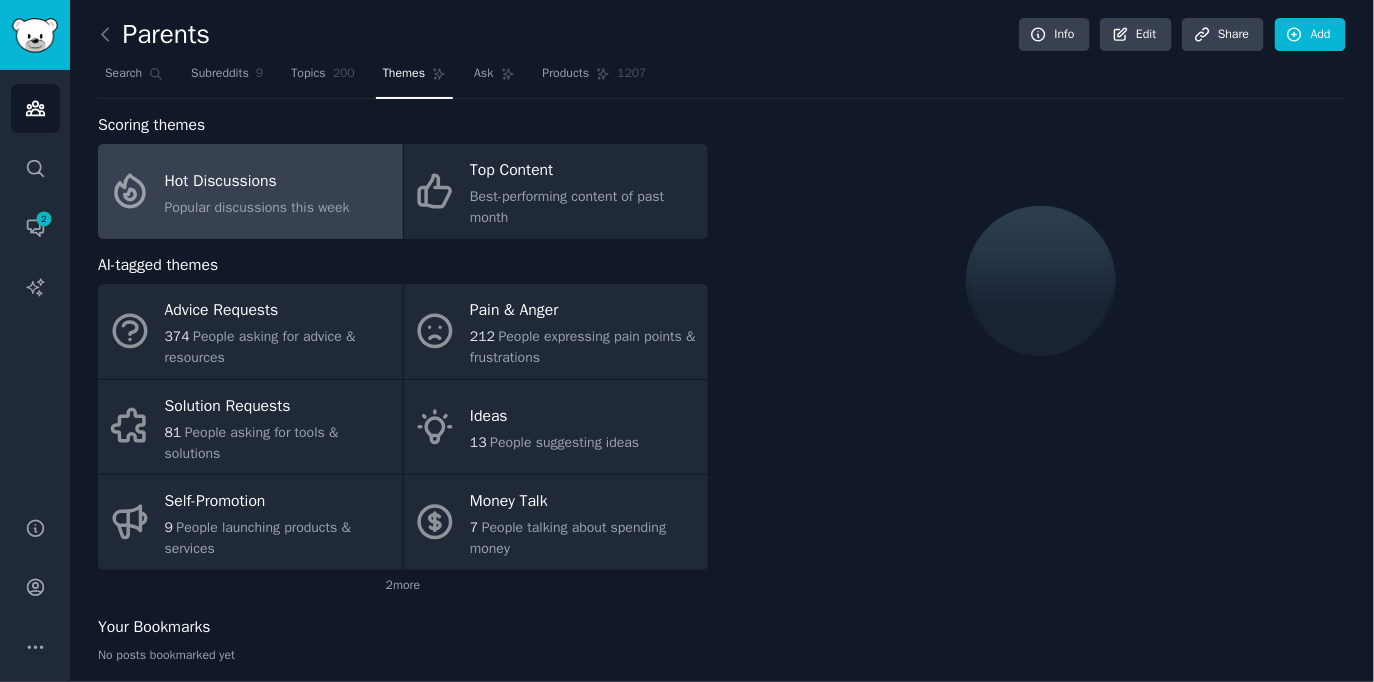 click on "Search Subreddits 9 Topics 200 Themes Ask Products 1207" at bounding box center (722, 78) 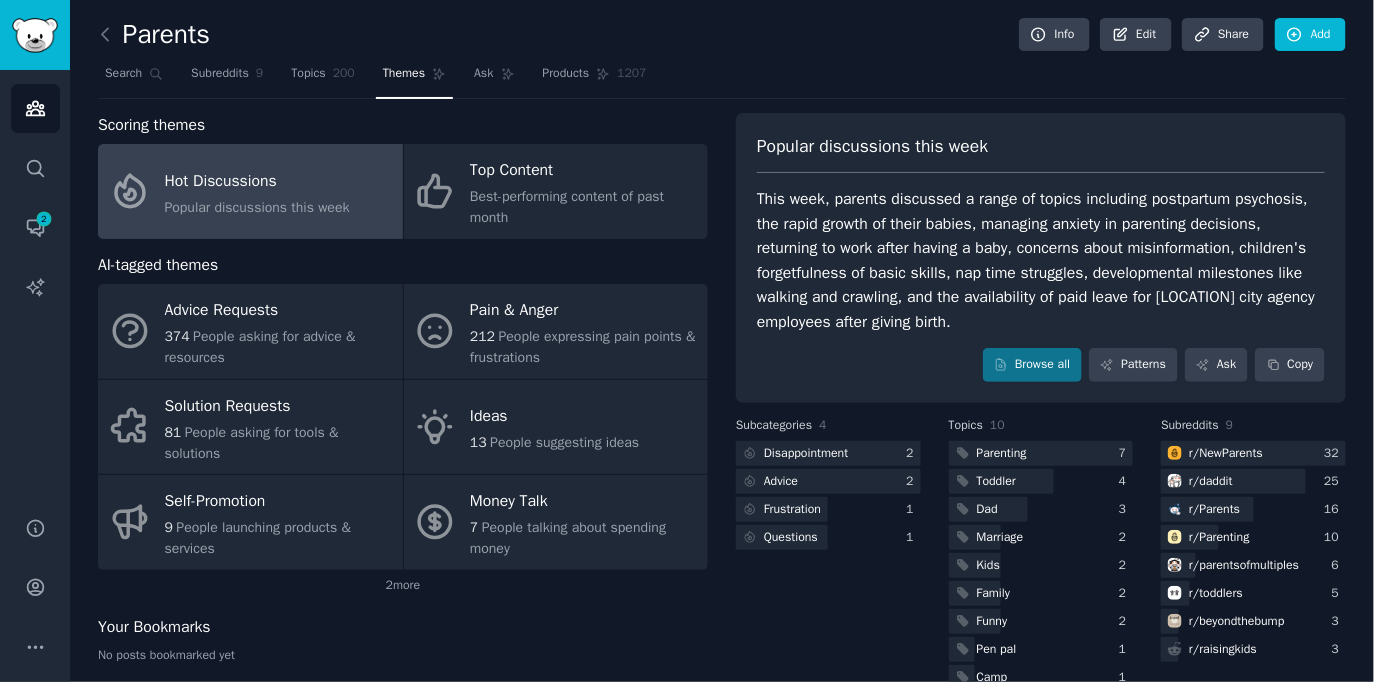 click on "Search Subreddits 9 Topics 200 Themes Ask Products 1207" at bounding box center [722, 78] 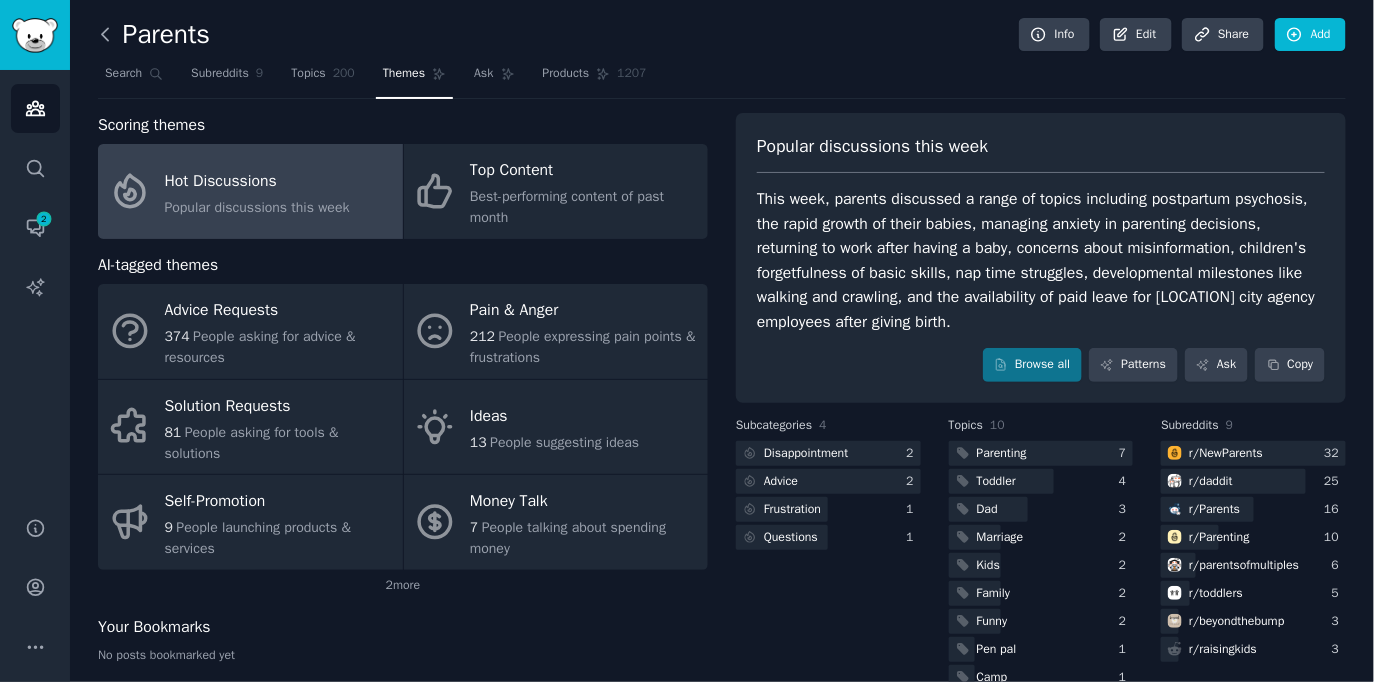 click 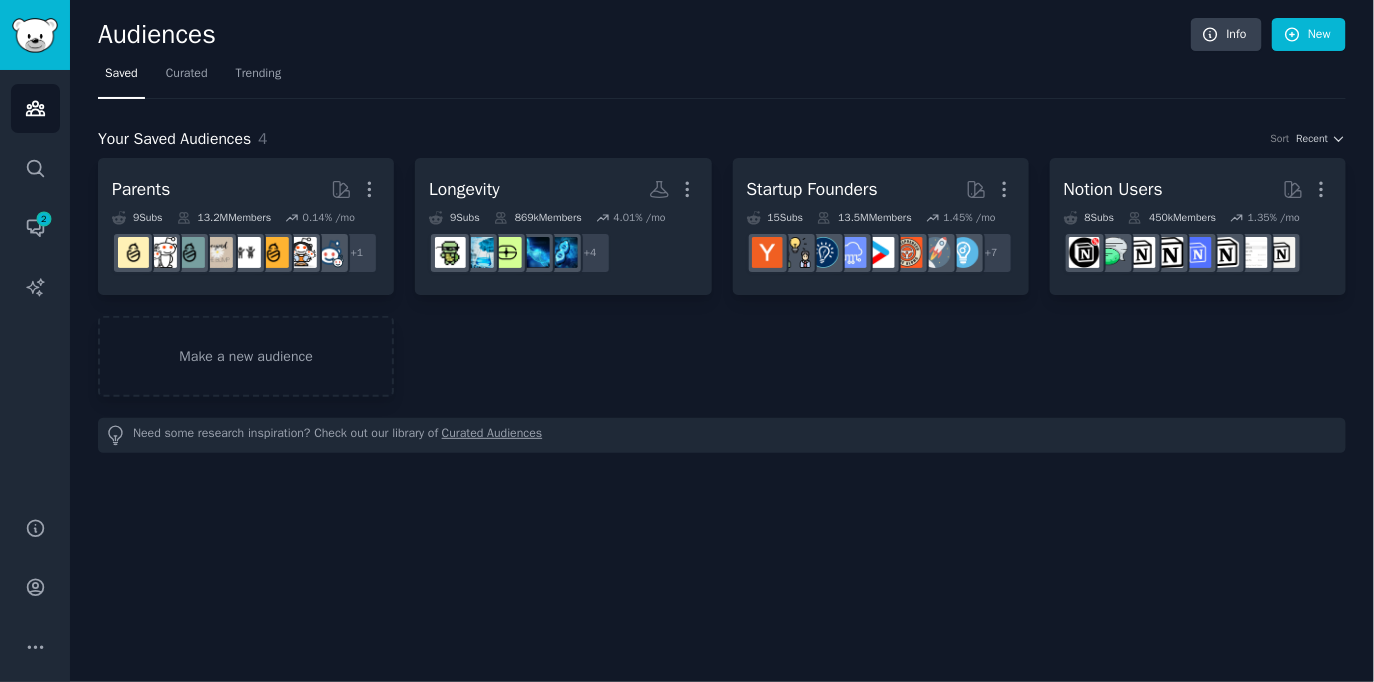 click on "Saved Curated Trending" at bounding box center (722, 78) 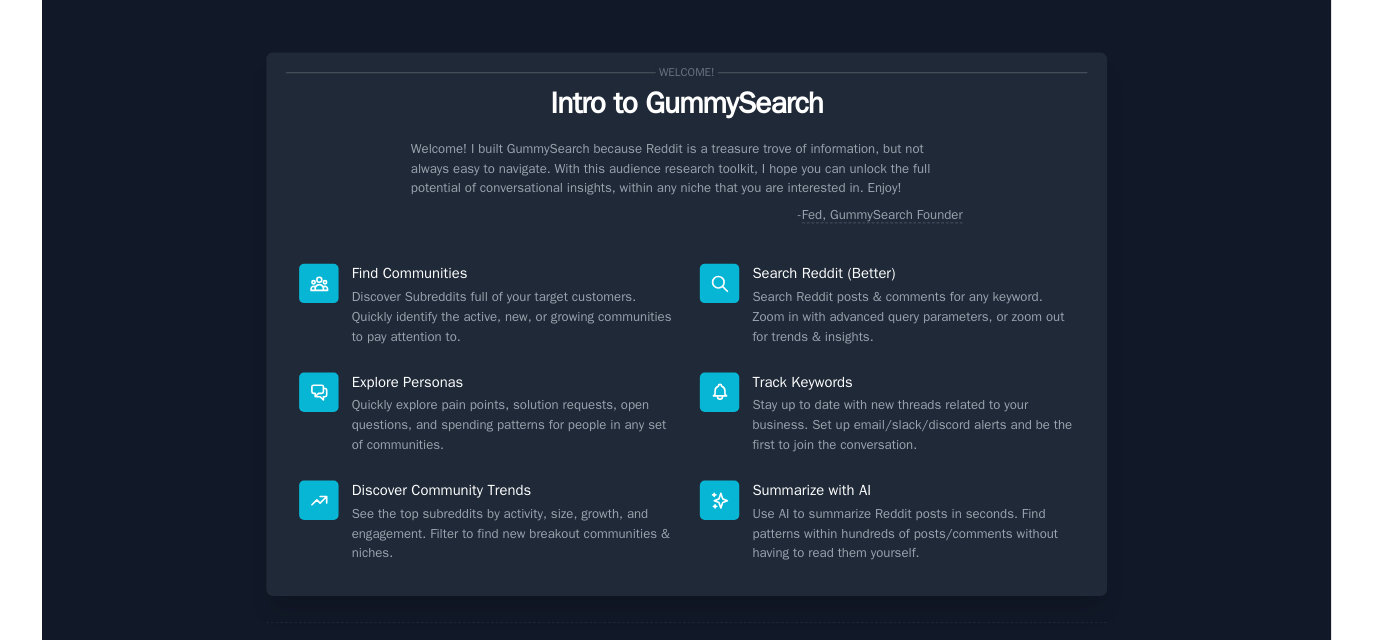 scroll, scrollTop: 0, scrollLeft: 0, axis: both 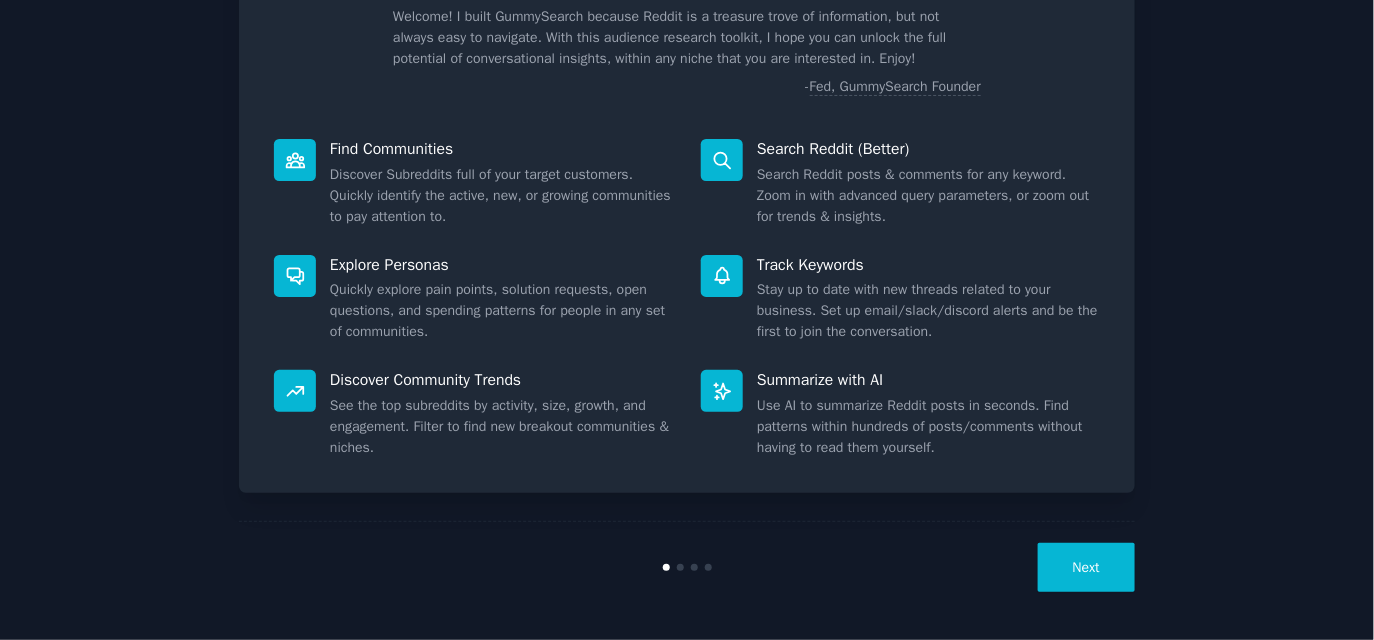 click on "Next" at bounding box center [1086, 567] 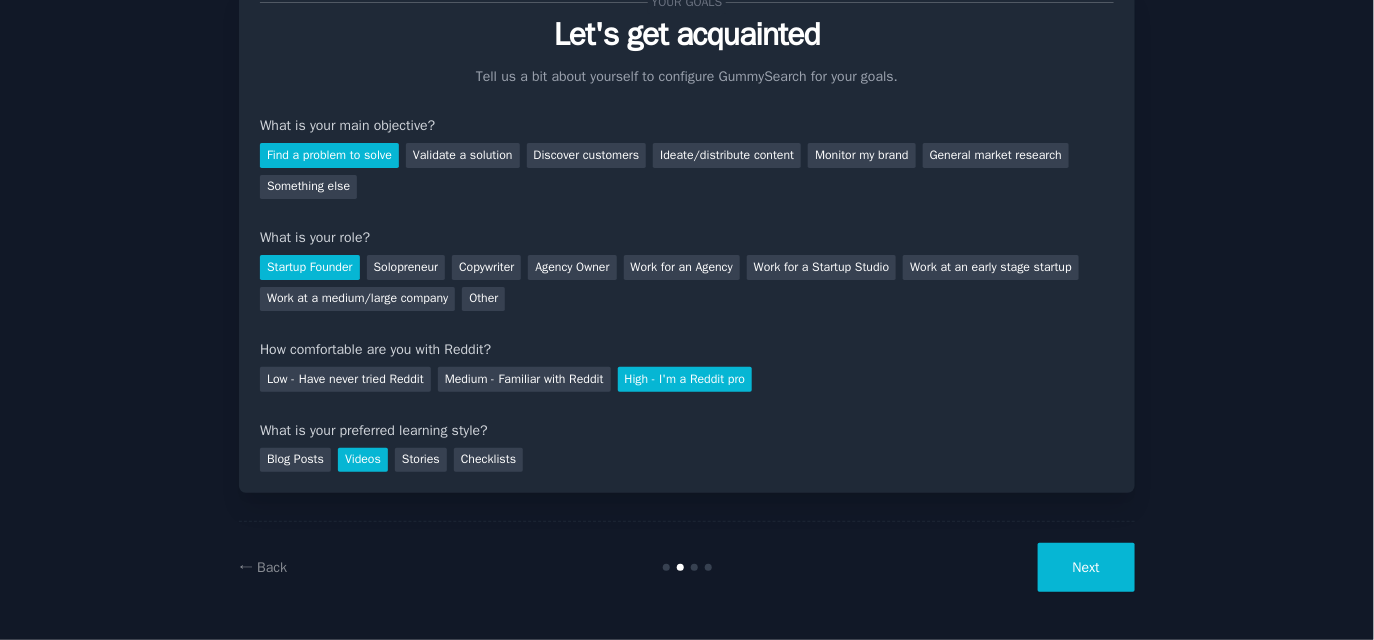 click on "Next" at bounding box center [1086, 567] 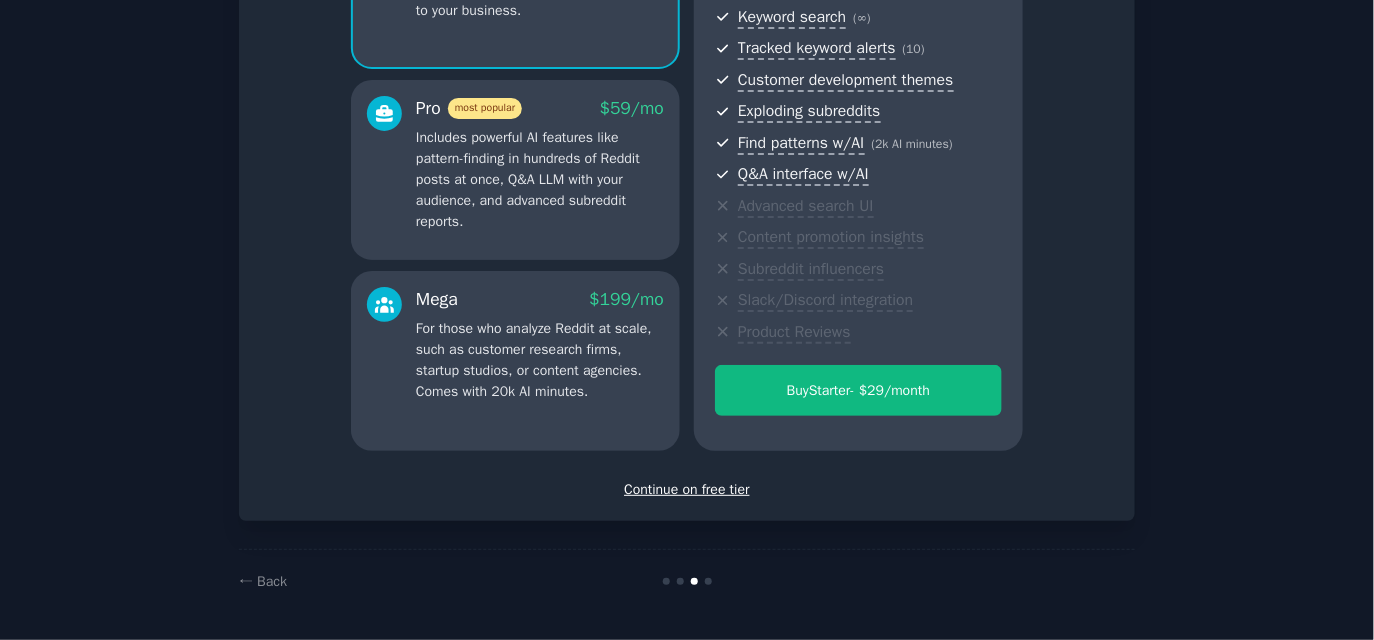 click on "Continue on free tier" at bounding box center [687, 489] 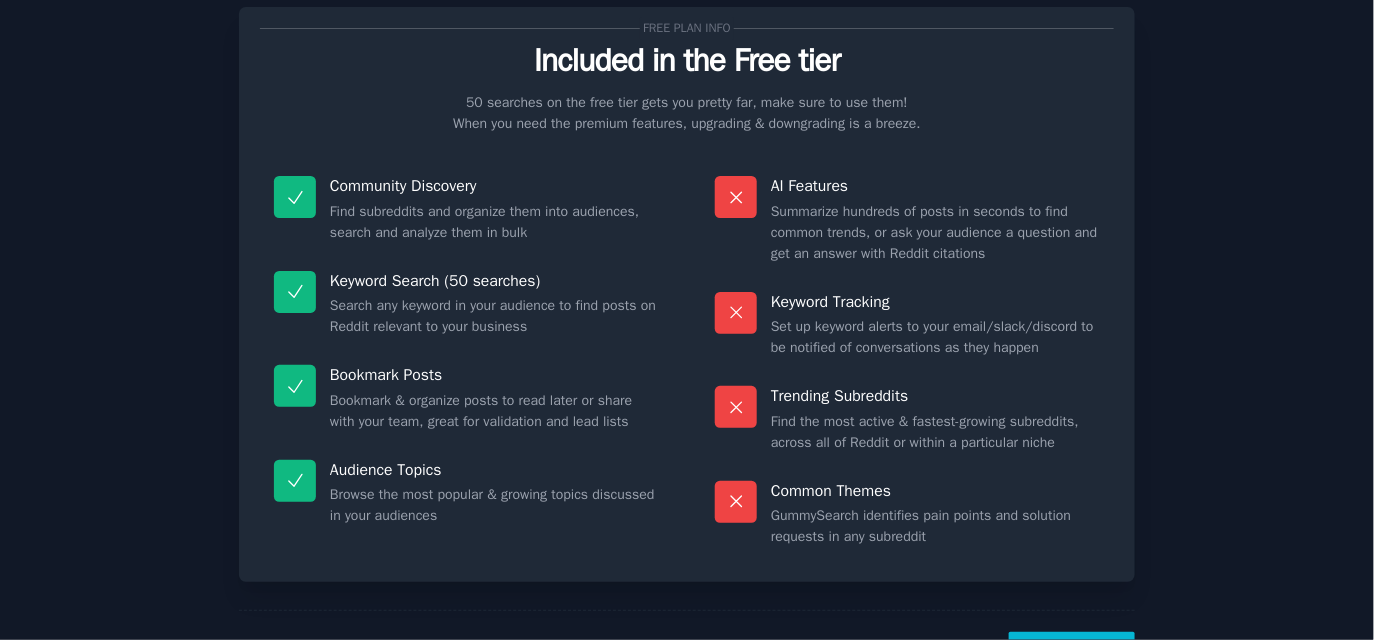 scroll, scrollTop: 0, scrollLeft: 0, axis: both 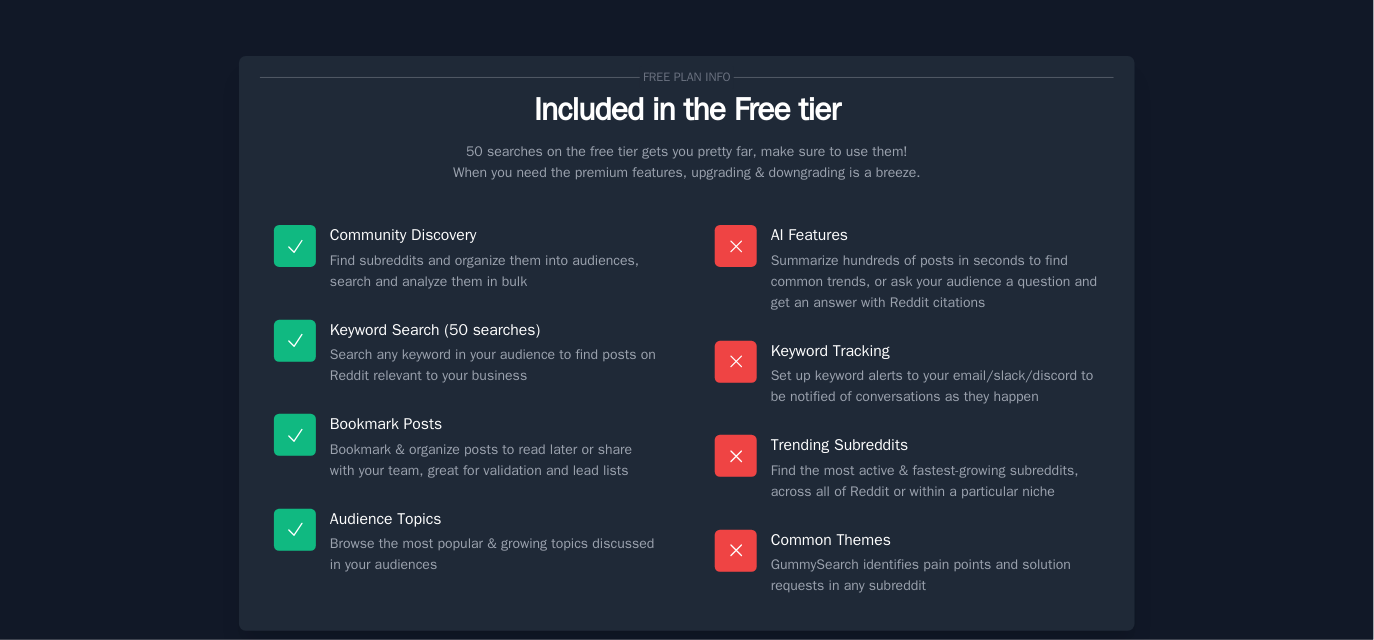 click on "Free plan info Included in the Free tier 50 searches on the free tier gets you pretty far, make sure to use them! When you need the premium features, upgrading & downgrading is a breeze. Community Discovery Find subreddits and organize them into audiences, search and analyze them in bulk Keyword Search (50 searches) Search any keyword in your audience to find posts on Reddit relevant to your business Bookmark Posts Bookmark & organize posts to read later or share with your team, great for validation and lead lists Audience Topics Browse the most popular & growing topics discussed in your audiences AI Features Summarize hundreds of posts in seconds to find common trends, or ask your audience a question and get an answer with Reddit citations Keyword Tracking Set up keyword alerts to your email/slack/discord to be notified of conversations as they happen Trending Subreddits Find the most active & fastest-growing subreddits, across all of Reddit or within a particular niche Common Themes ← Back Let's Go!" at bounding box center [687, 389] 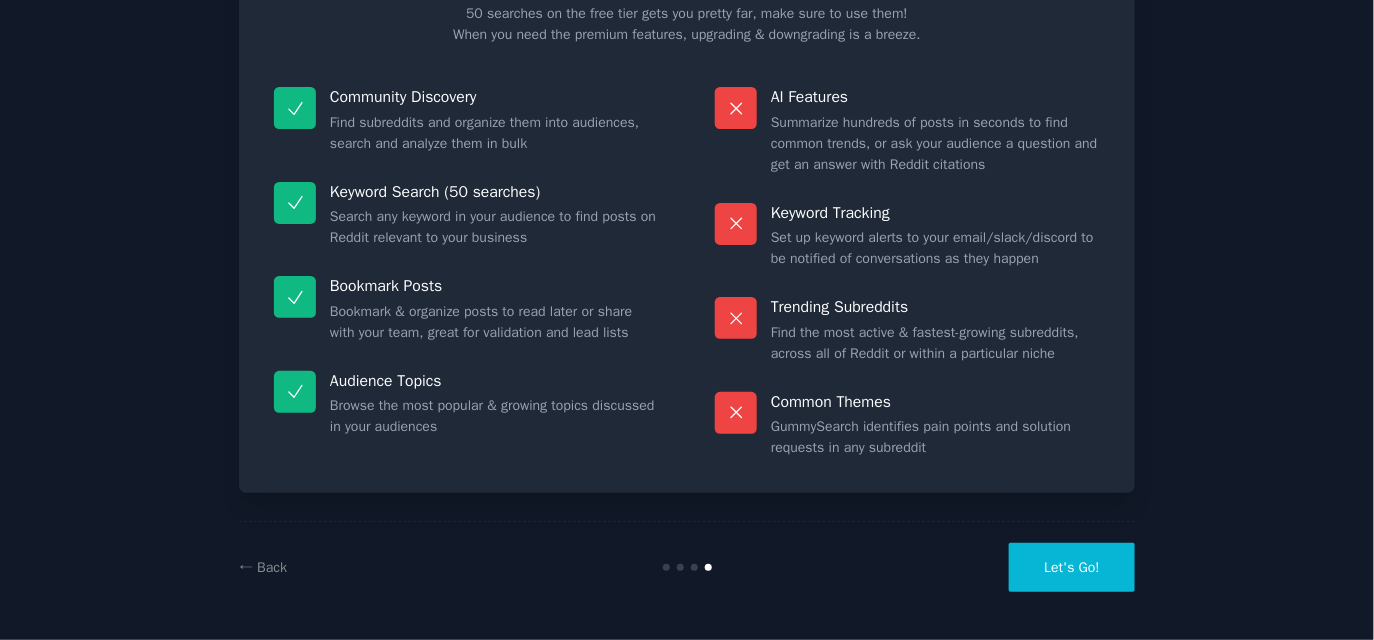 scroll, scrollTop: 0, scrollLeft: 0, axis: both 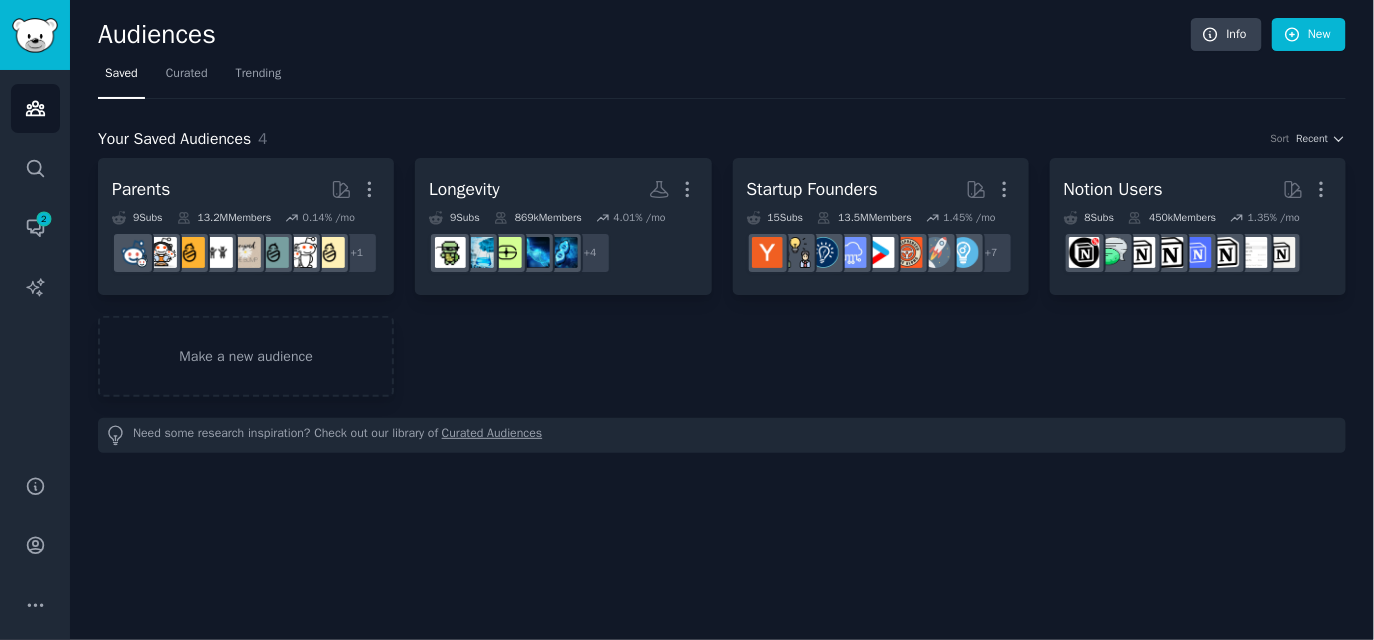 click on "Saved Curated Trending" at bounding box center (722, 78) 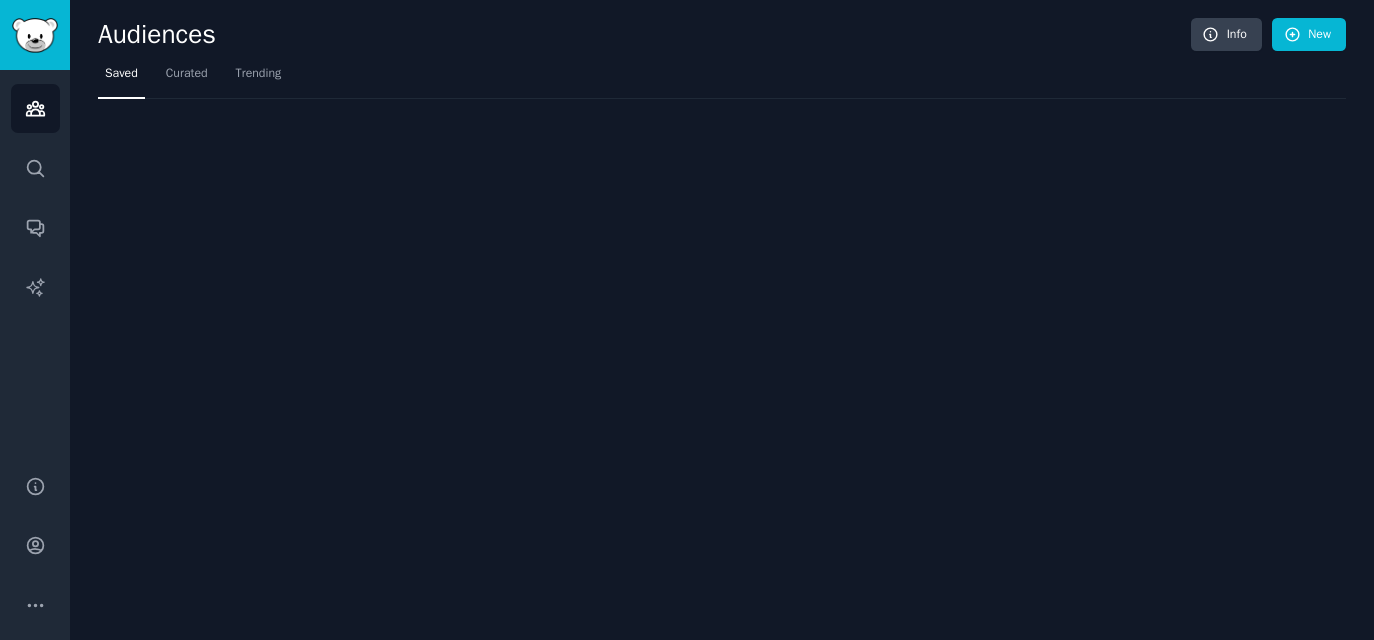 scroll, scrollTop: 0, scrollLeft: 0, axis: both 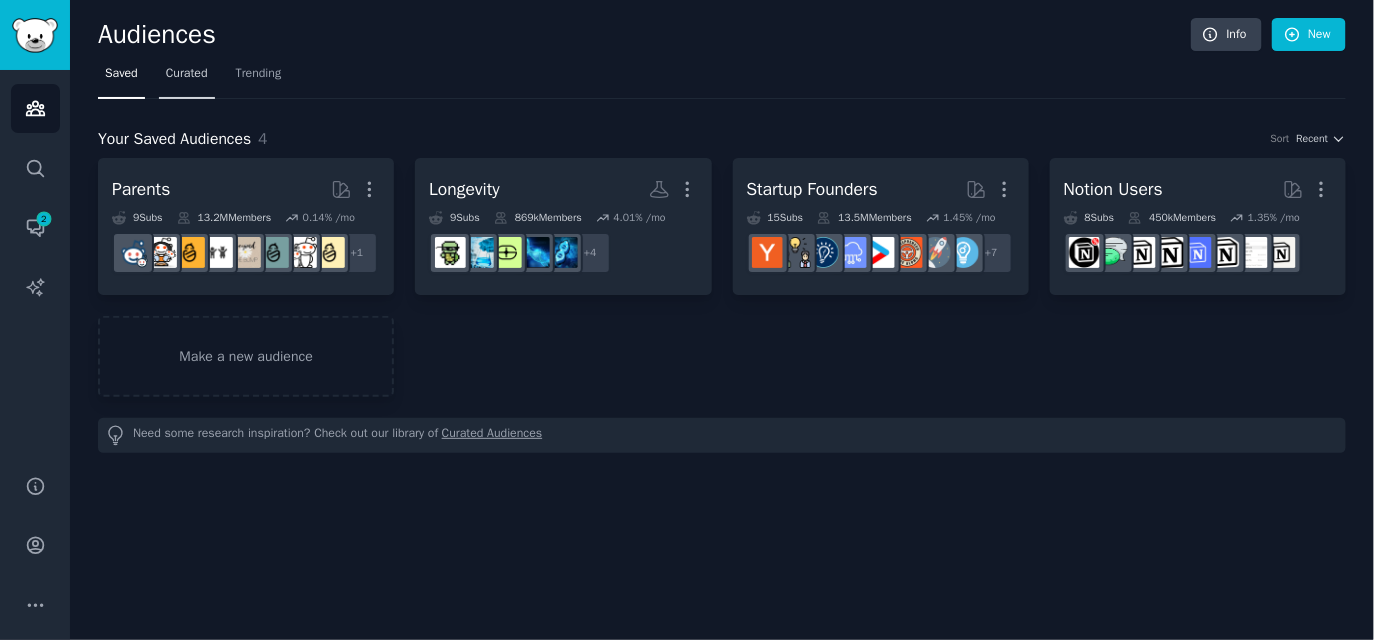 click on "Curated" at bounding box center (187, 74) 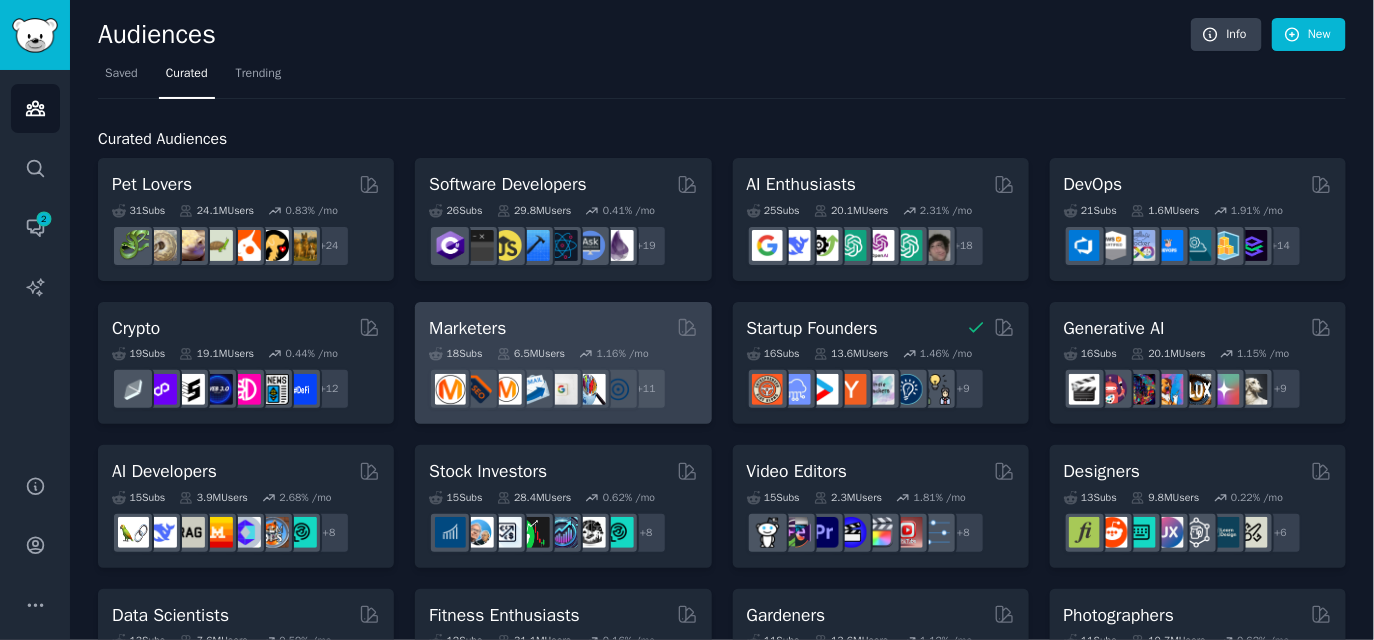 click on "[FIRST] Curated by GummySearch" at bounding box center (563, 328) 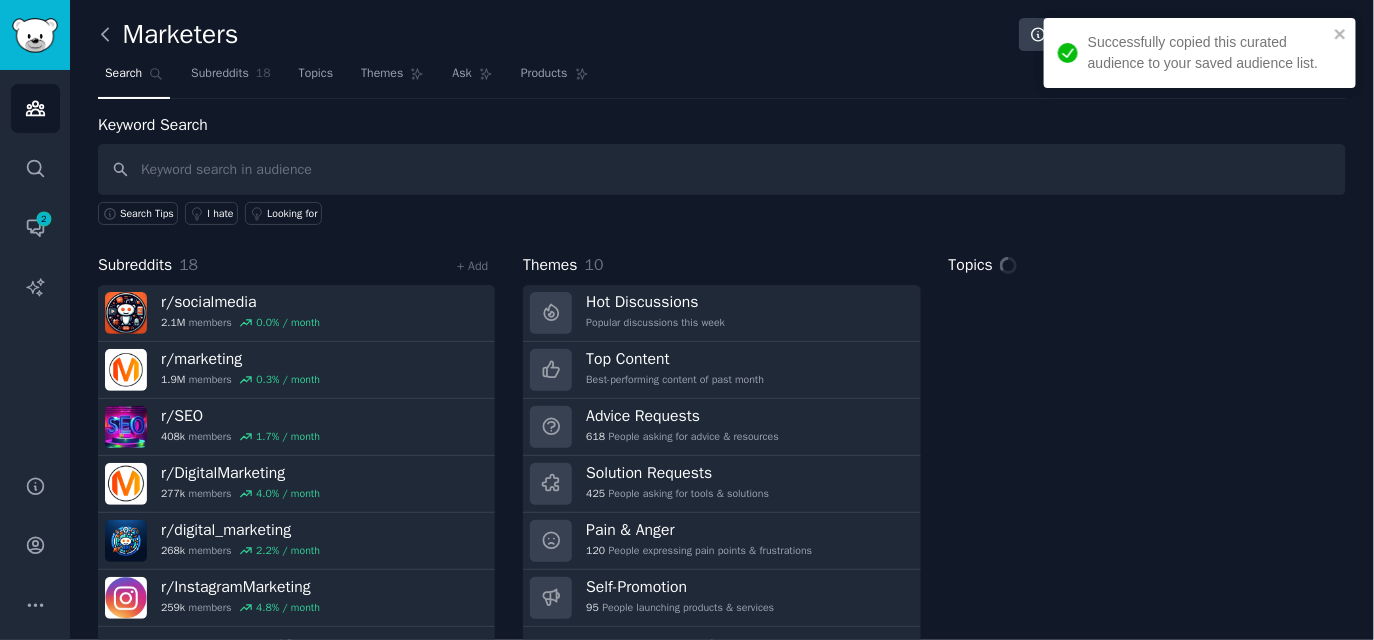 click 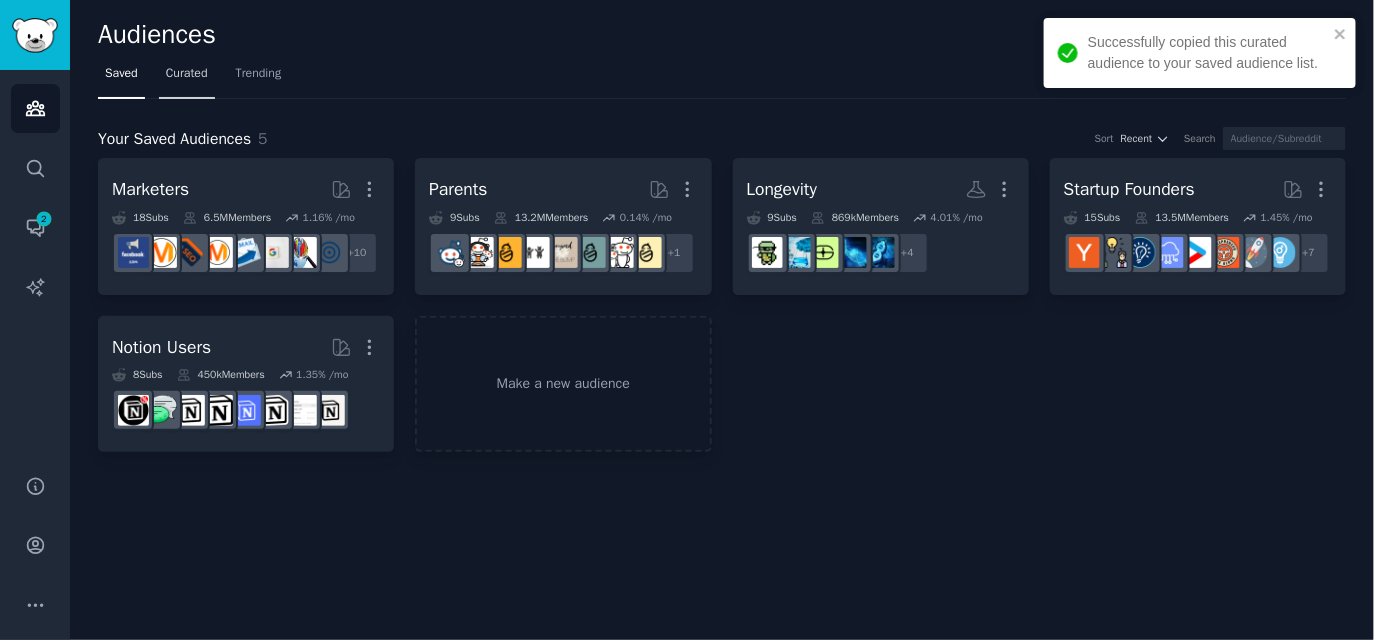 click on "Curated" at bounding box center [187, 74] 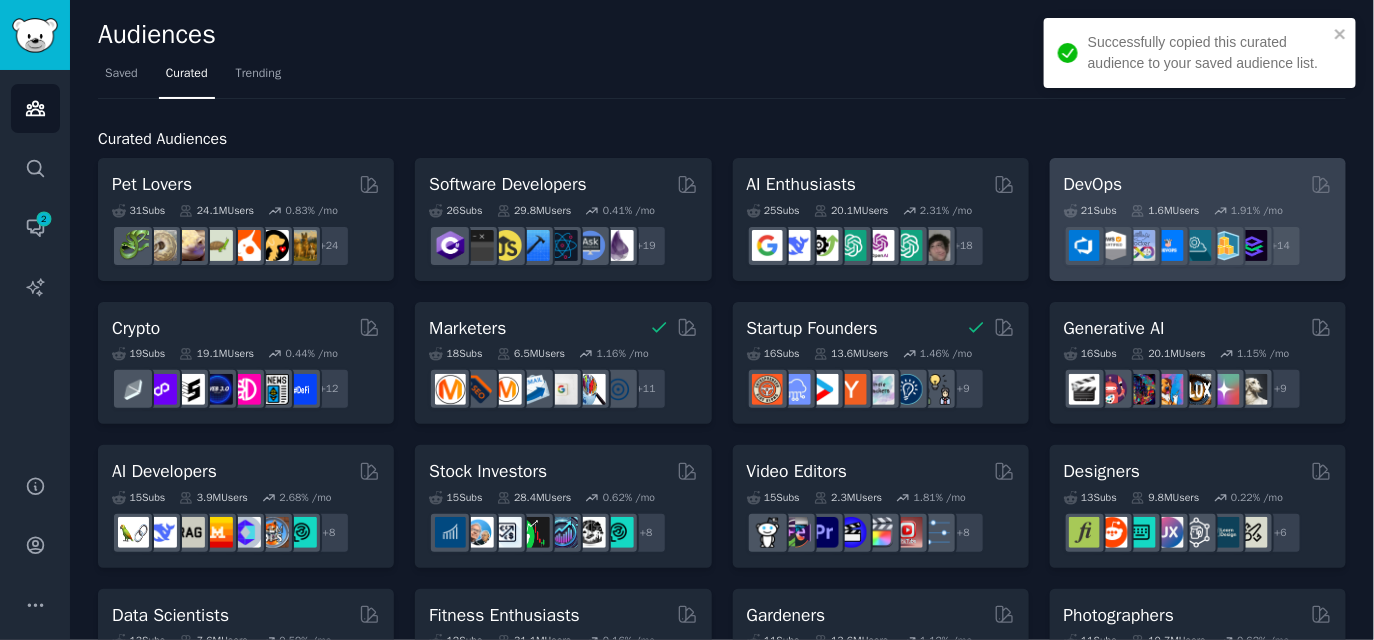 click on "DevOps" at bounding box center (1198, 184) 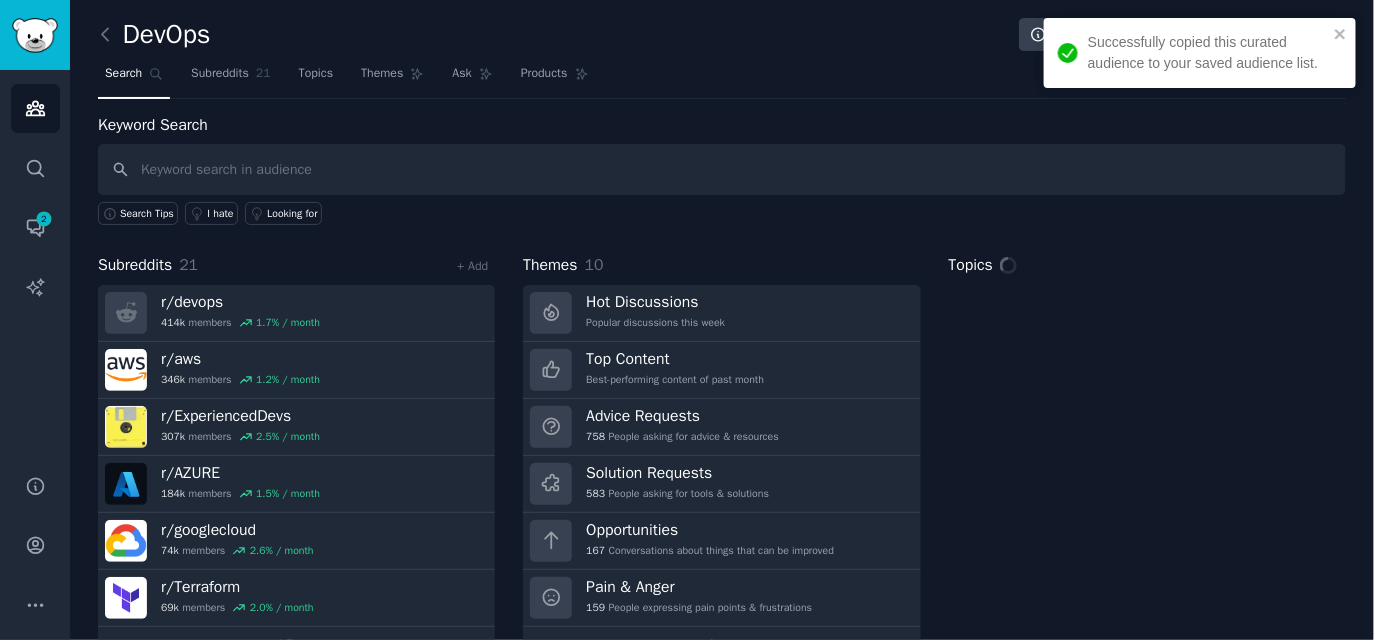 click on "DevOps Info Edit Share Add Search Subreddits 21 Topics Themes Ask Products Keyword Search Search Tips I hate Looking for Subreddits 21 + Add r/ devops 414k  members 1.7 % / month r/ aws 346k  members 1.2 % / month r/ ExperiencedDevs 307k  members 2.5 % / month r/ AZURE 184k  members 1.5 % / month r/ googlecloud 74k  members 2.6 % / month r/ Terraform 69k  members 2.0 % / month +  15  more Themes 10 Hot Discussions Popular discussions this week Top Content Best-performing content of past month Advice Requests 758 People asking for advice & resources Solution Requests 583 People asking for tools & solutions Opportunities 167 Conversations about things that can be improved Pain & Anger 159 People expressing pain points & frustrations +  4  more Topics" 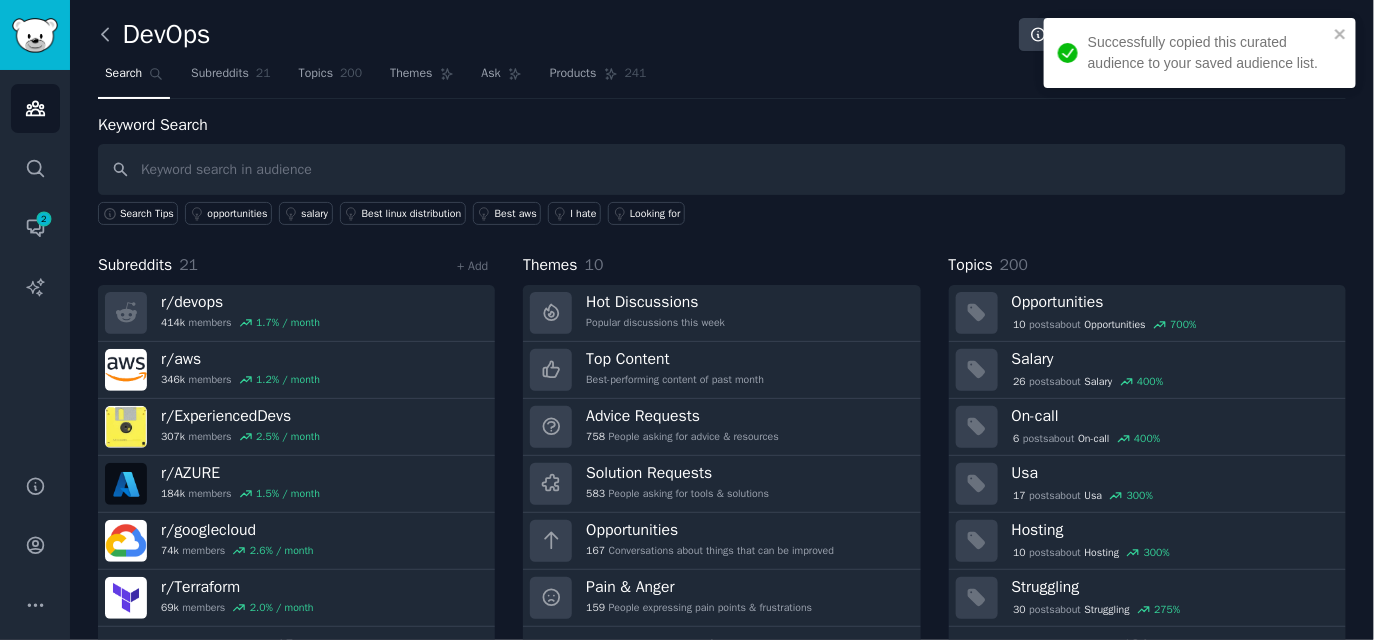 click 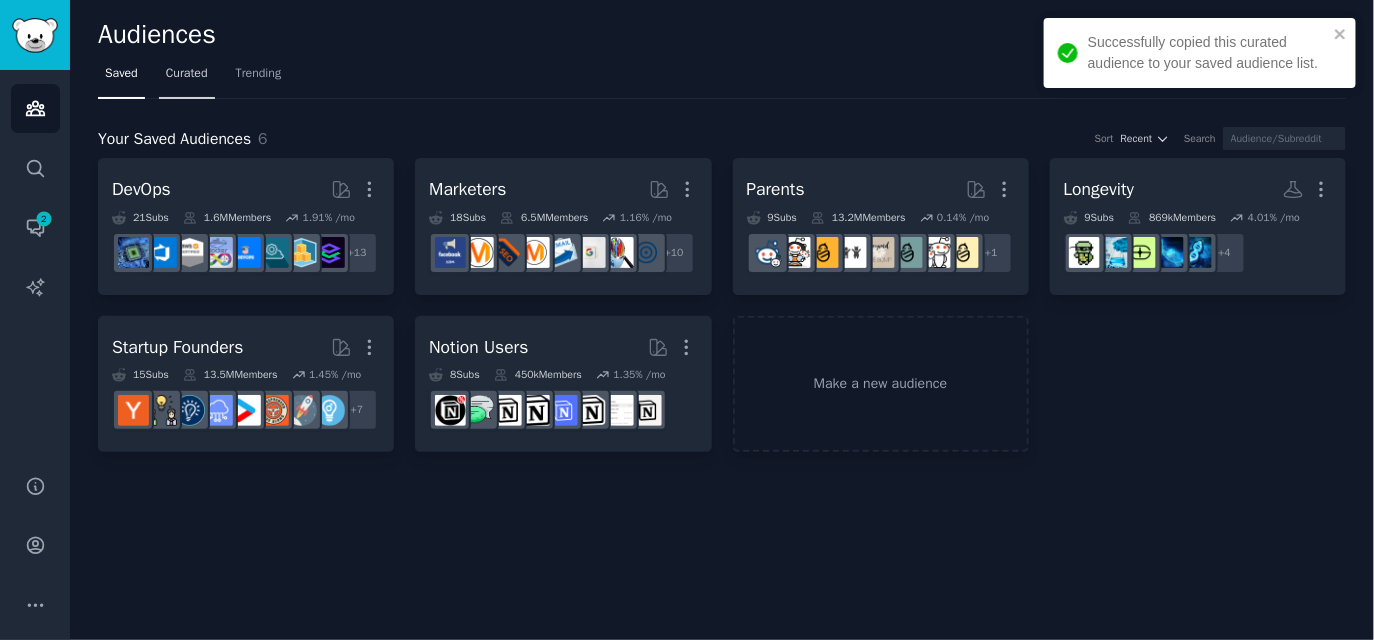click on "Curated" at bounding box center (187, 74) 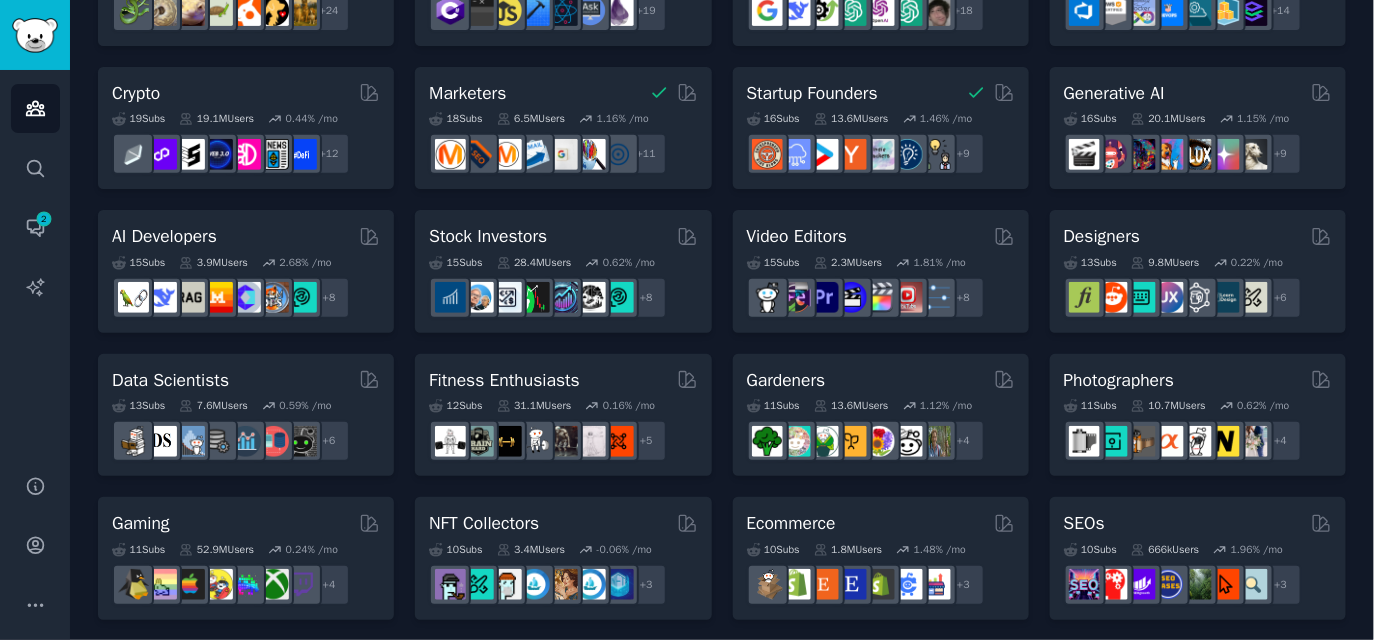 scroll, scrollTop: 320, scrollLeft: 0, axis: vertical 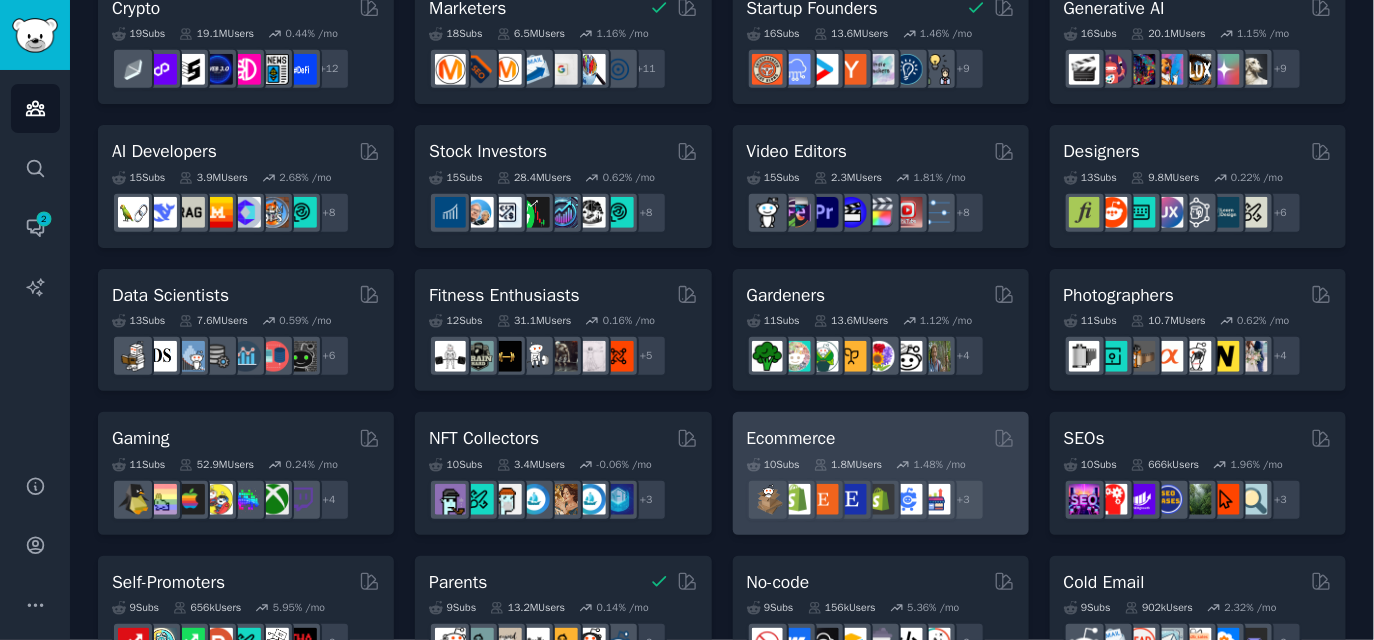 click on "Ecommerce" at bounding box center (881, 438) 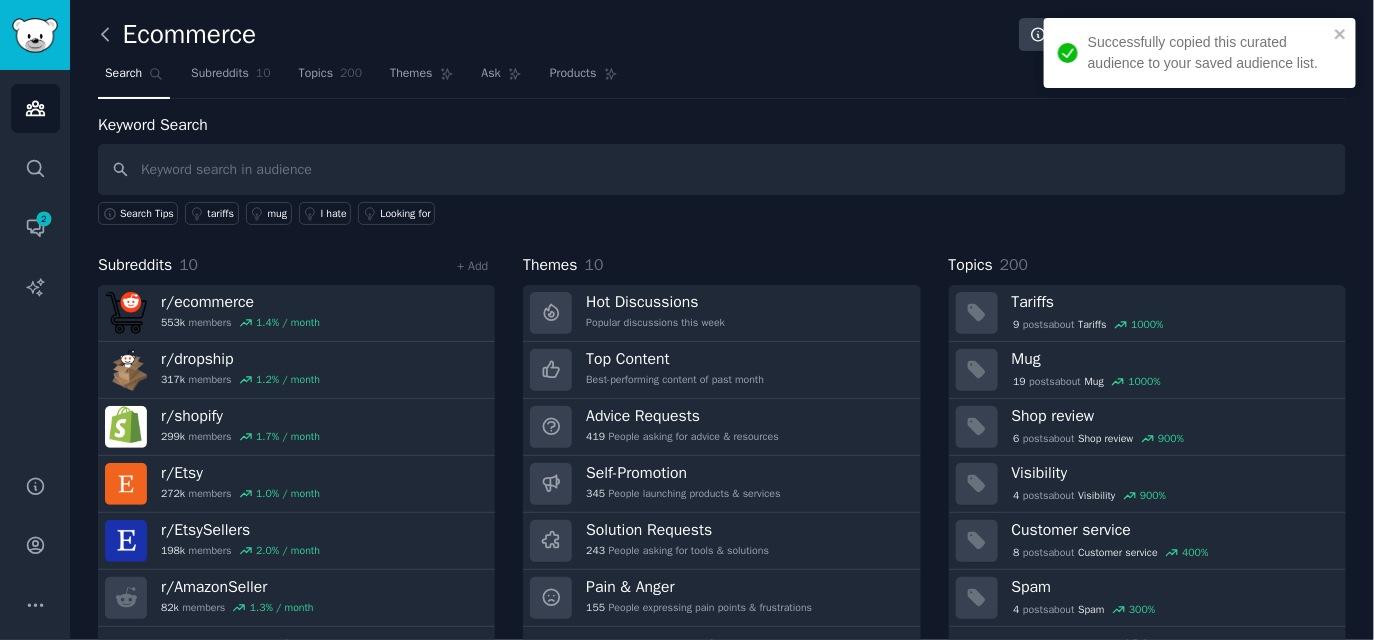 click 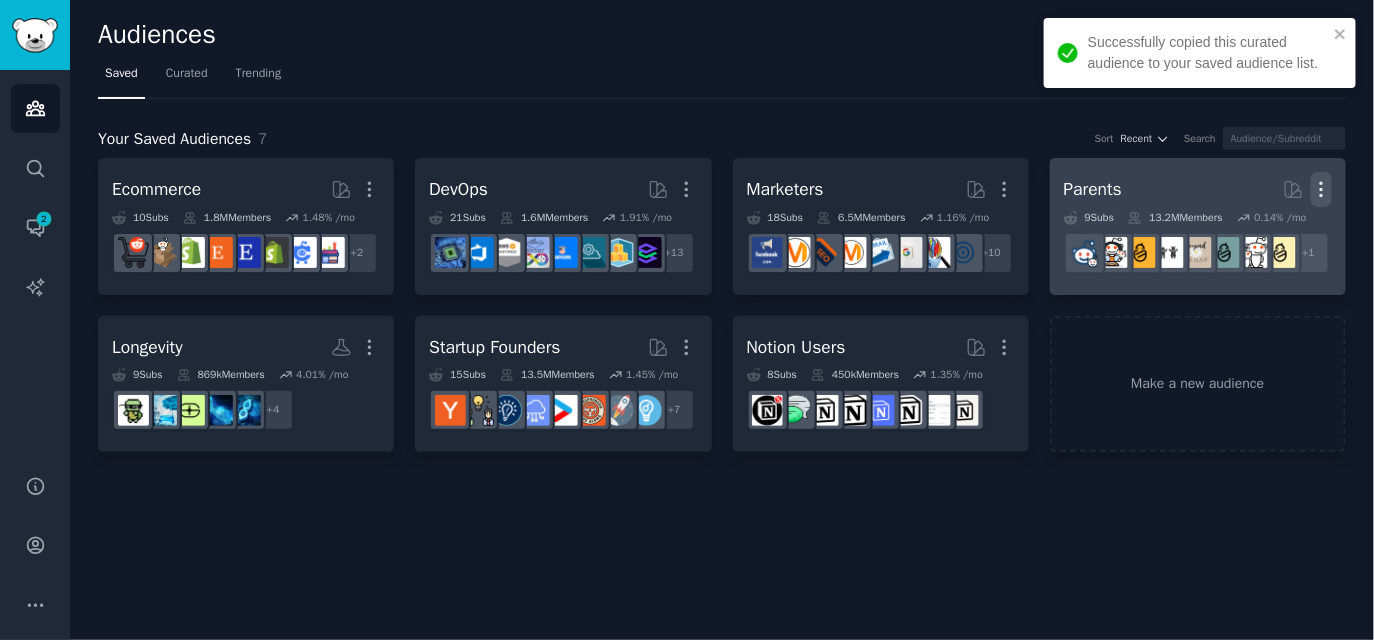 click 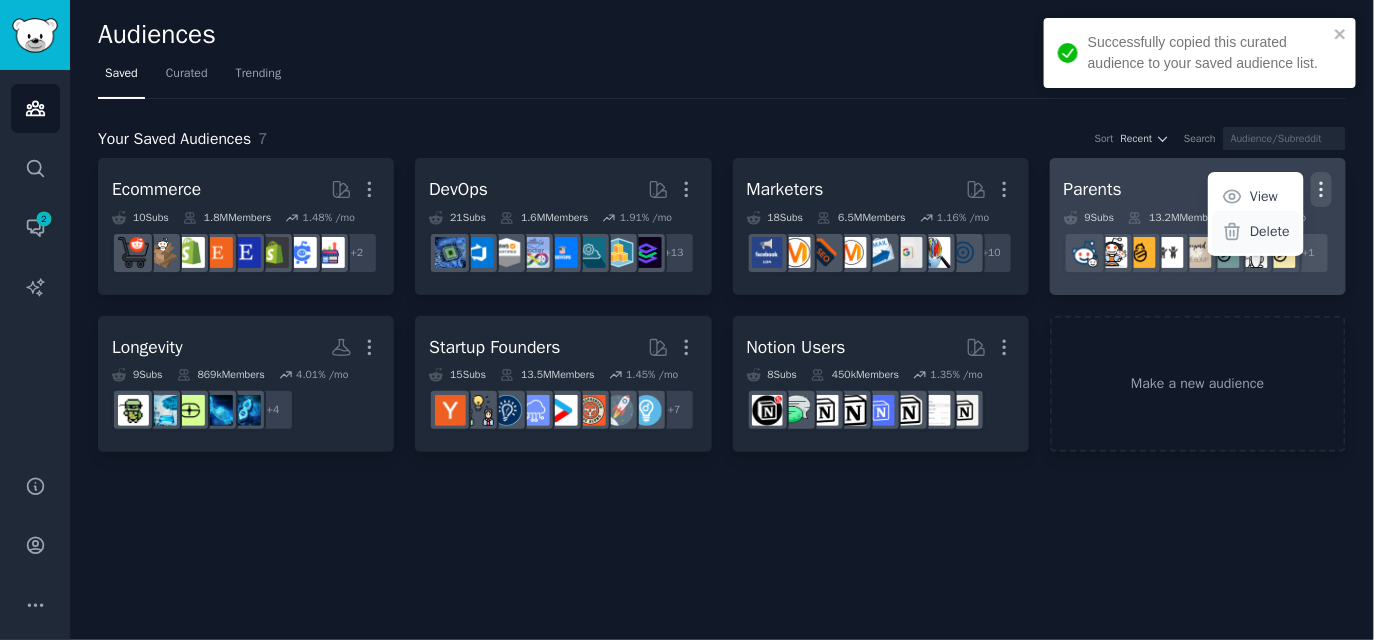 click on "Delete" at bounding box center [1270, 231] 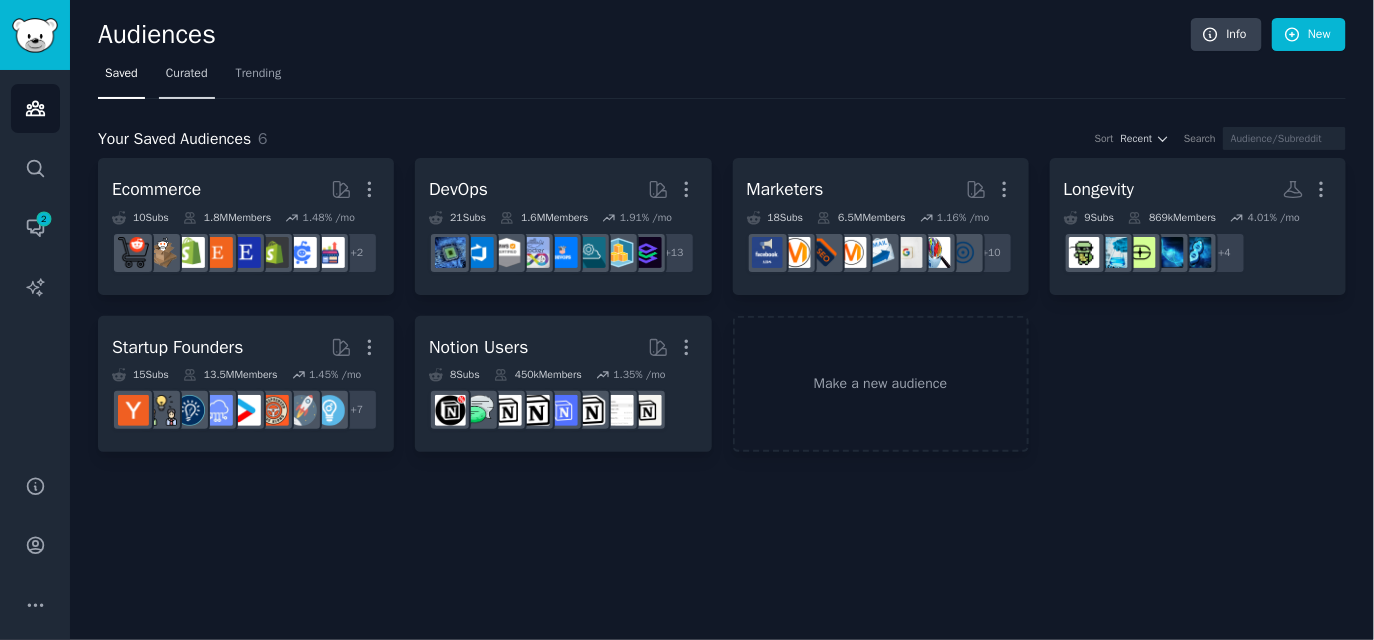 click on "Curated" at bounding box center [187, 74] 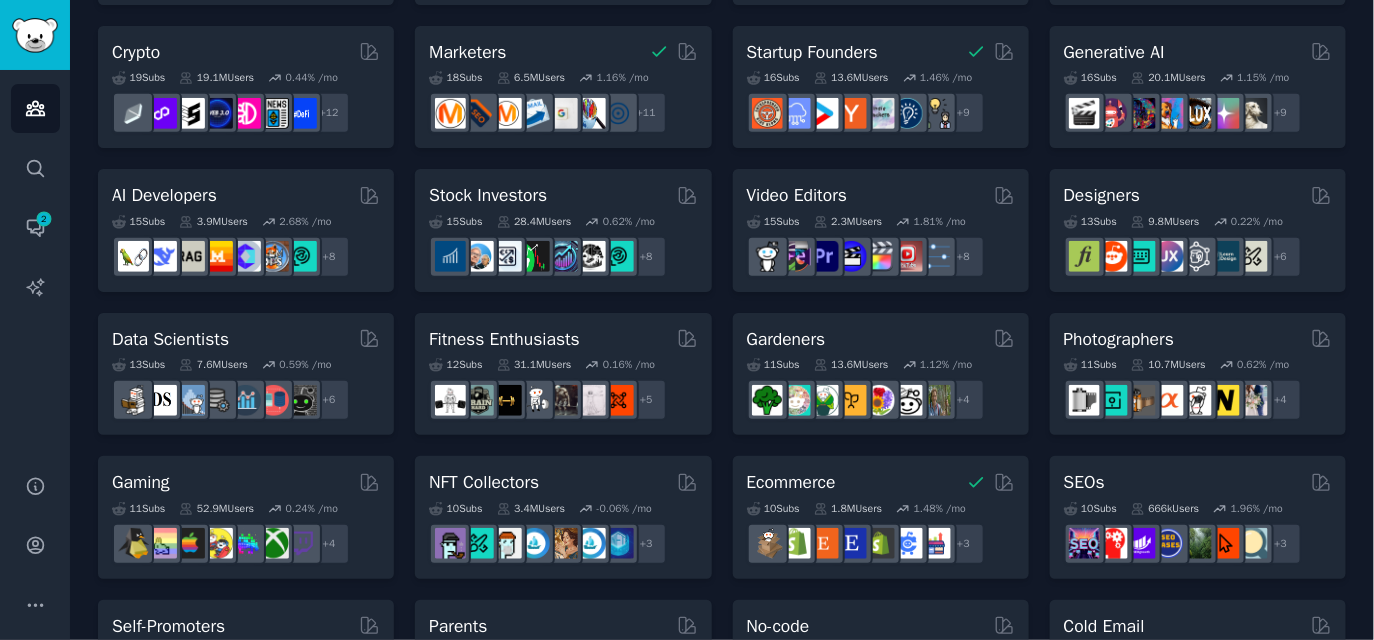 scroll, scrollTop: 420, scrollLeft: 0, axis: vertical 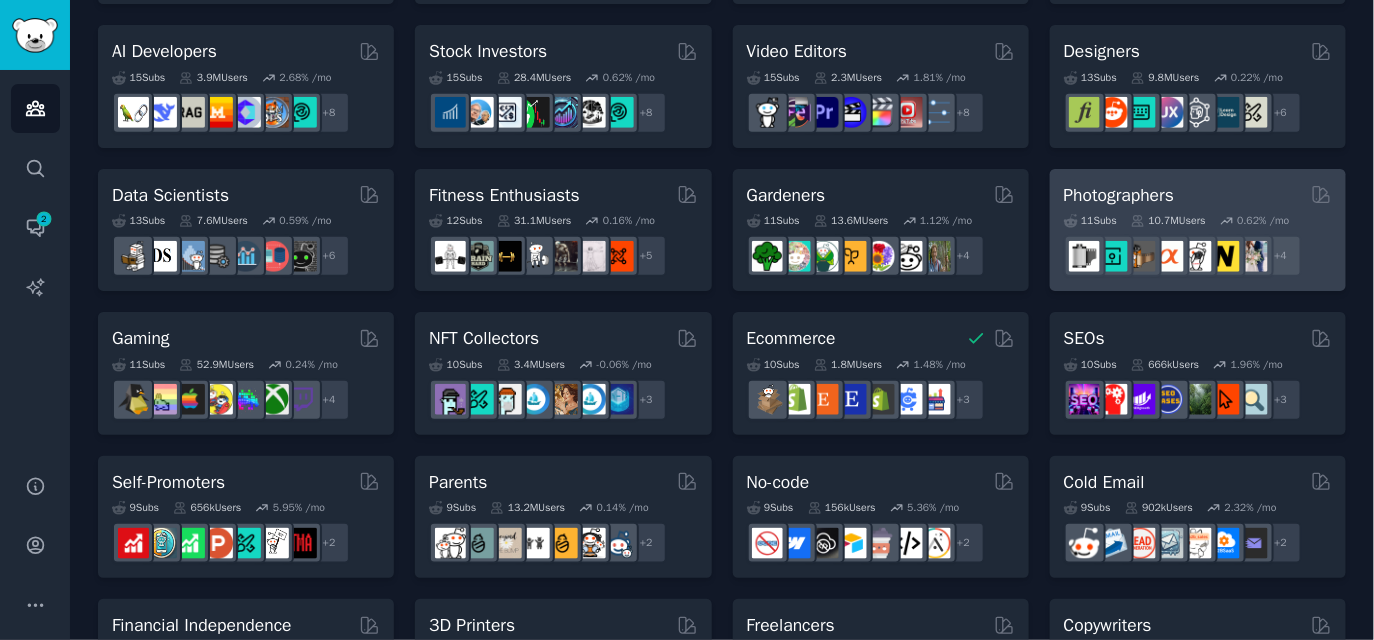 click on "Photographers" at bounding box center [1119, 195] 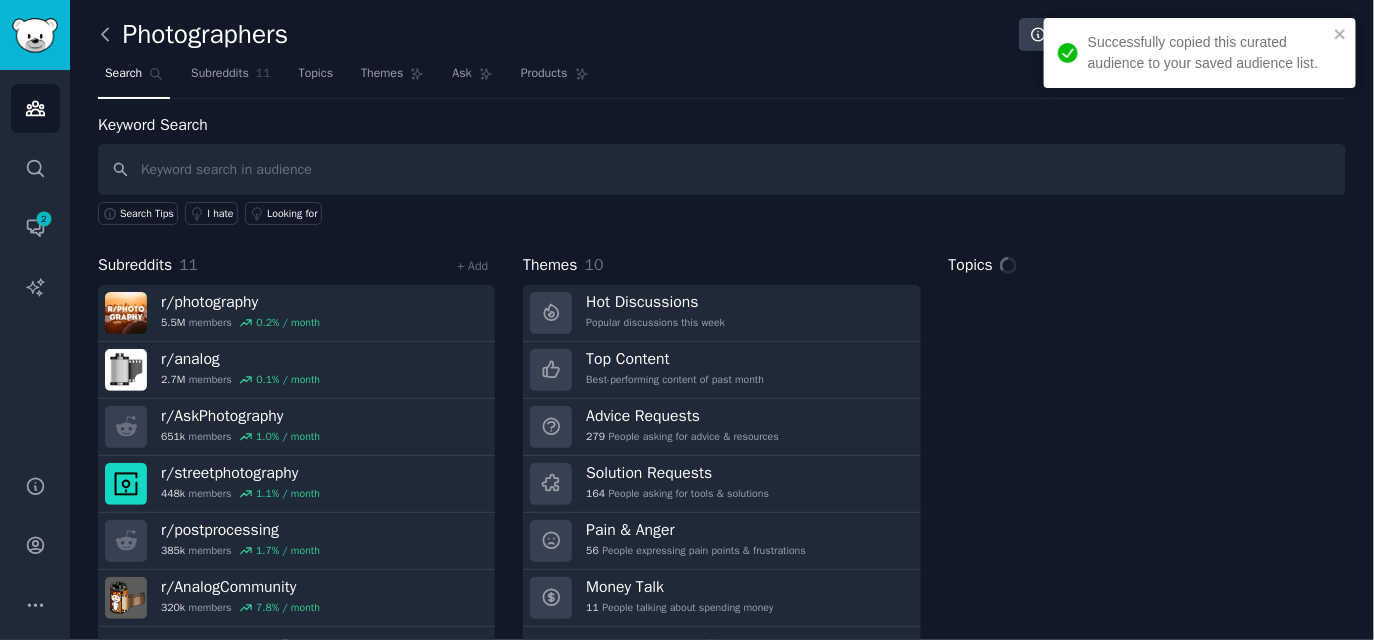 click 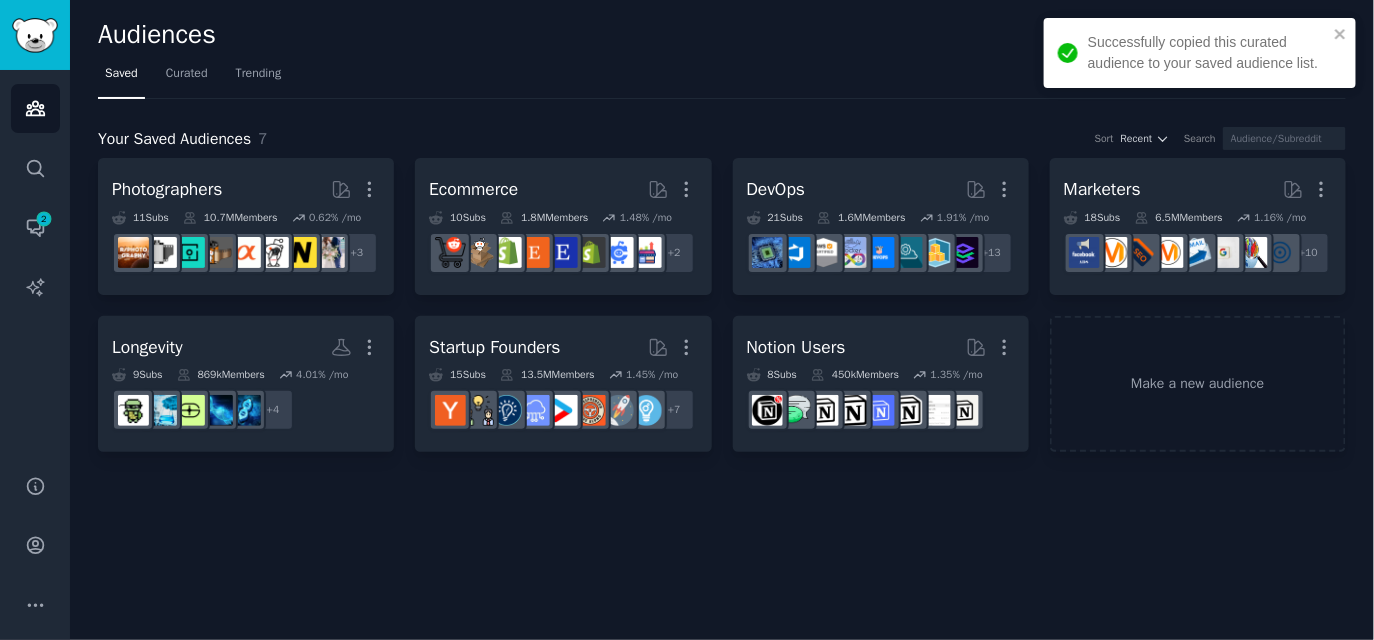 click on "Saved Curated Trending" at bounding box center [722, 78] 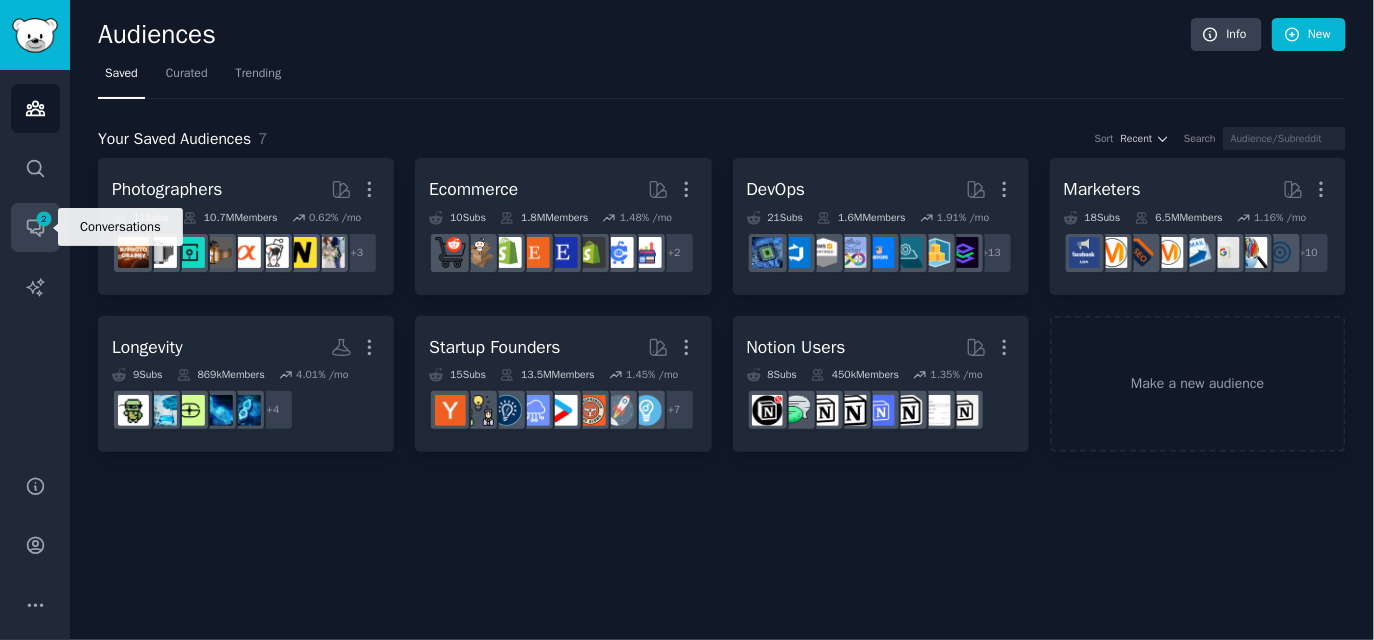 click 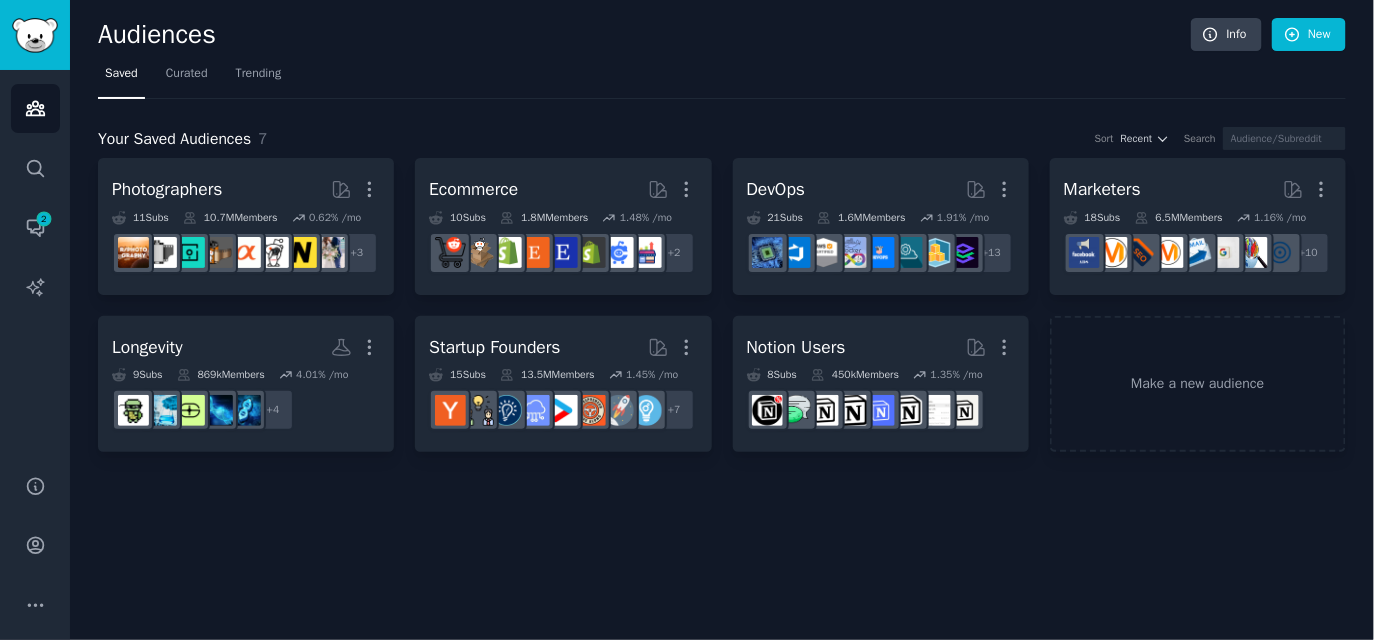 click on "Saved Curated Trending" at bounding box center [722, 78] 